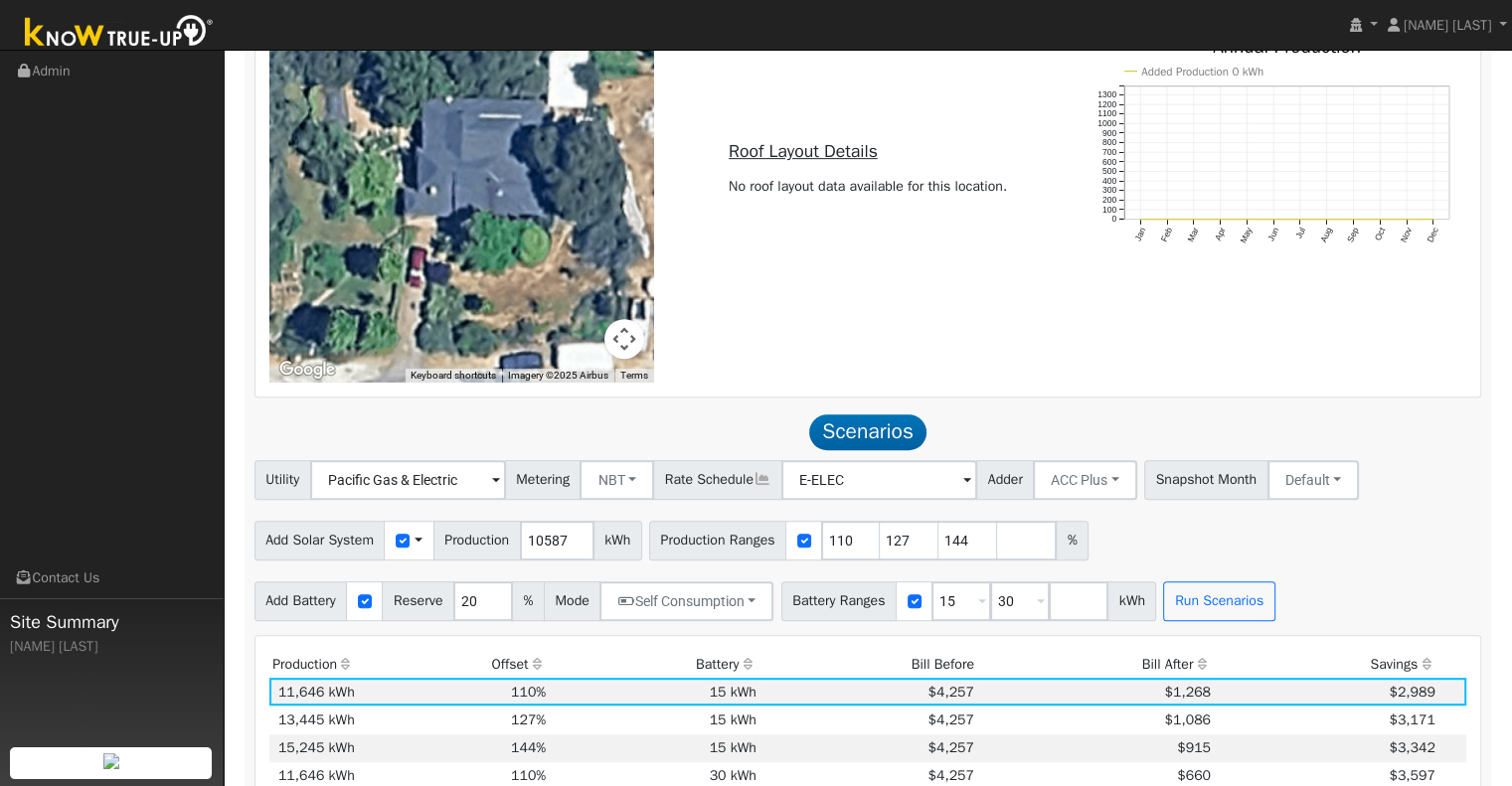 scroll, scrollTop: 1028, scrollLeft: 0, axis: vertical 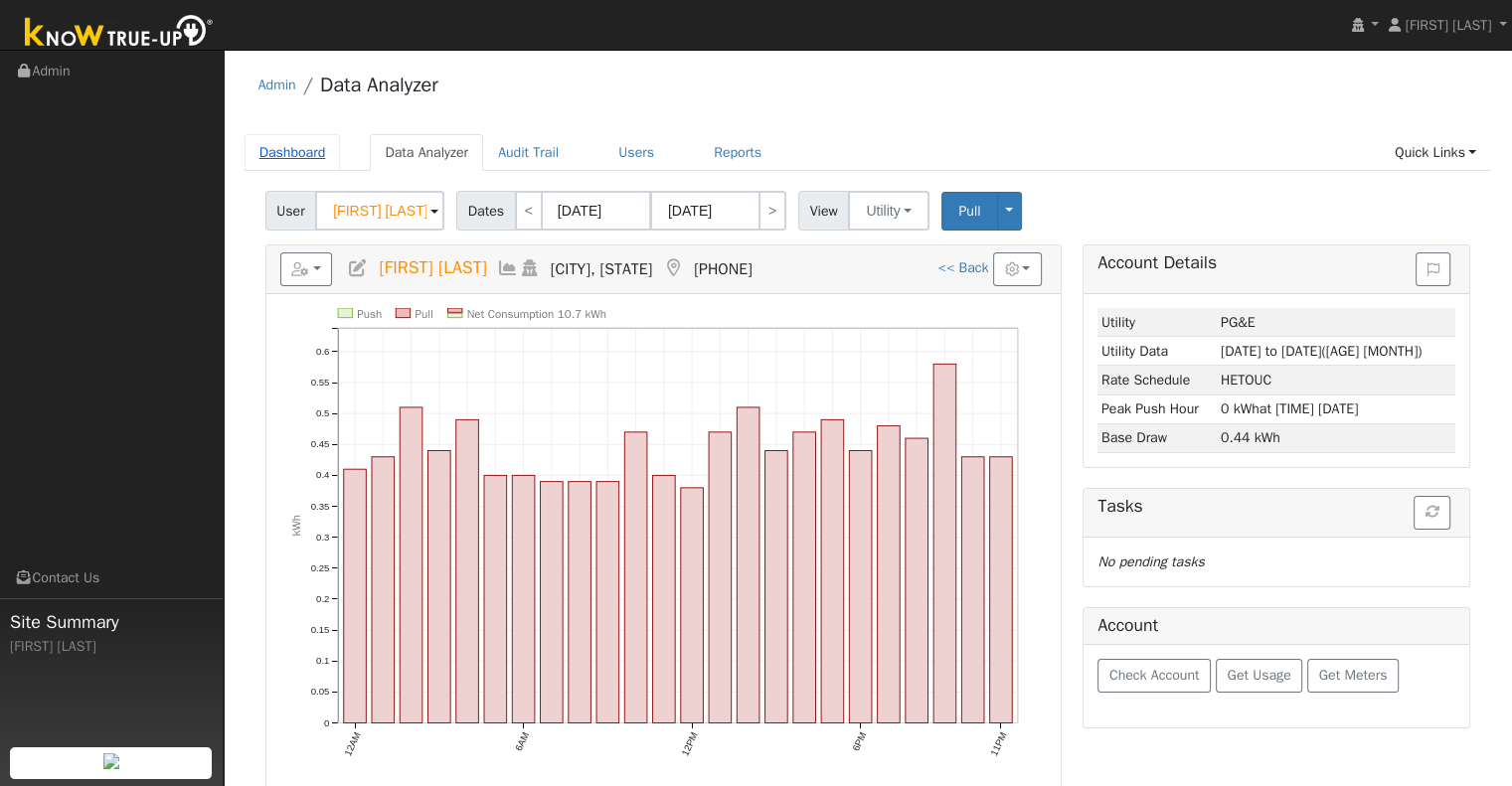 click on "Dashboard" at bounding box center (292, 152) 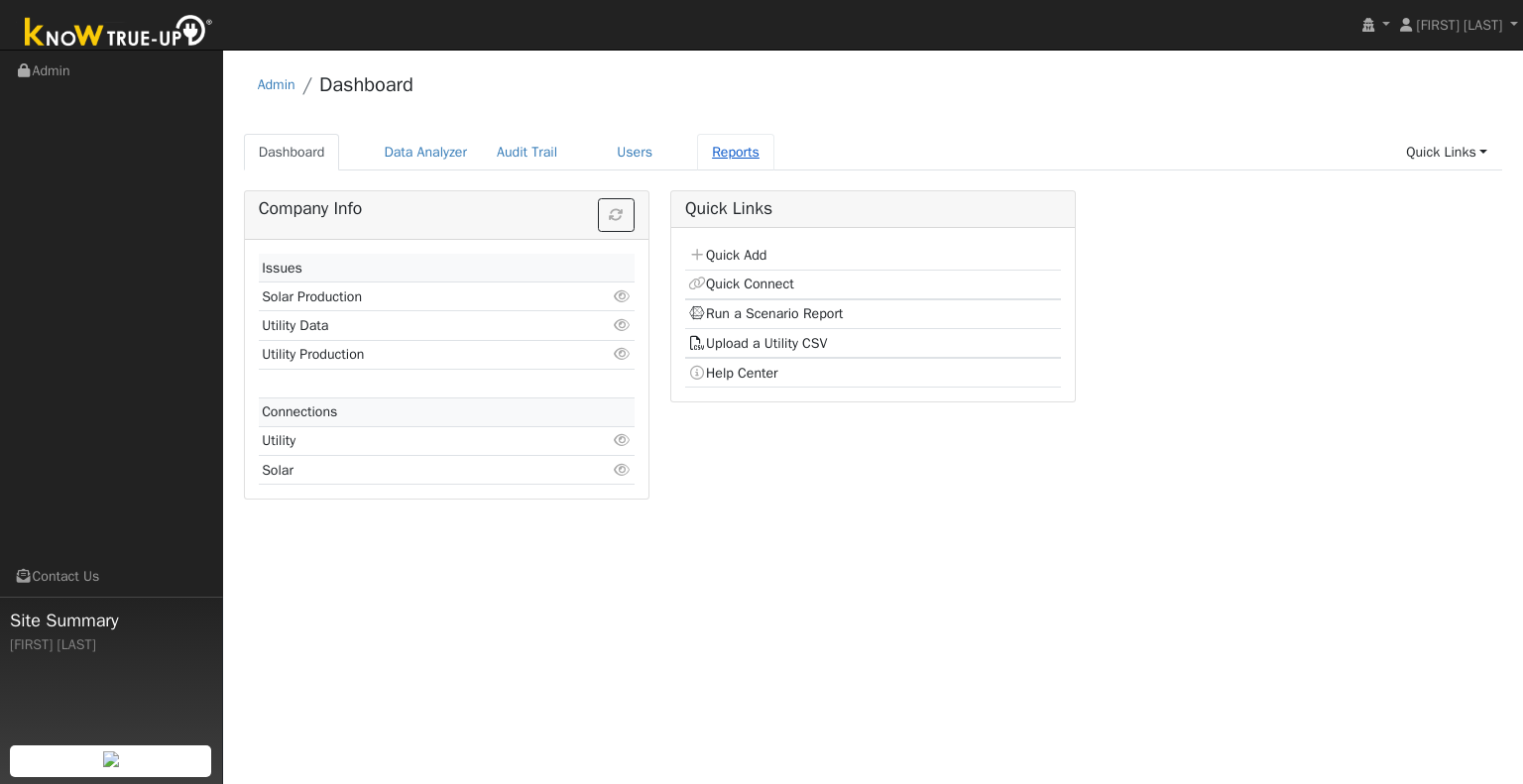 scroll, scrollTop: 0, scrollLeft: 0, axis: both 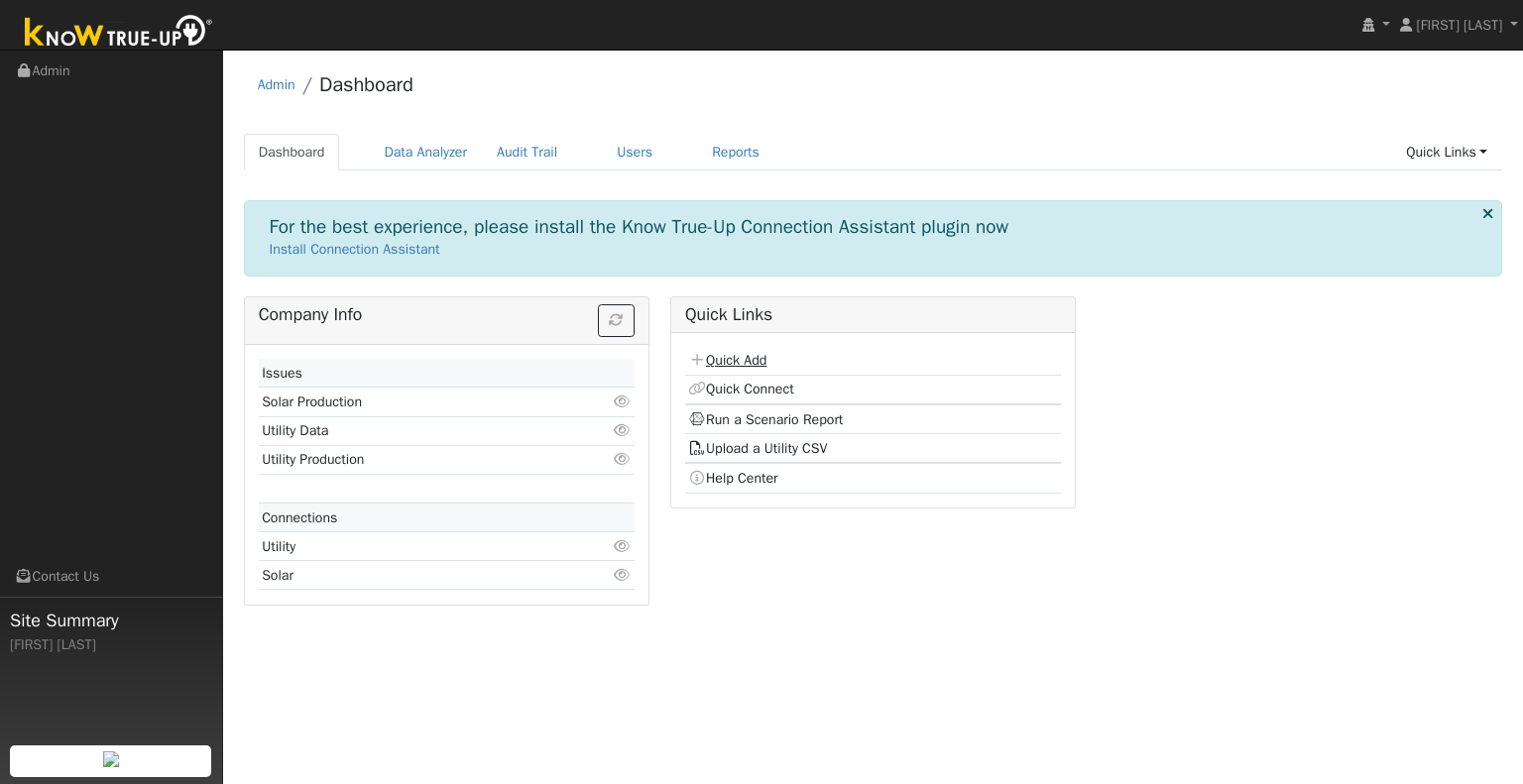 click on "Install Connection Assistant" 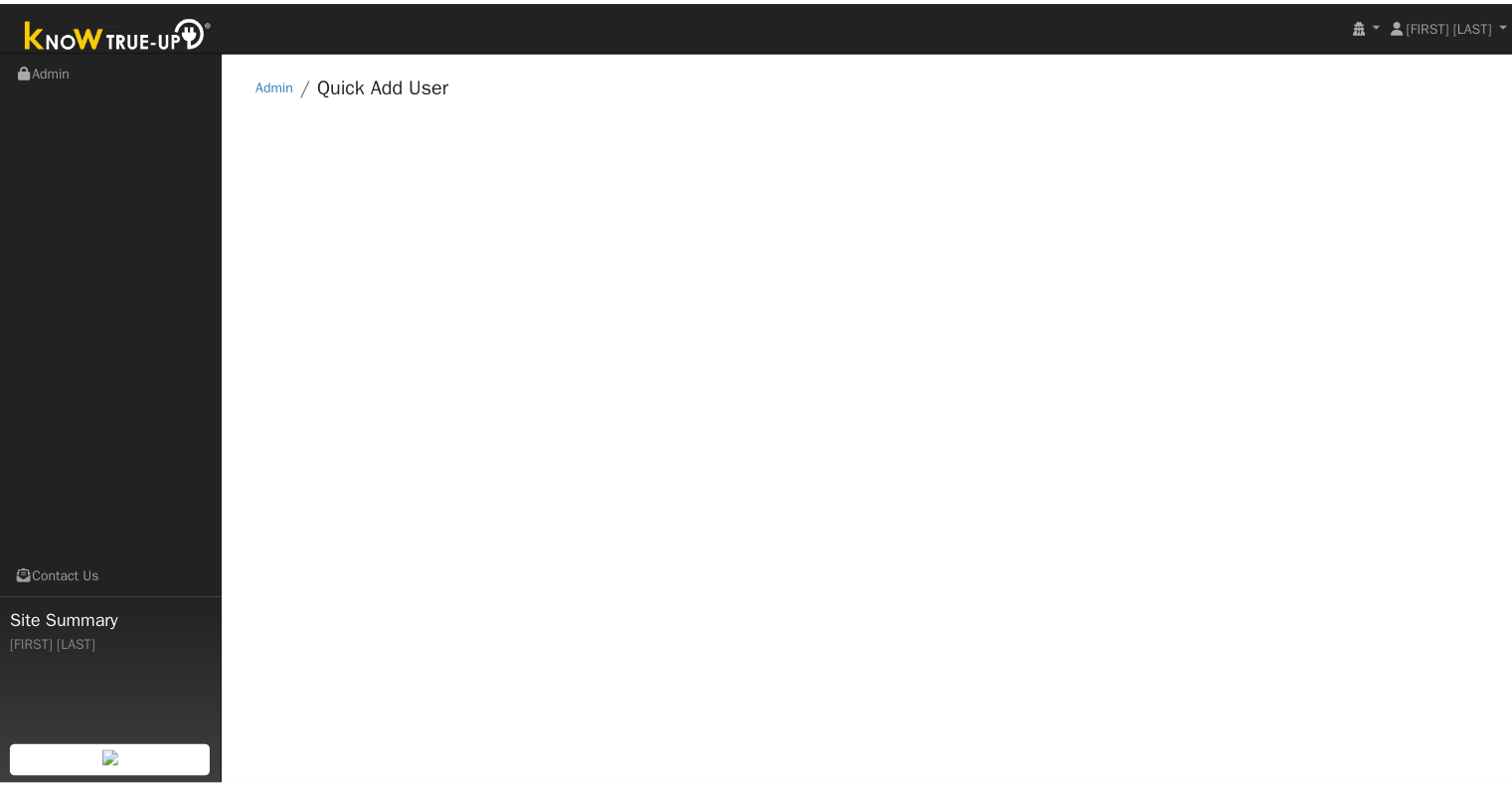 scroll, scrollTop: 0, scrollLeft: 0, axis: both 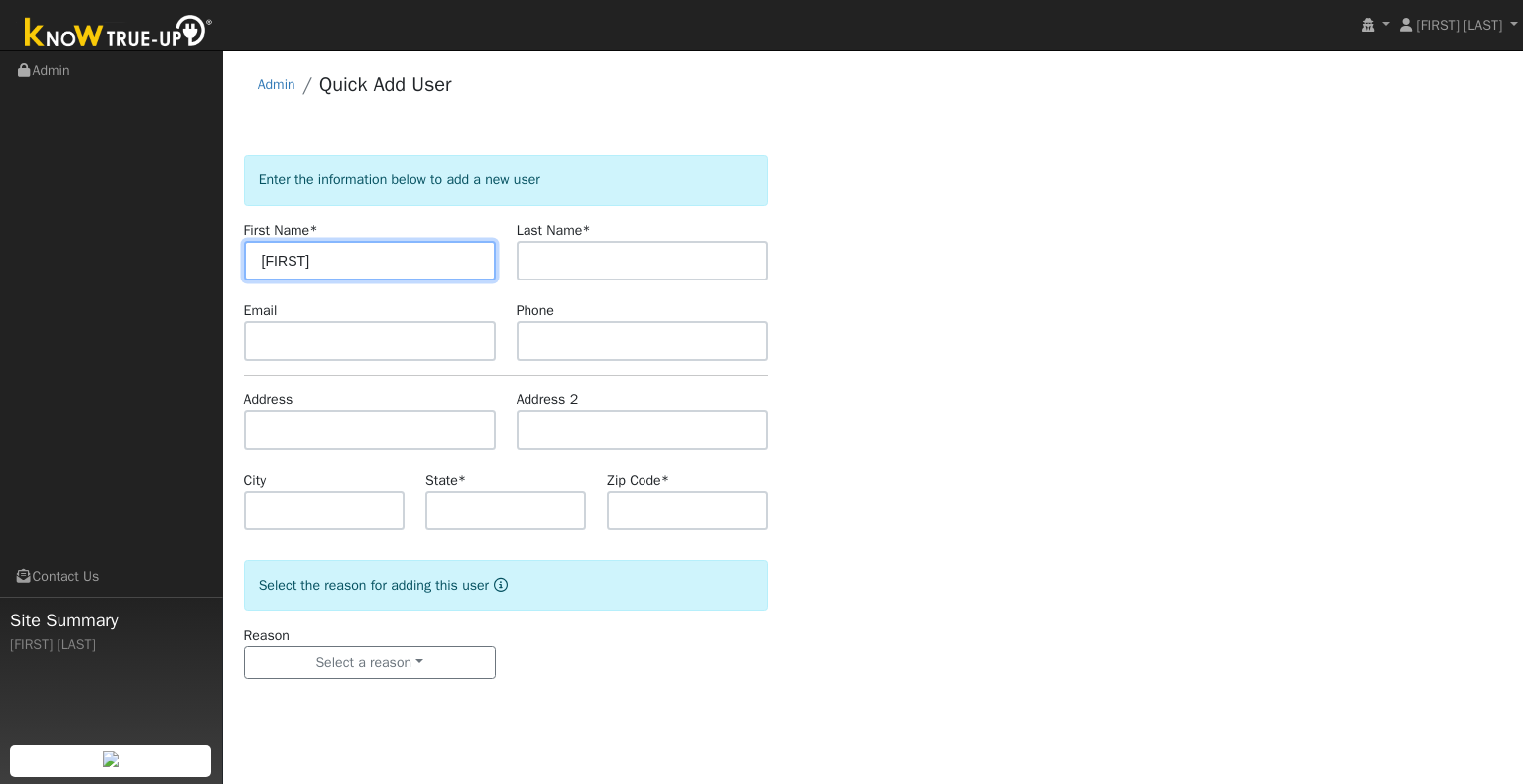 type on "[FIRST]" 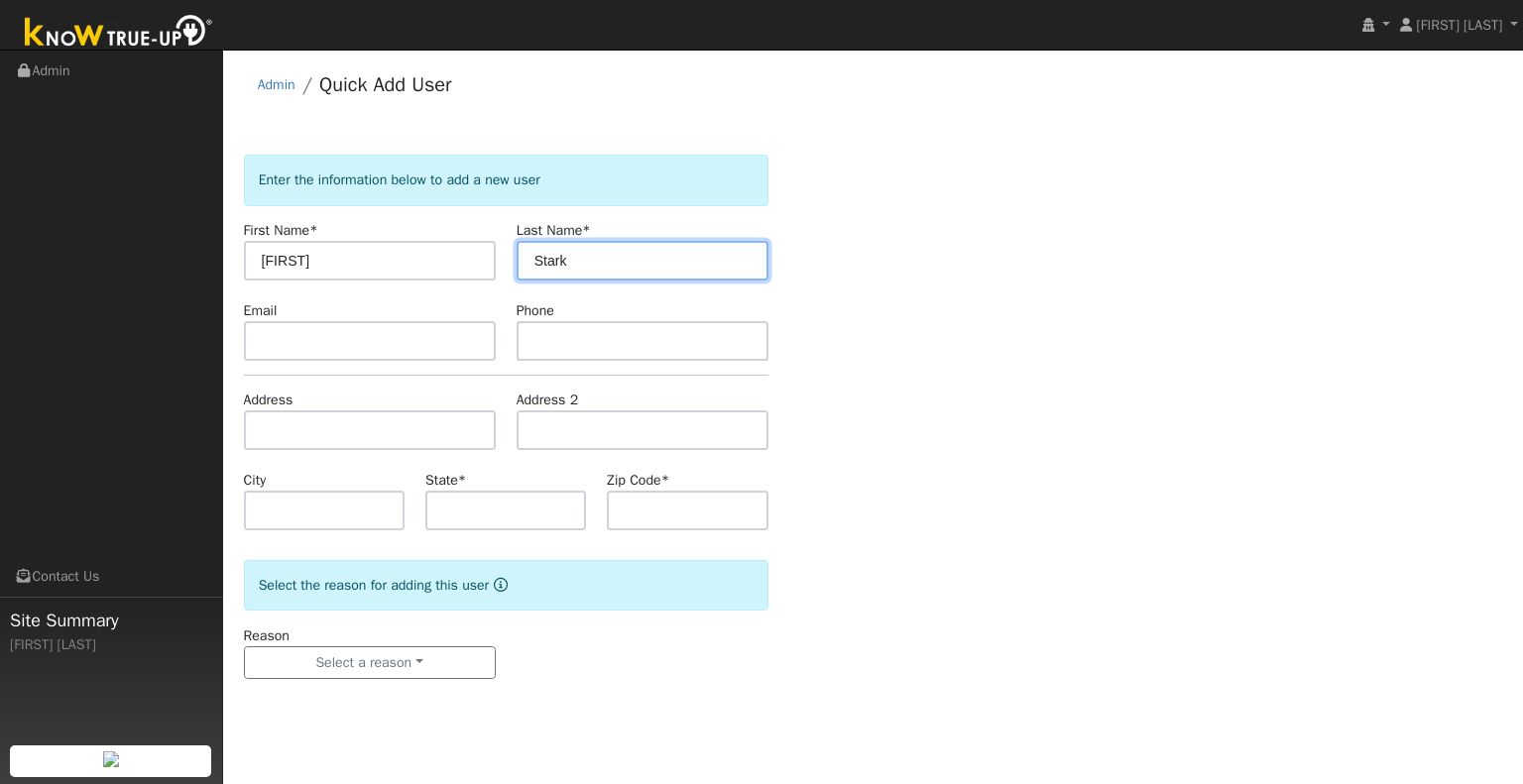 type on "Stark" 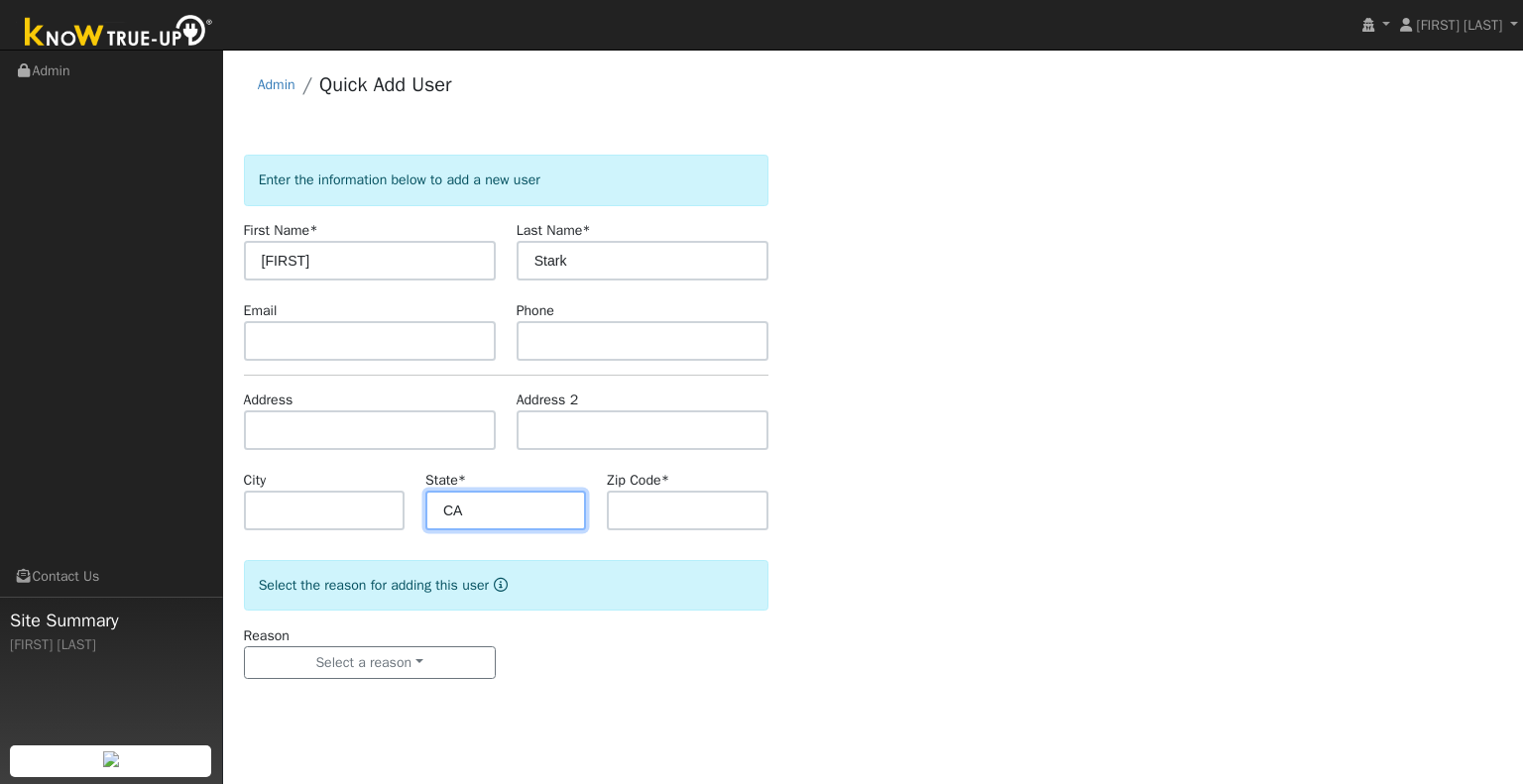 type on "CA" 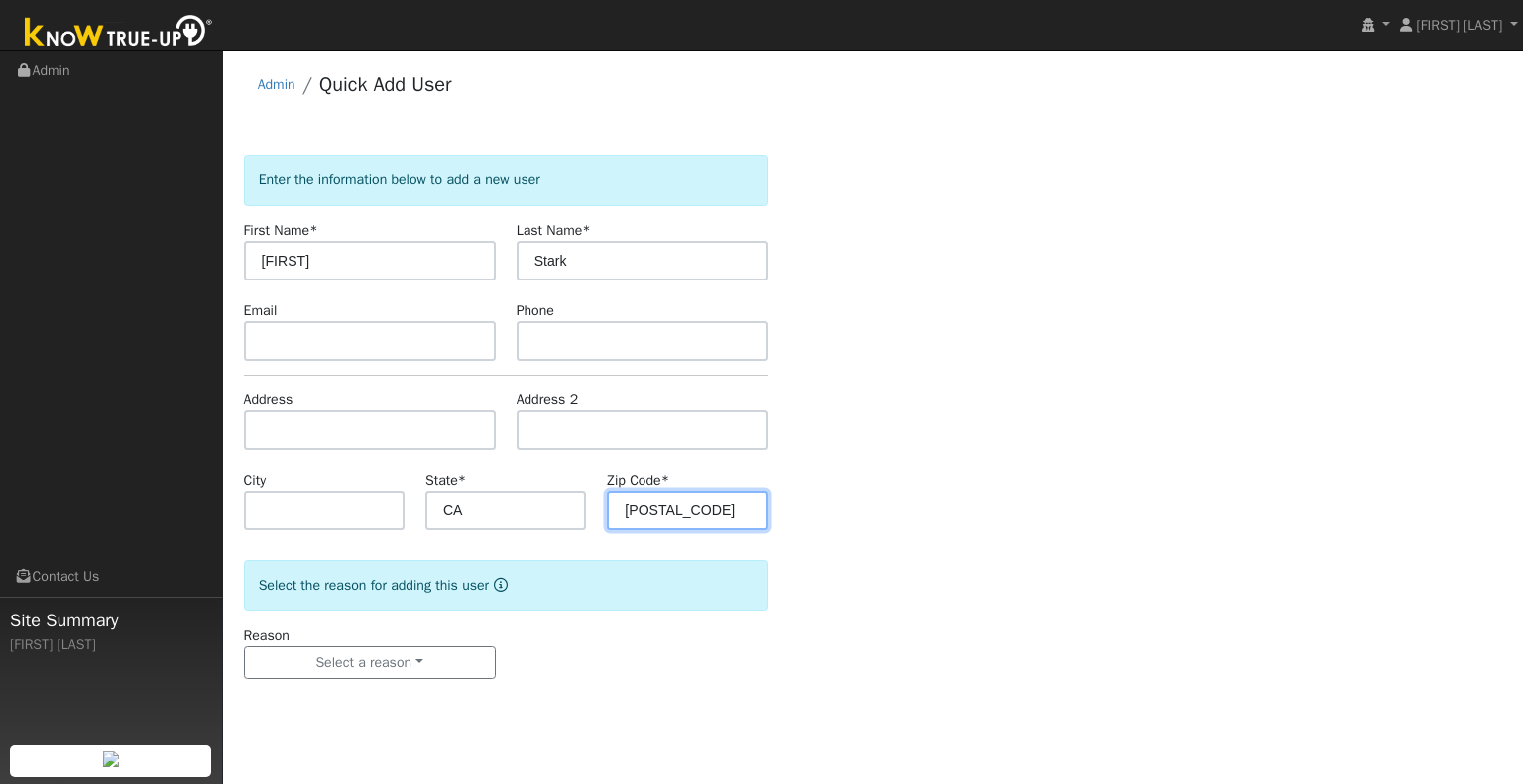 type on "[POSTAL_CODE]" 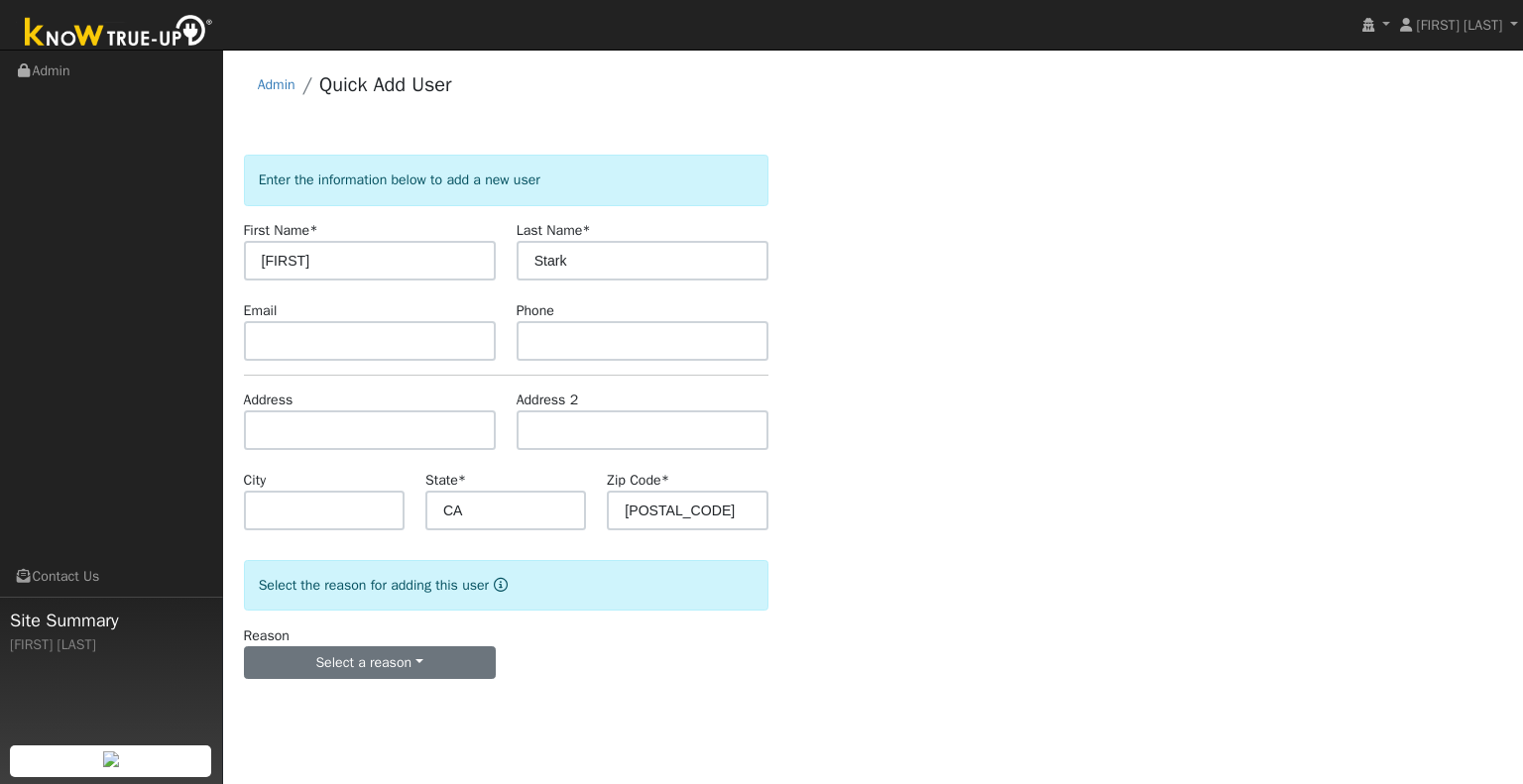 click on "Reason Select a reason New lead New customer adding solar New customer has solar" at bounding box center (369, 652) 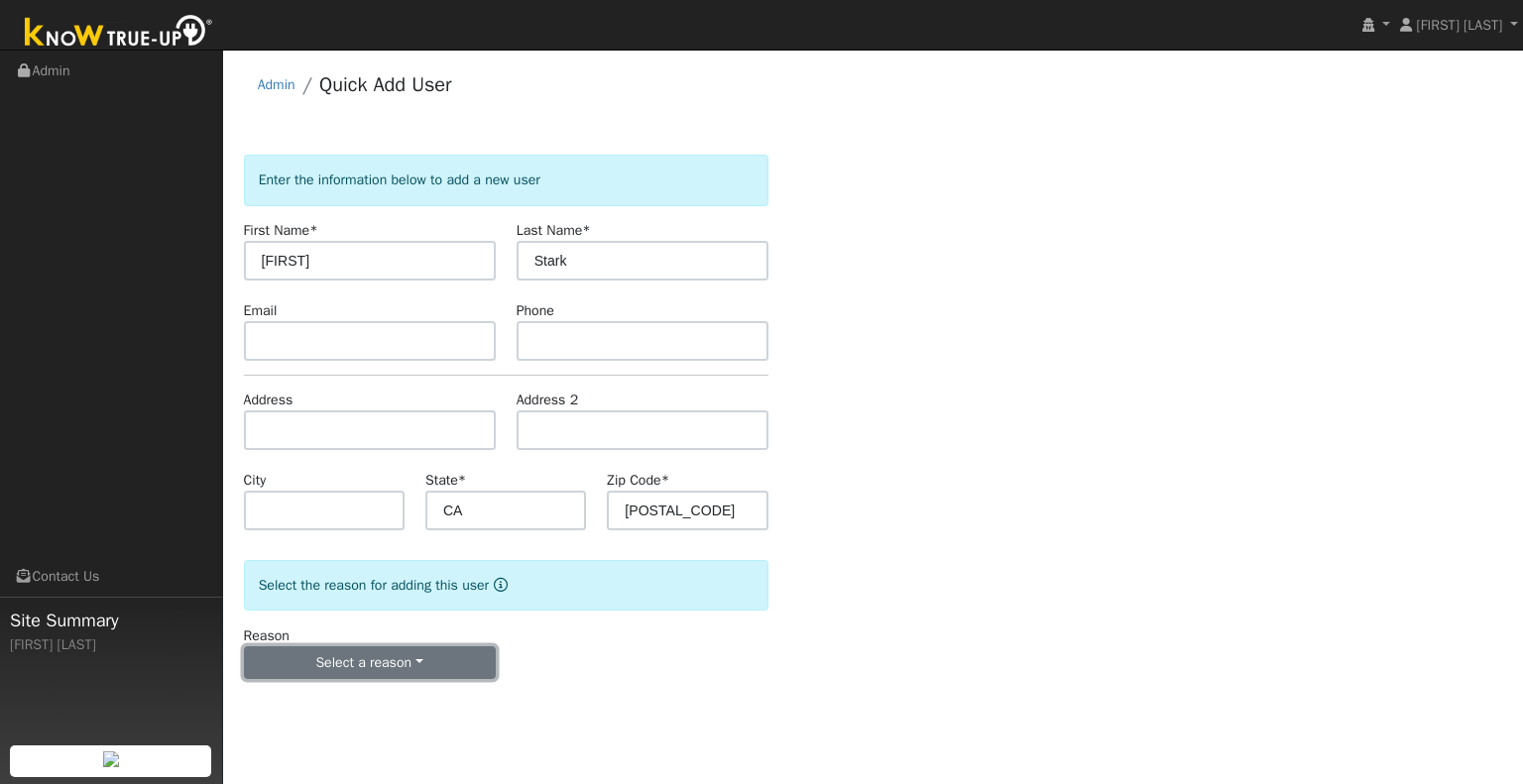 click on "Select a reason" at bounding box center [370, 663] 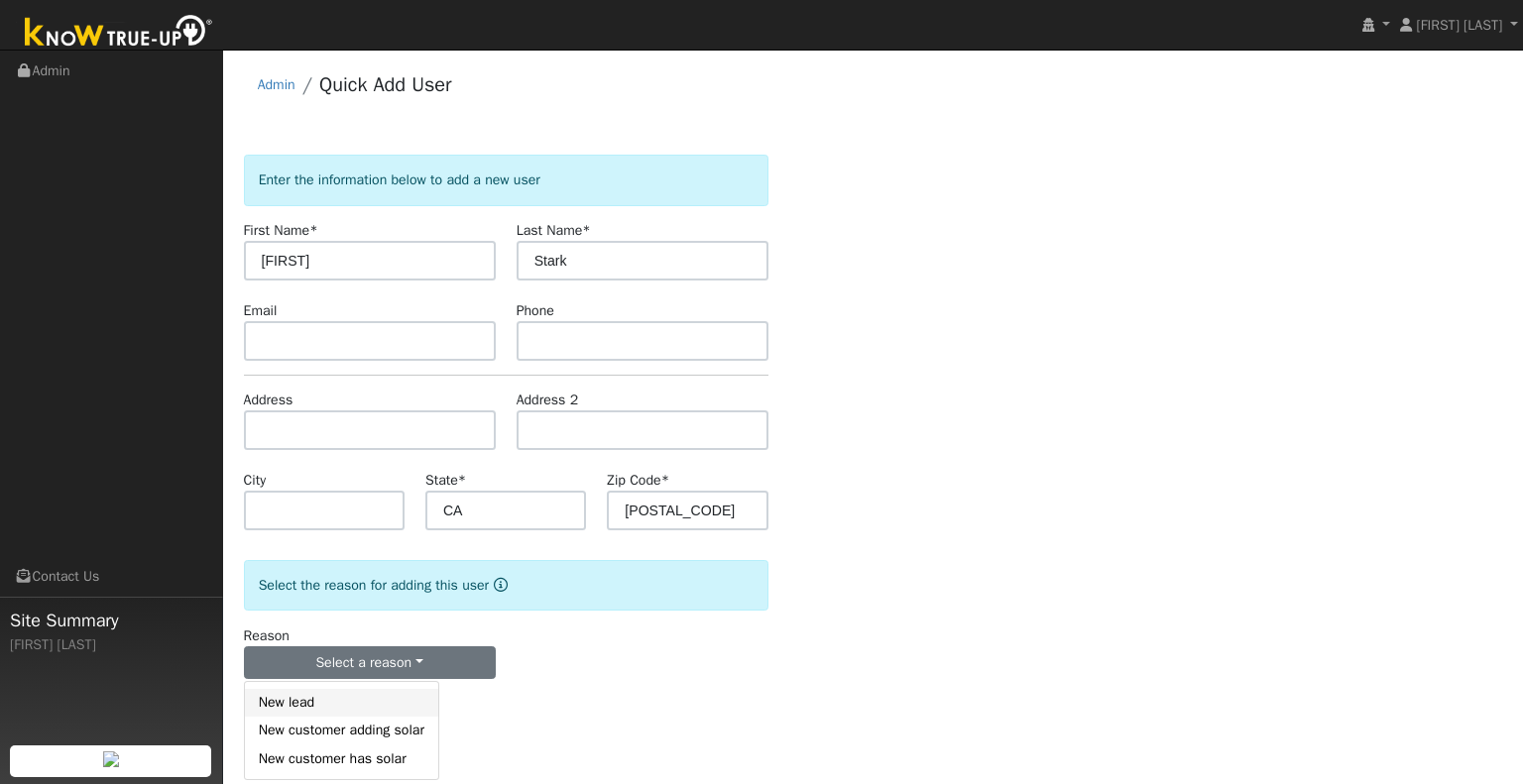 click on "New lead" at bounding box center [341, 703] 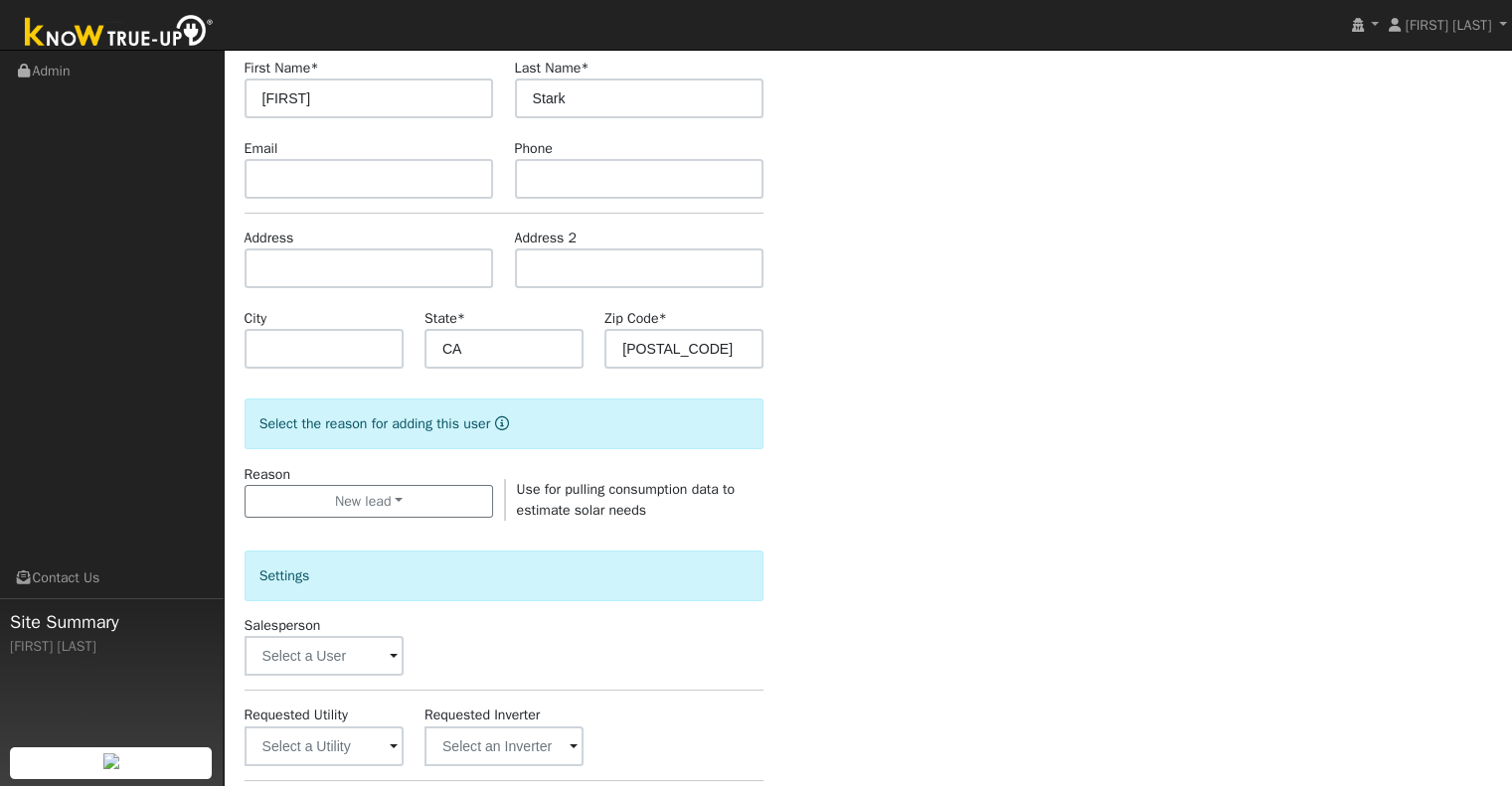 scroll, scrollTop: 397, scrollLeft: 0, axis: vertical 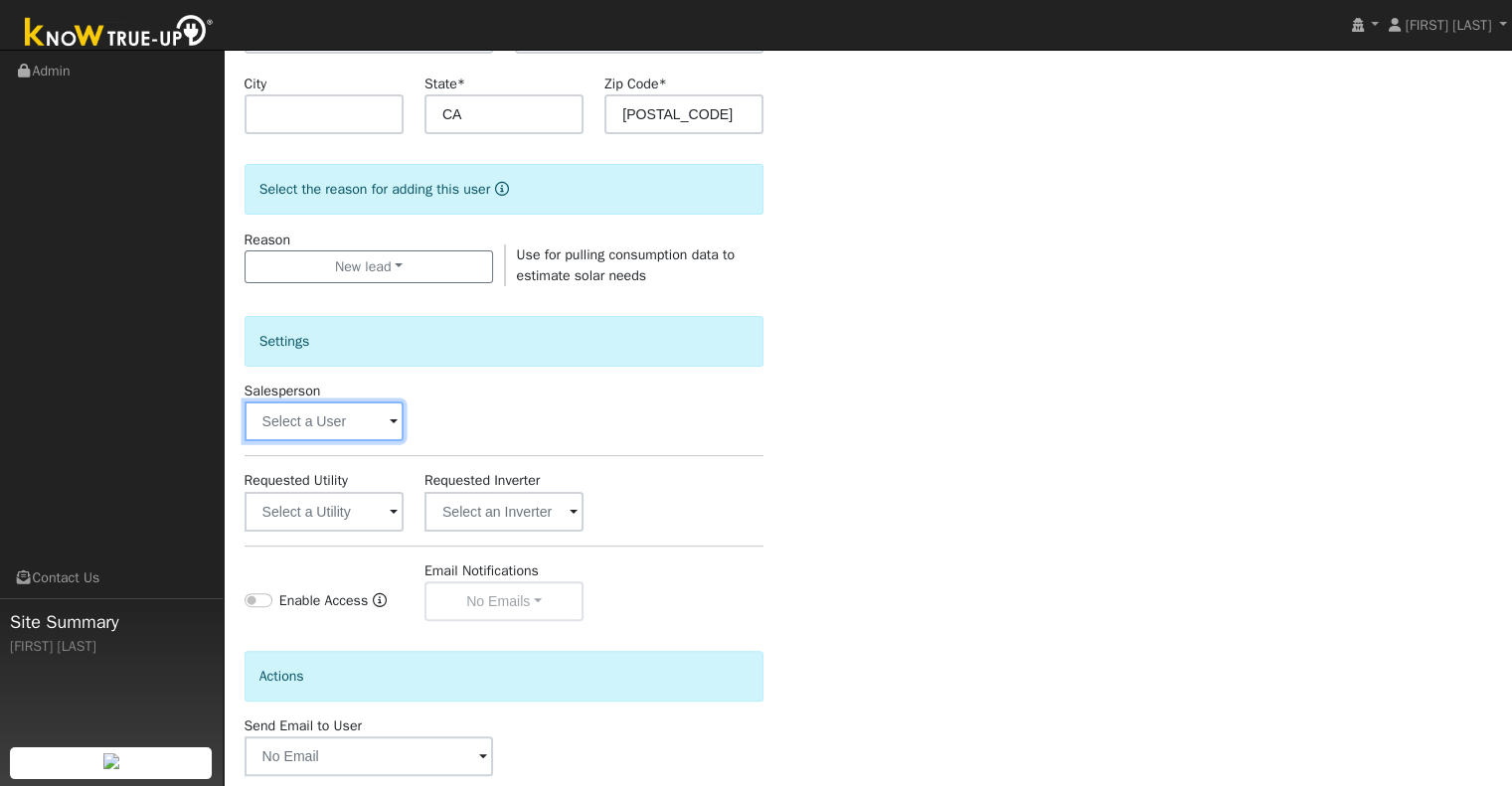 click at bounding box center [324, 421] 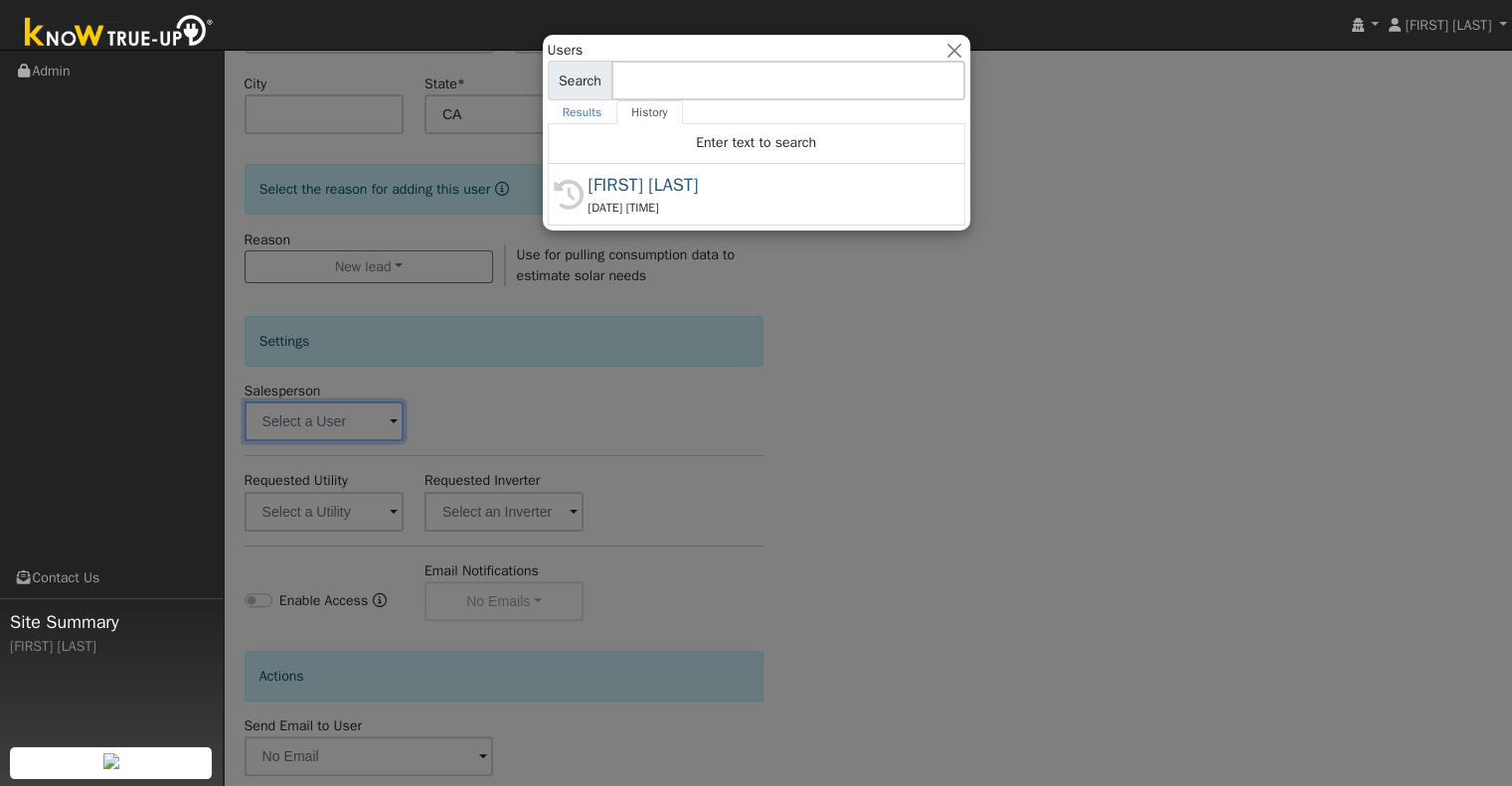 click on "[FIRST] [LAST]" at bounding box center (765, 185) 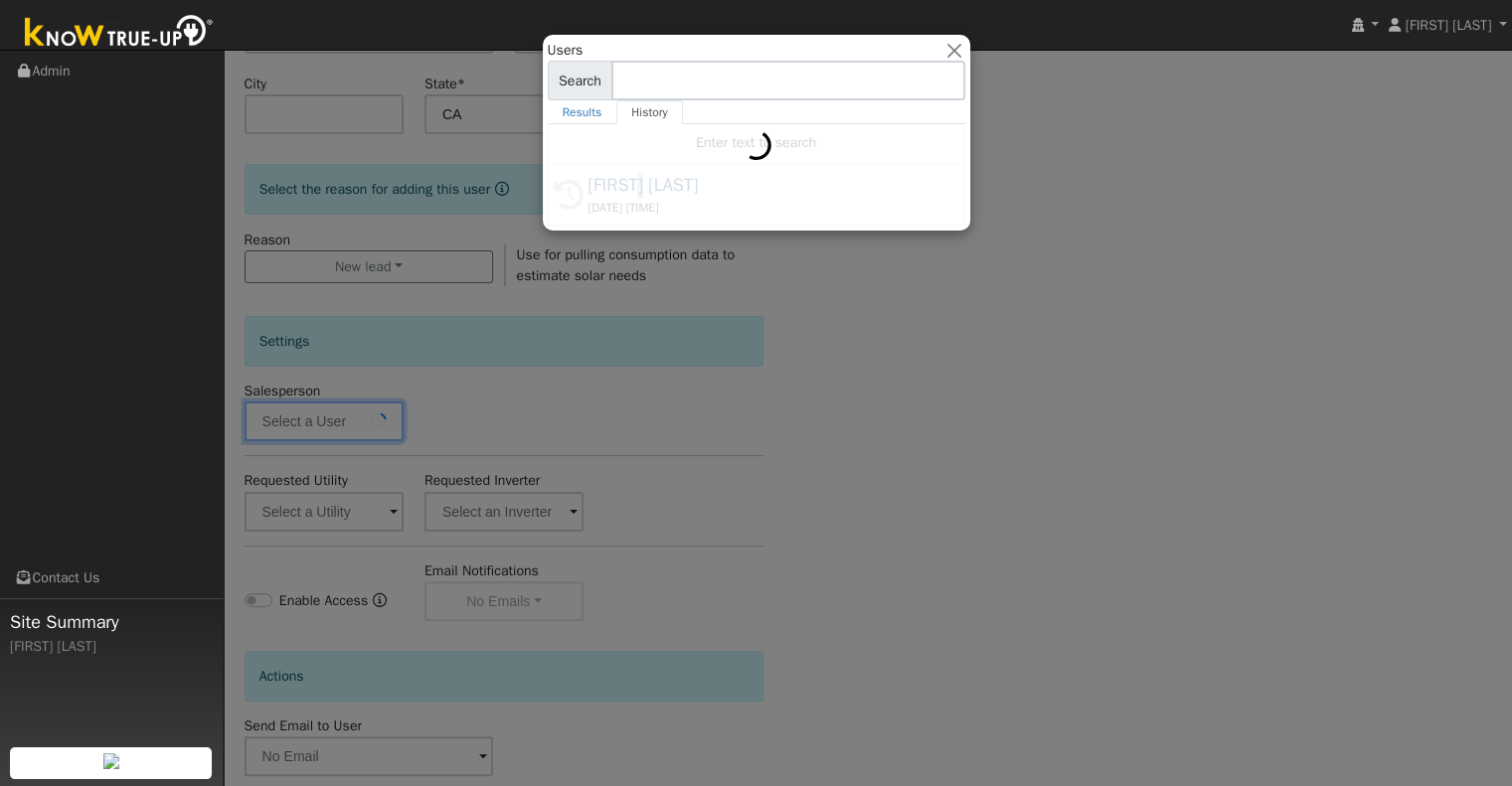 type on "[FIRST] [LAST]" 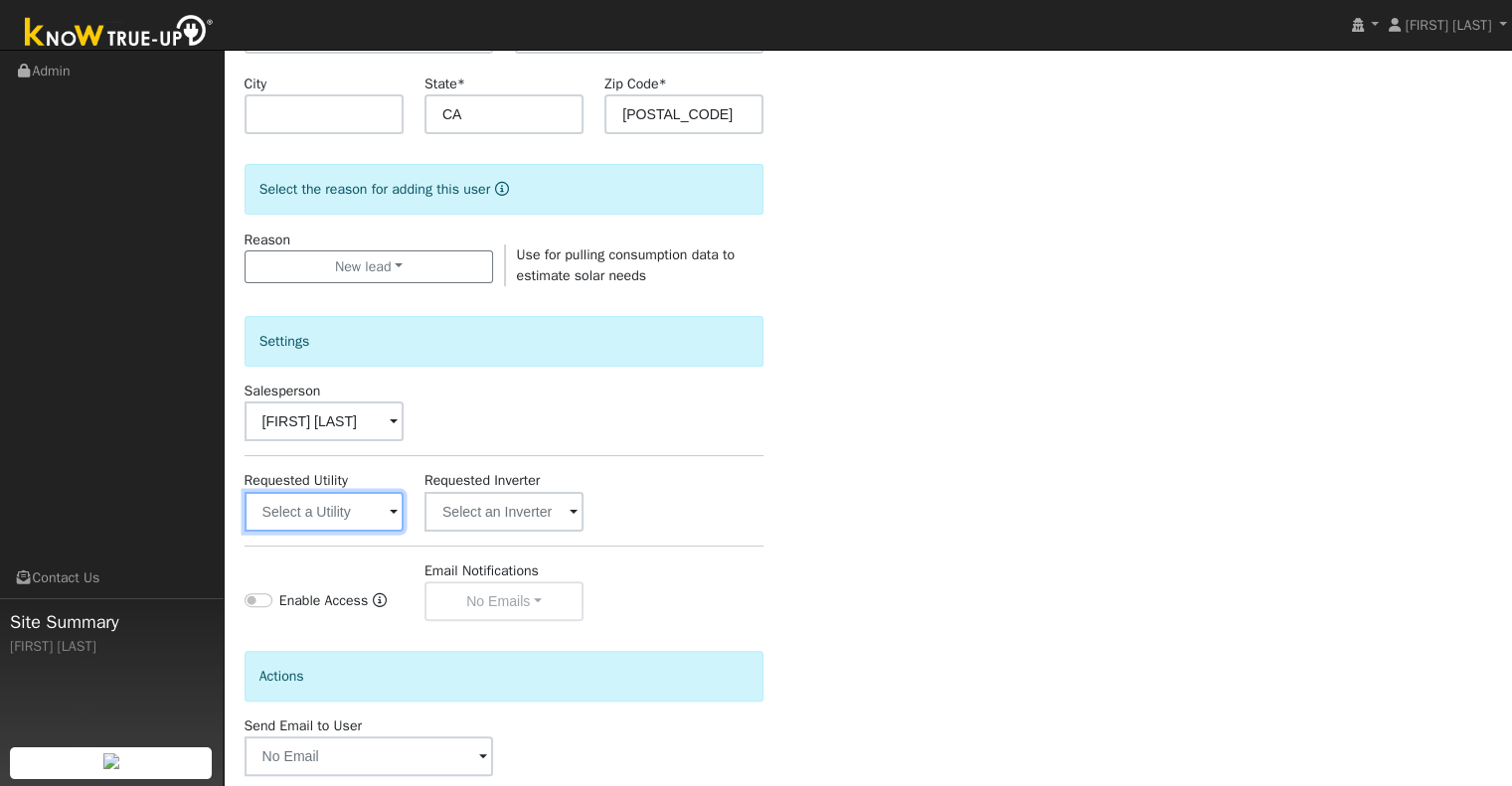 click at bounding box center [324, 512] 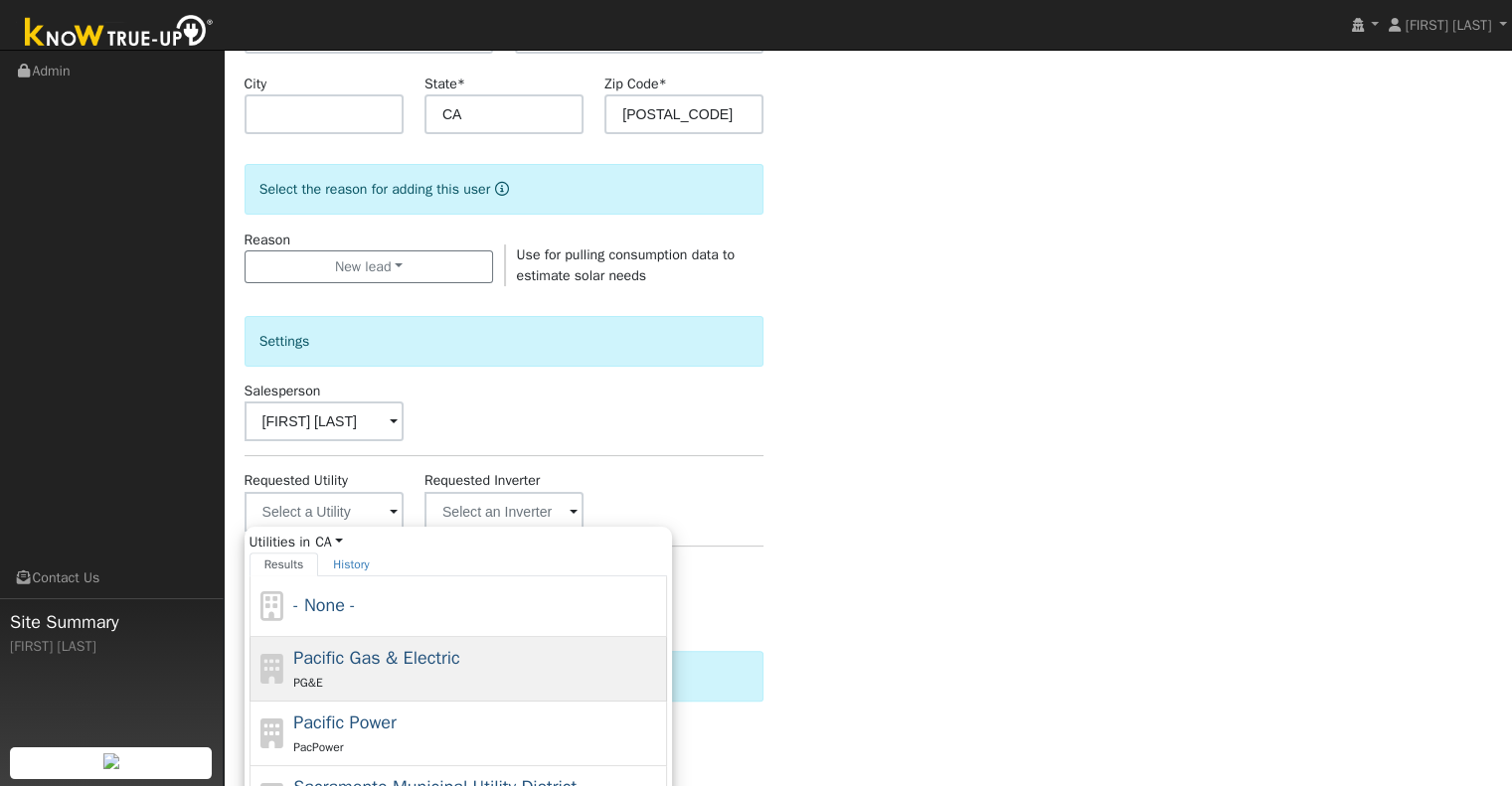 click on "Pacific Gas & Electric" at bounding box center [377, 658] 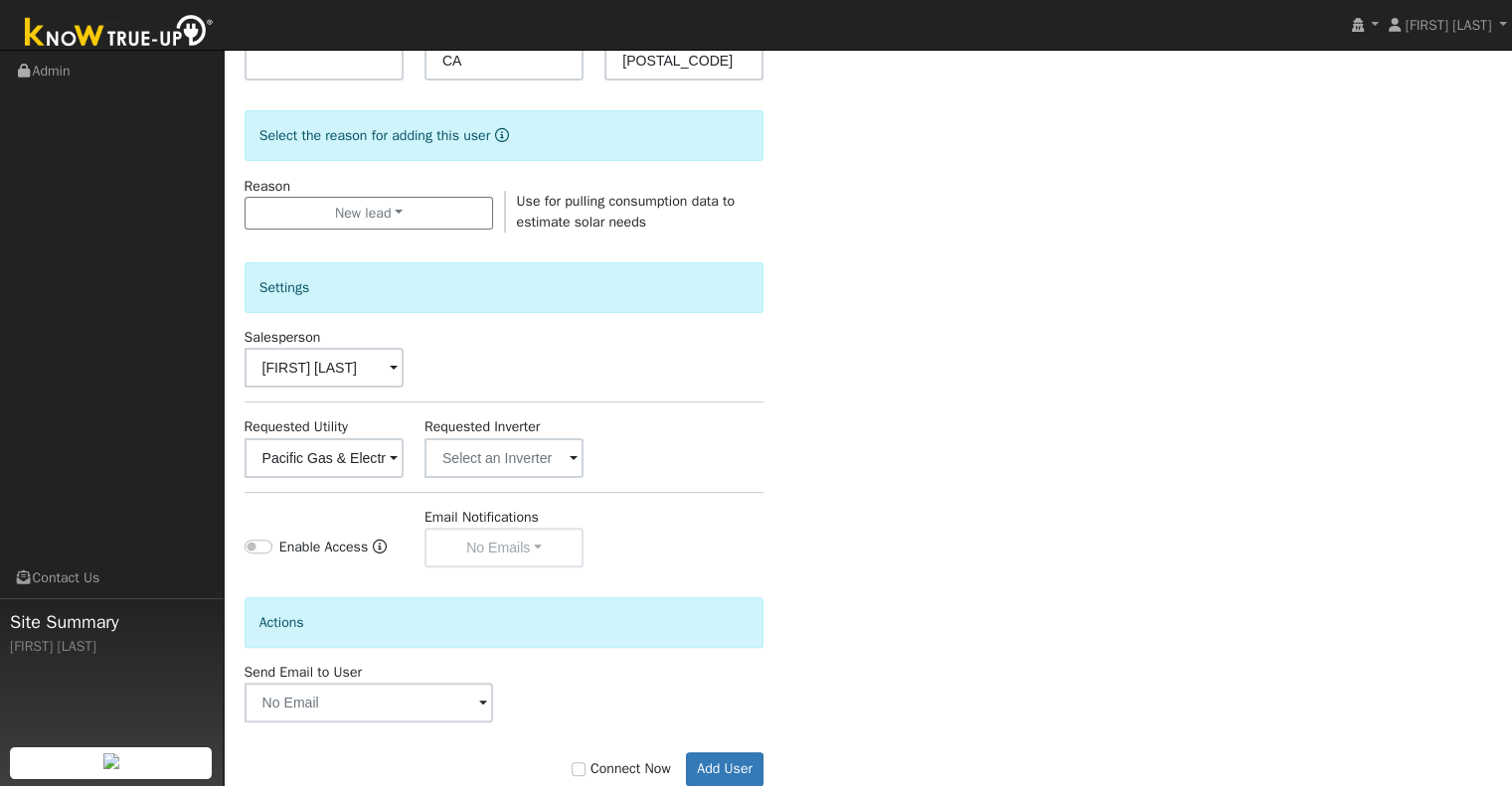 scroll, scrollTop: 498, scrollLeft: 0, axis: vertical 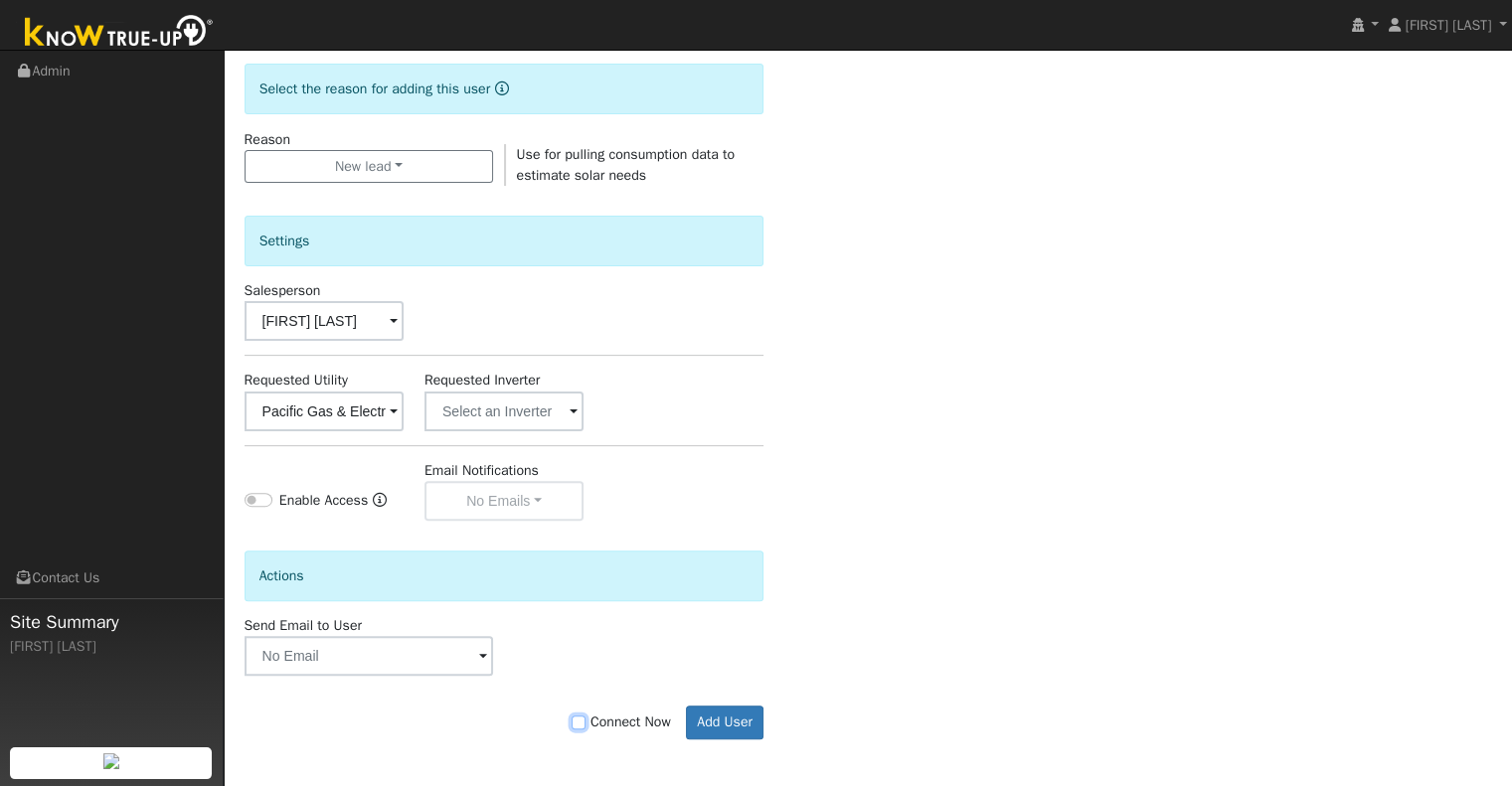 click on "Connect Now" at bounding box center (579, 722) 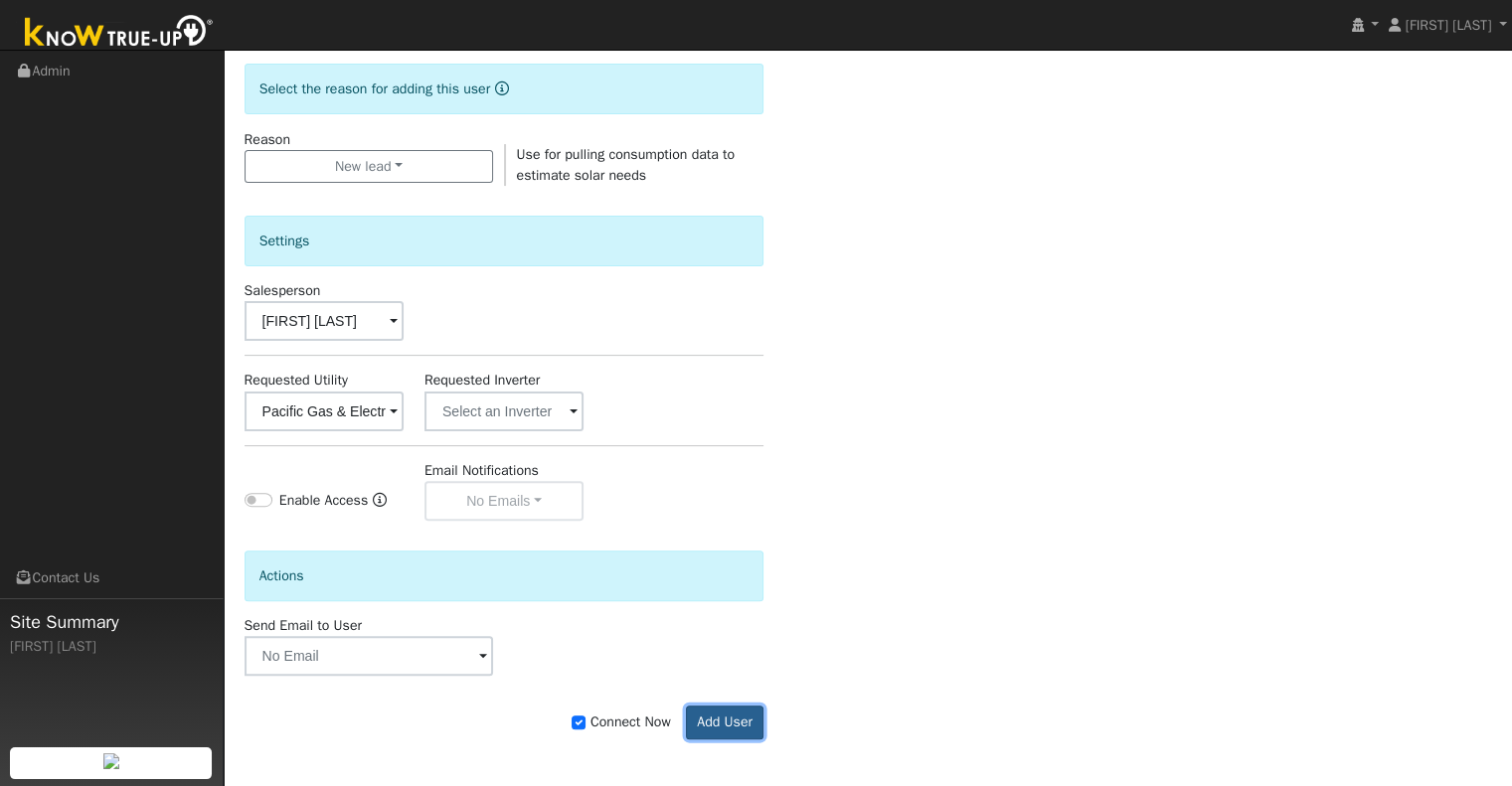 click on "Add User" at bounding box center (725, 722) 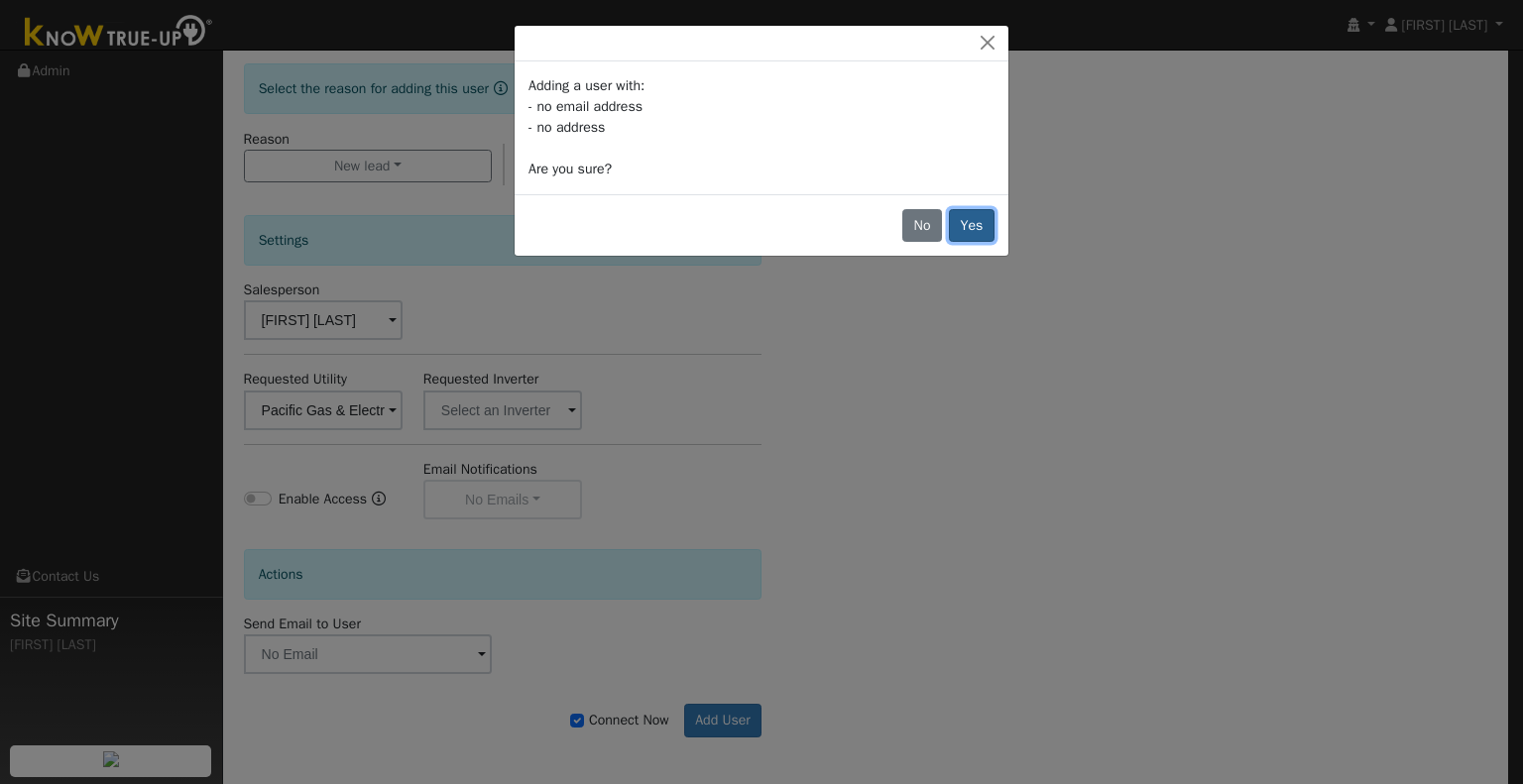 click on "Yes" at bounding box center (972, 226) 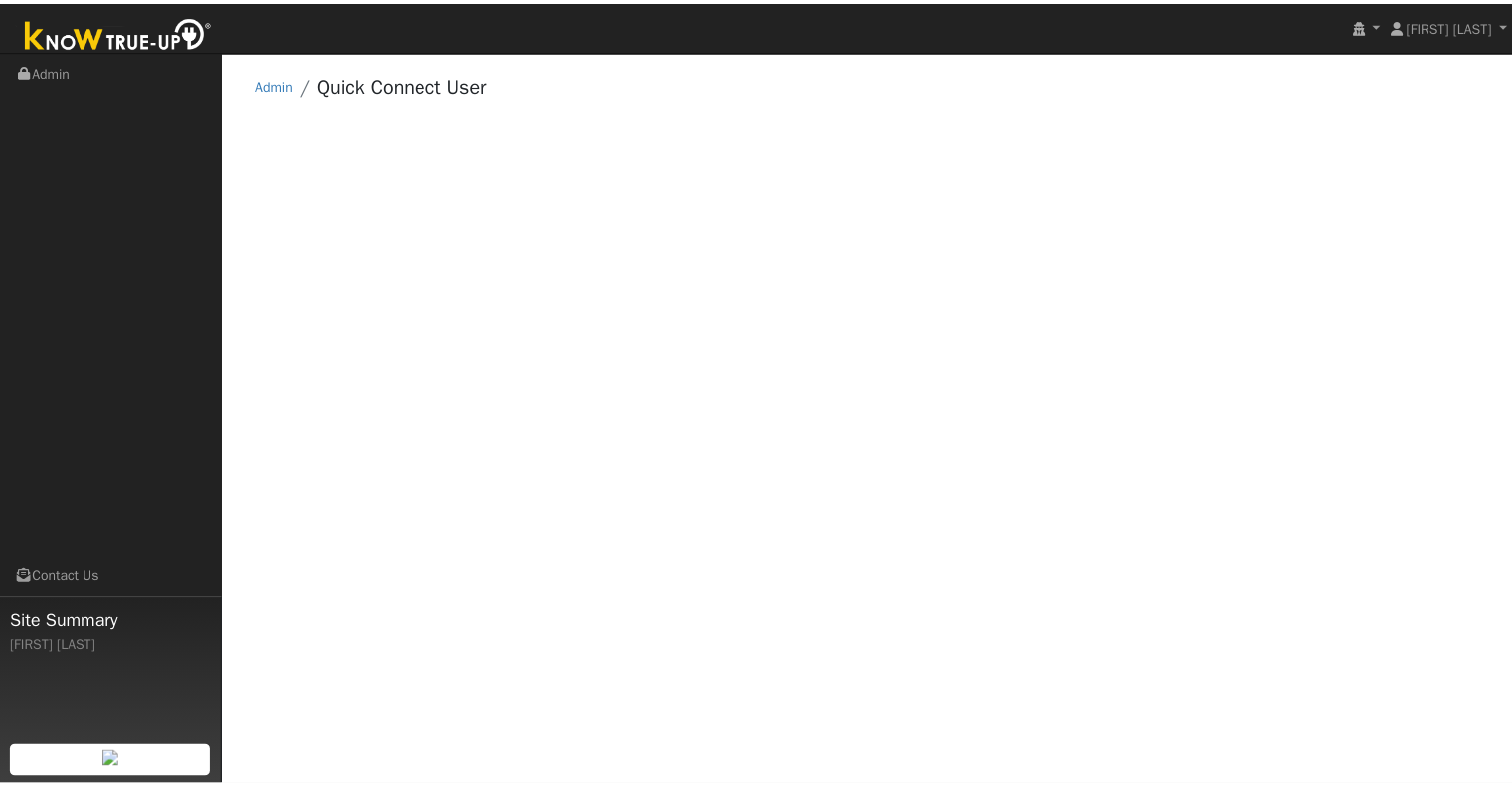 scroll, scrollTop: 0, scrollLeft: 0, axis: both 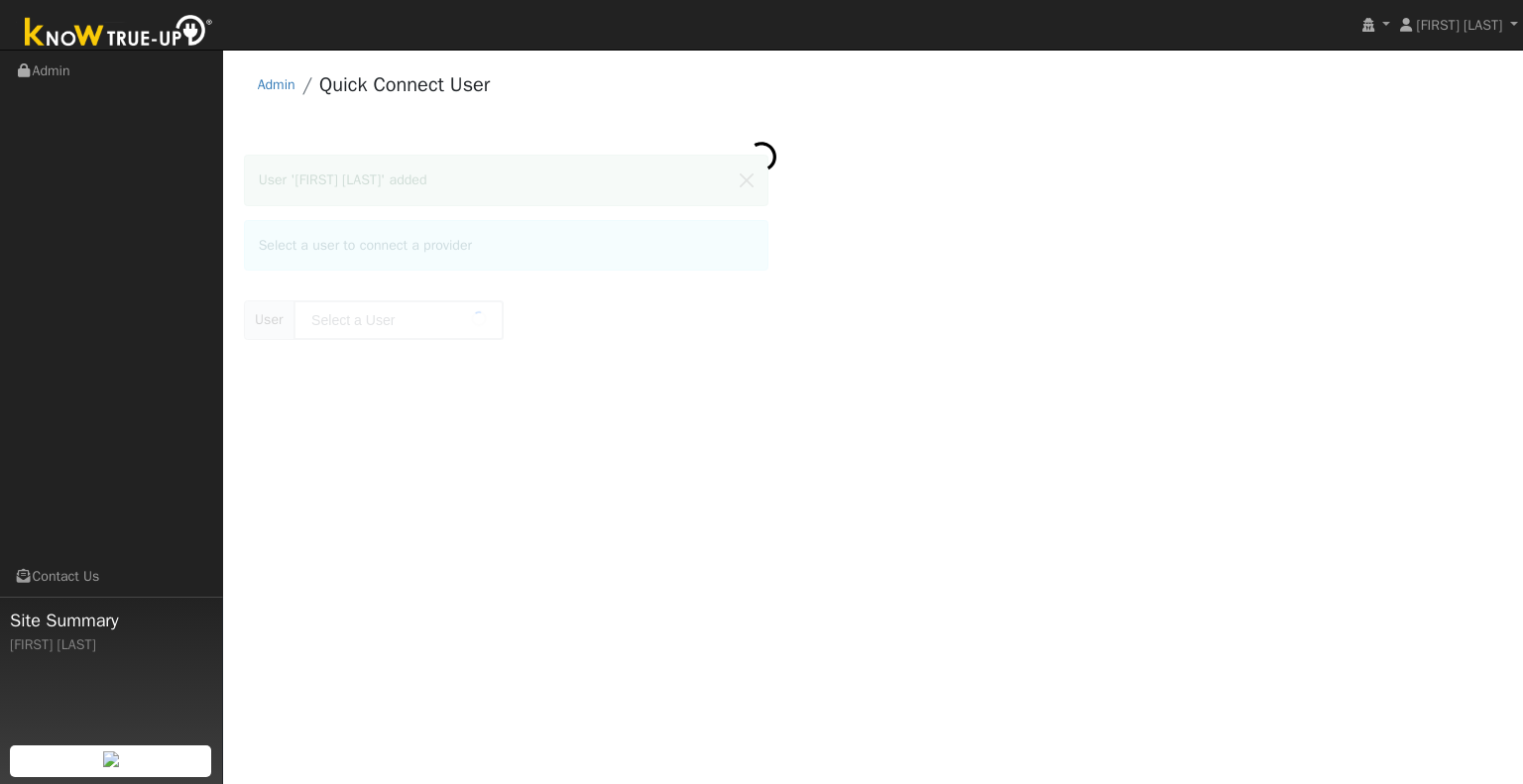 type on "[FIRST] [LAST]" 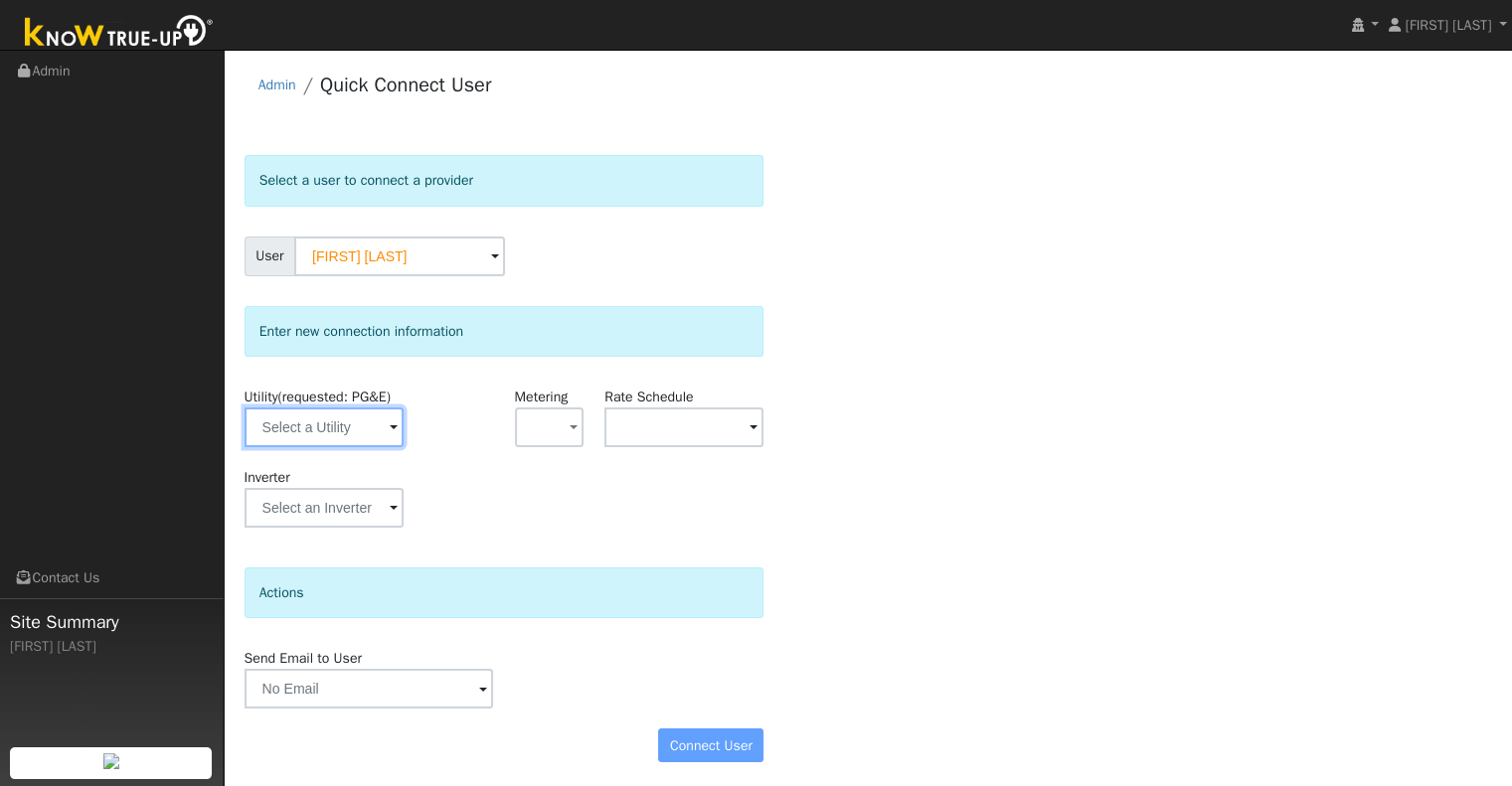click at bounding box center (324, 427) 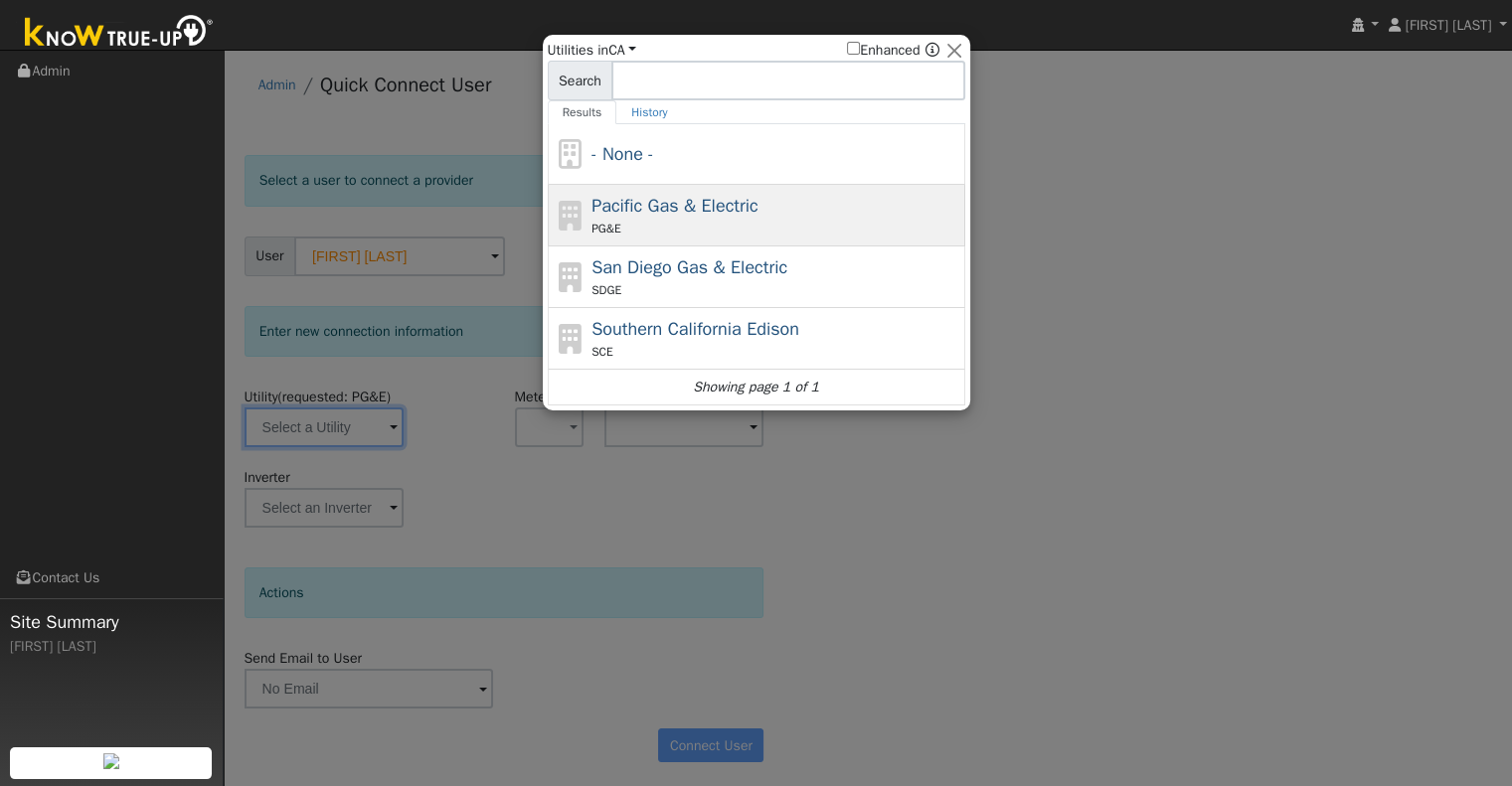 click on "Pacific Gas & Electric" at bounding box center (675, 206) 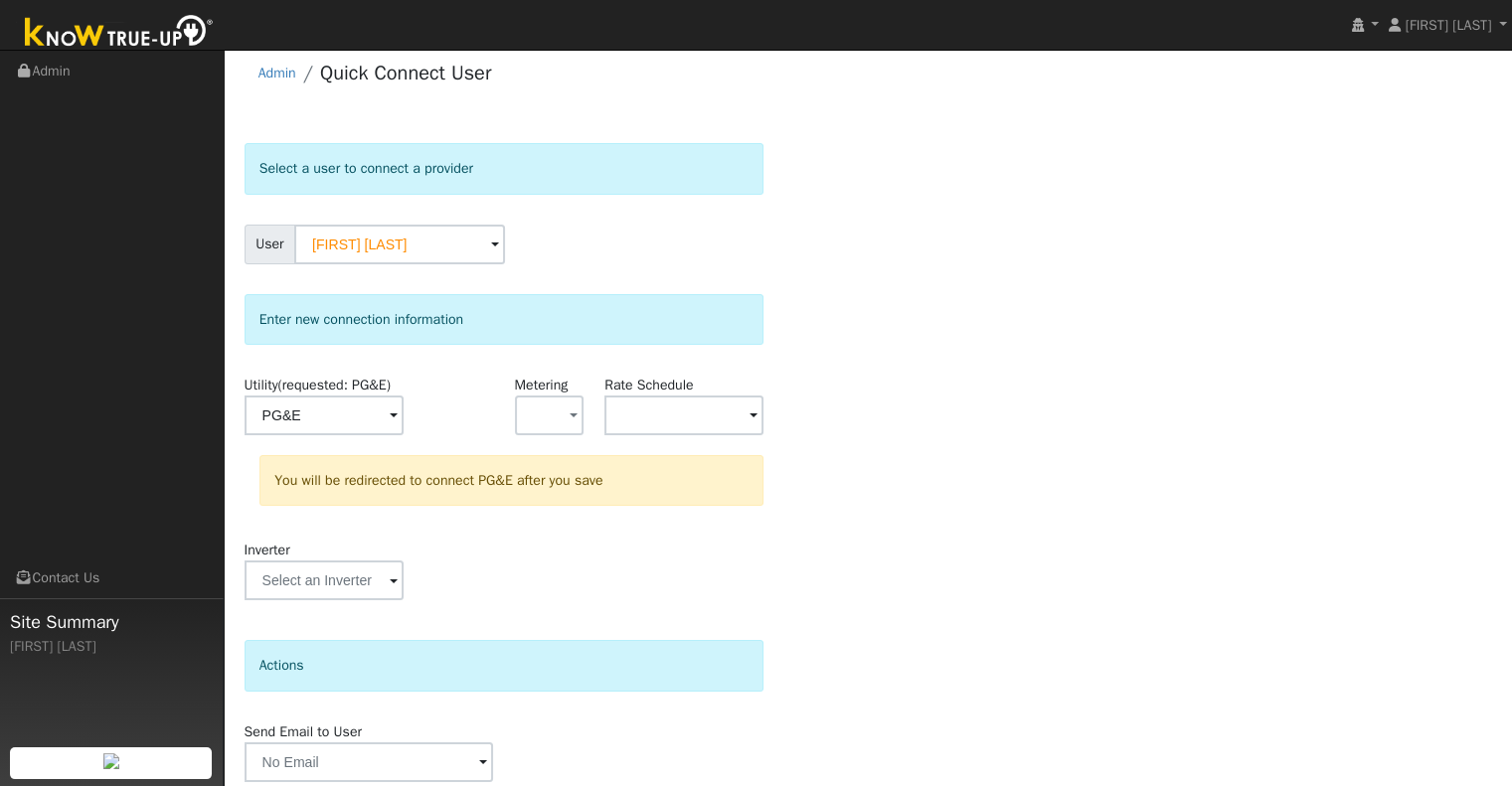 scroll, scrollTop: 88, scrollLeft: 0, axis: vertical 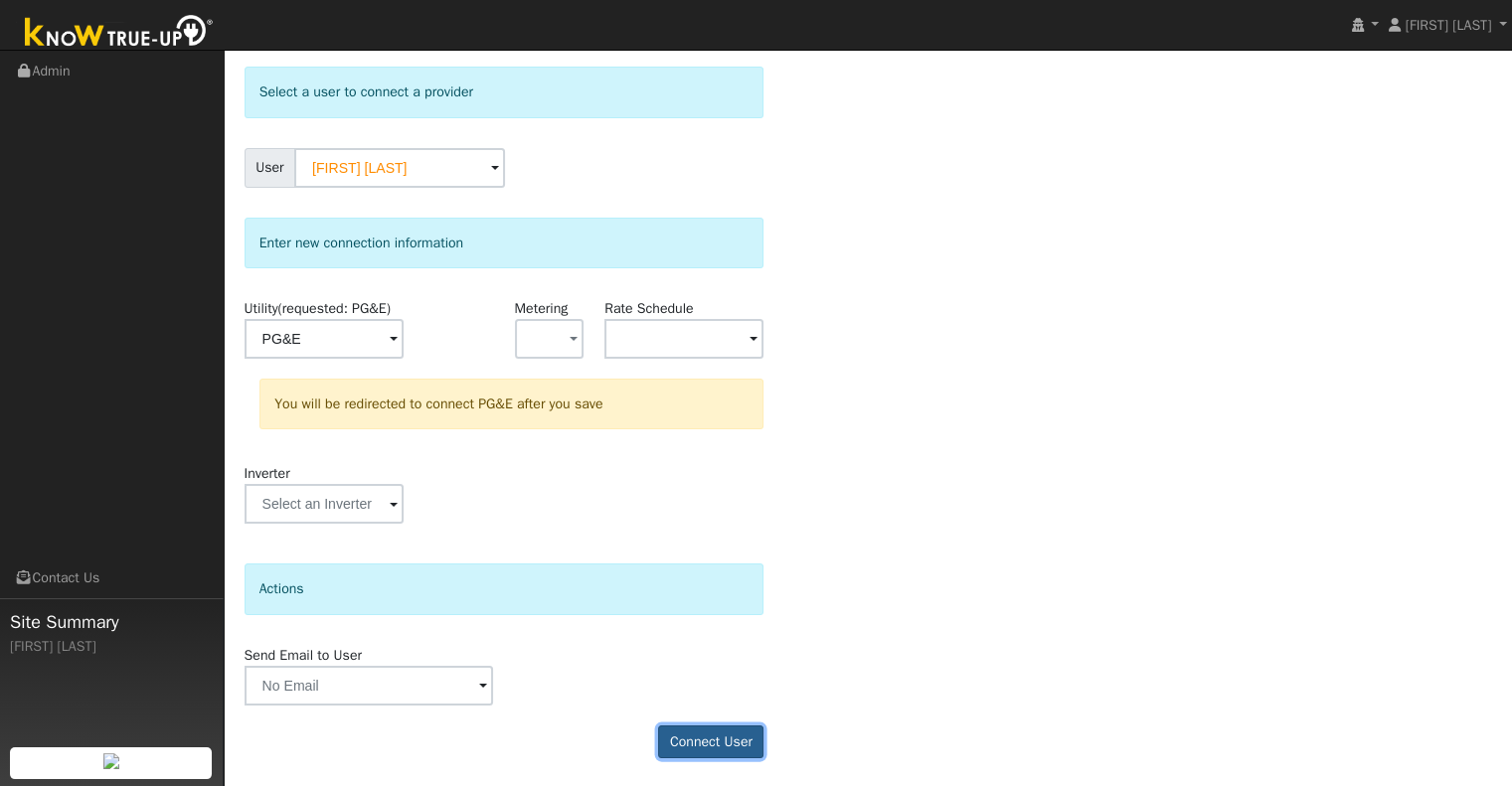 click on "Connect User" at bounding box center (711, 742) 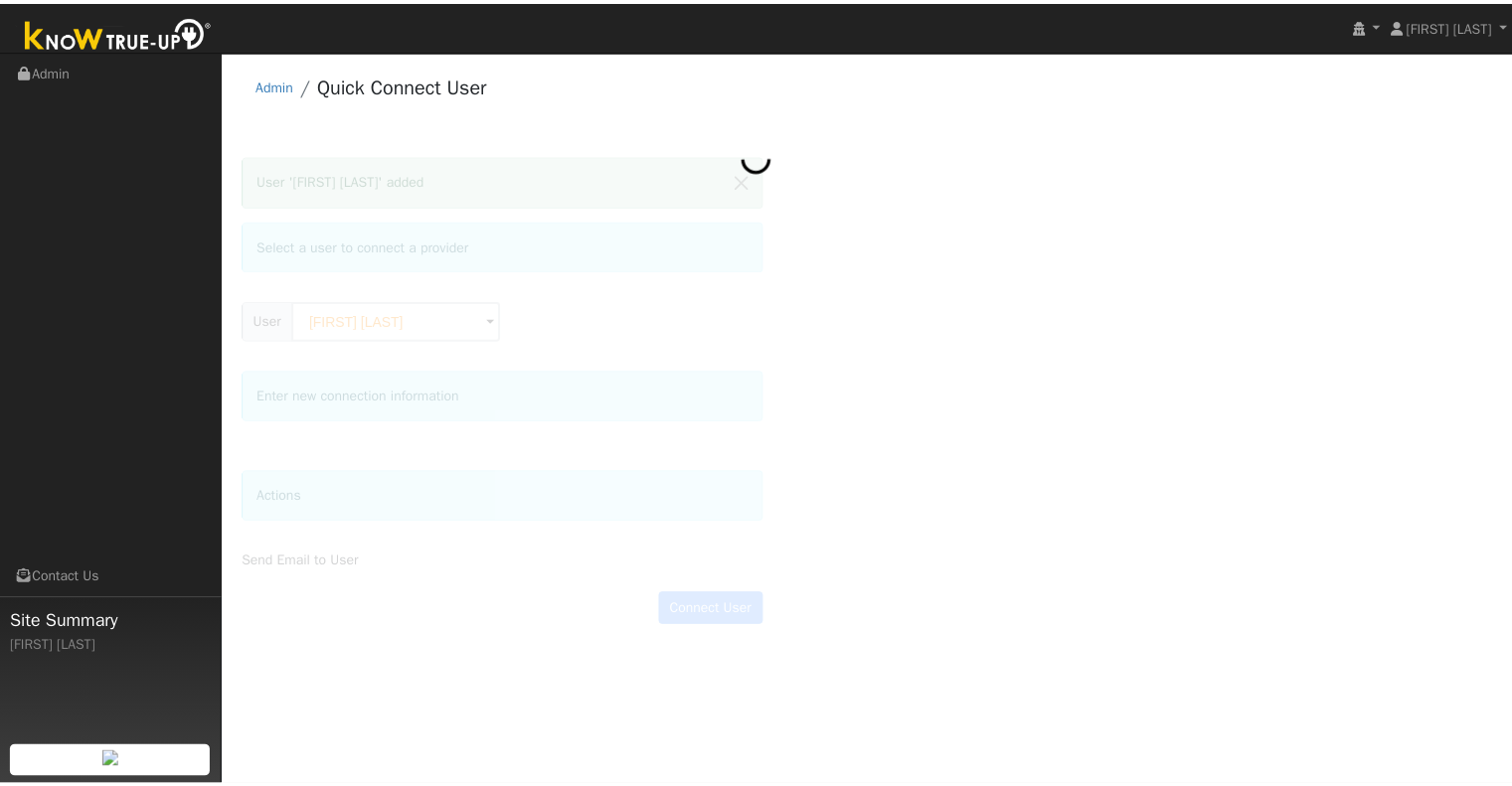 scroll, scrollTop: 0, scrollLeft: 0, axis: both 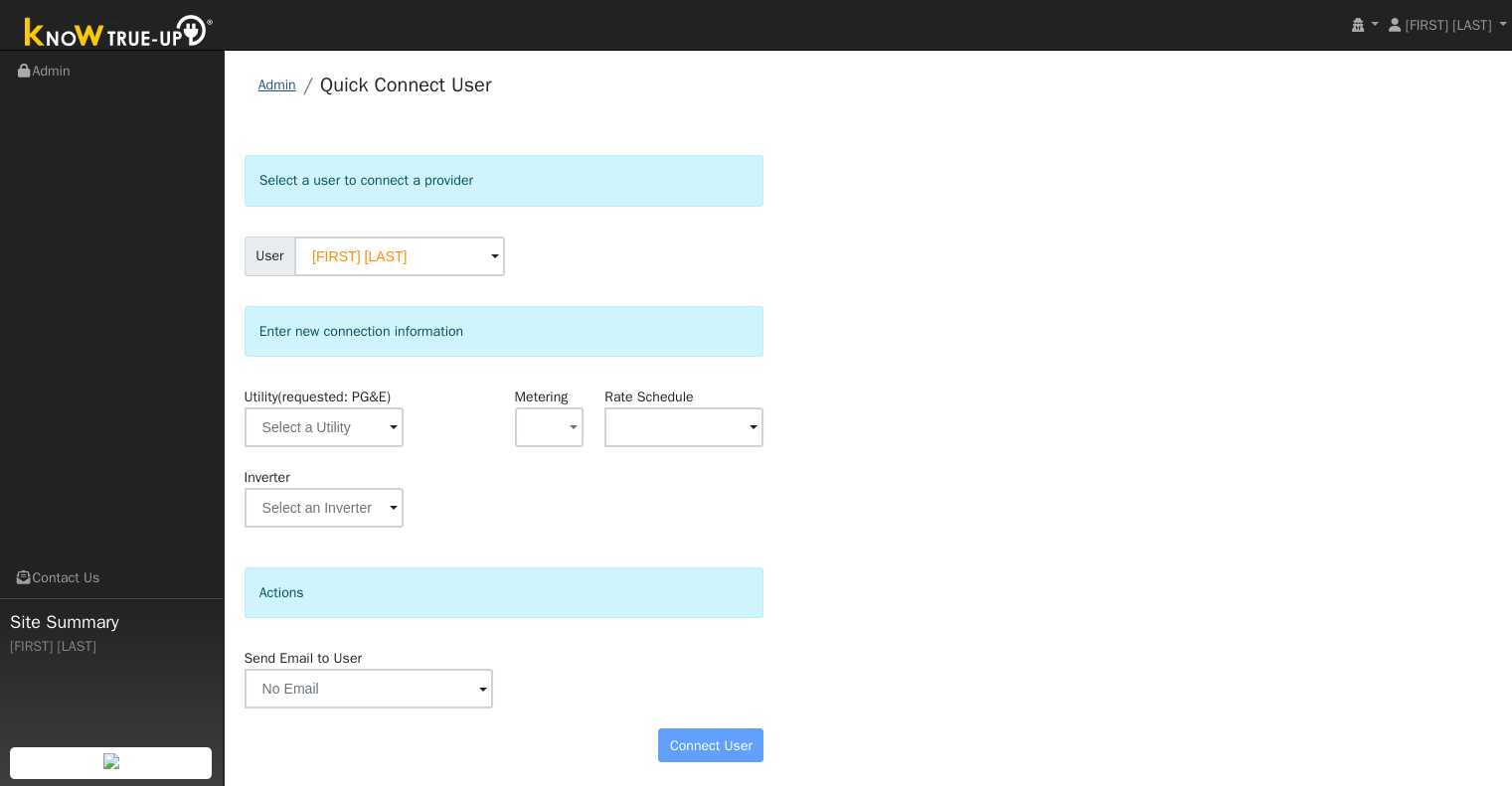 click on "Admin" at bounding box center (277, 84) 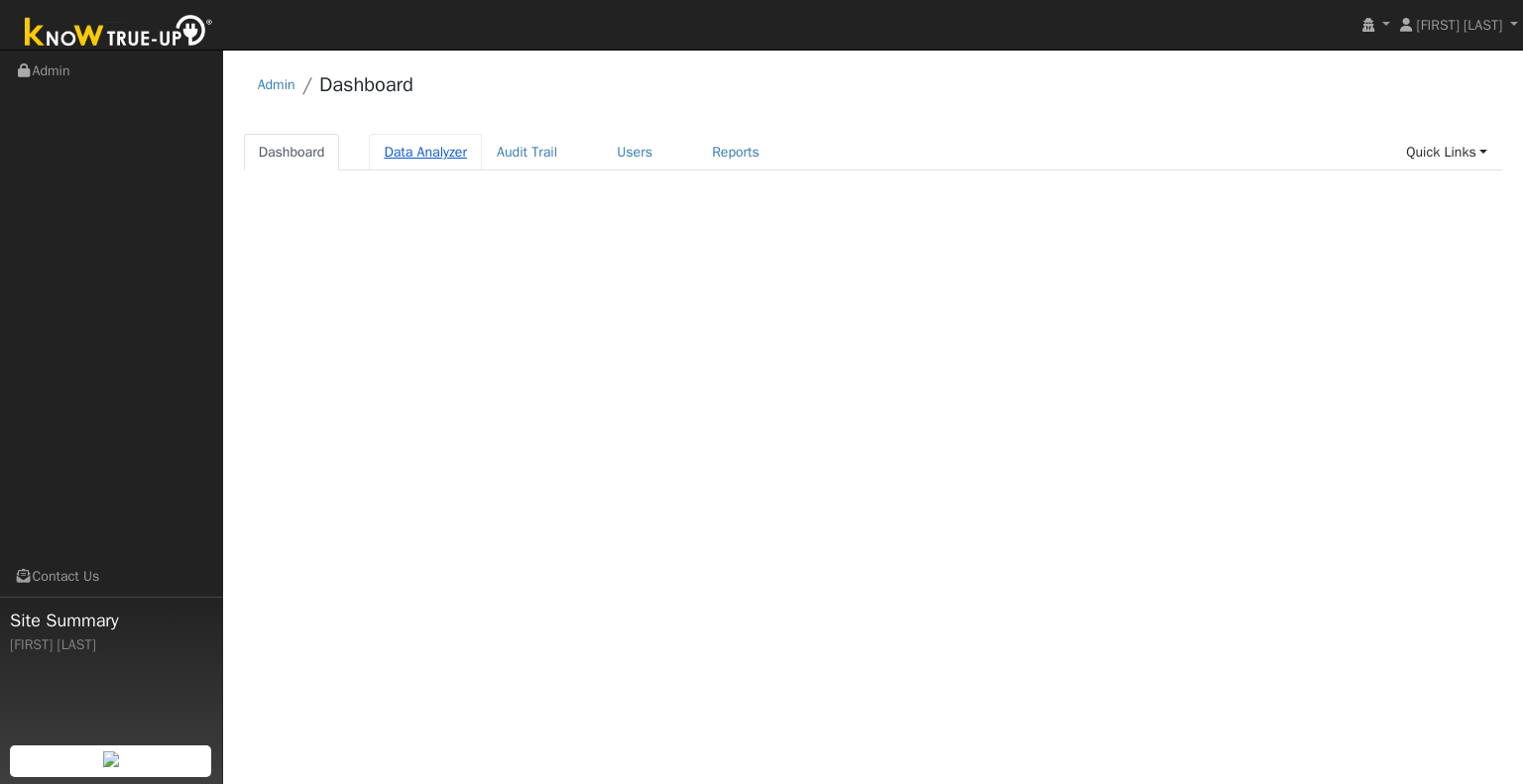 scroll, scrollTop: 0, scrollLeft: 0, axis: both 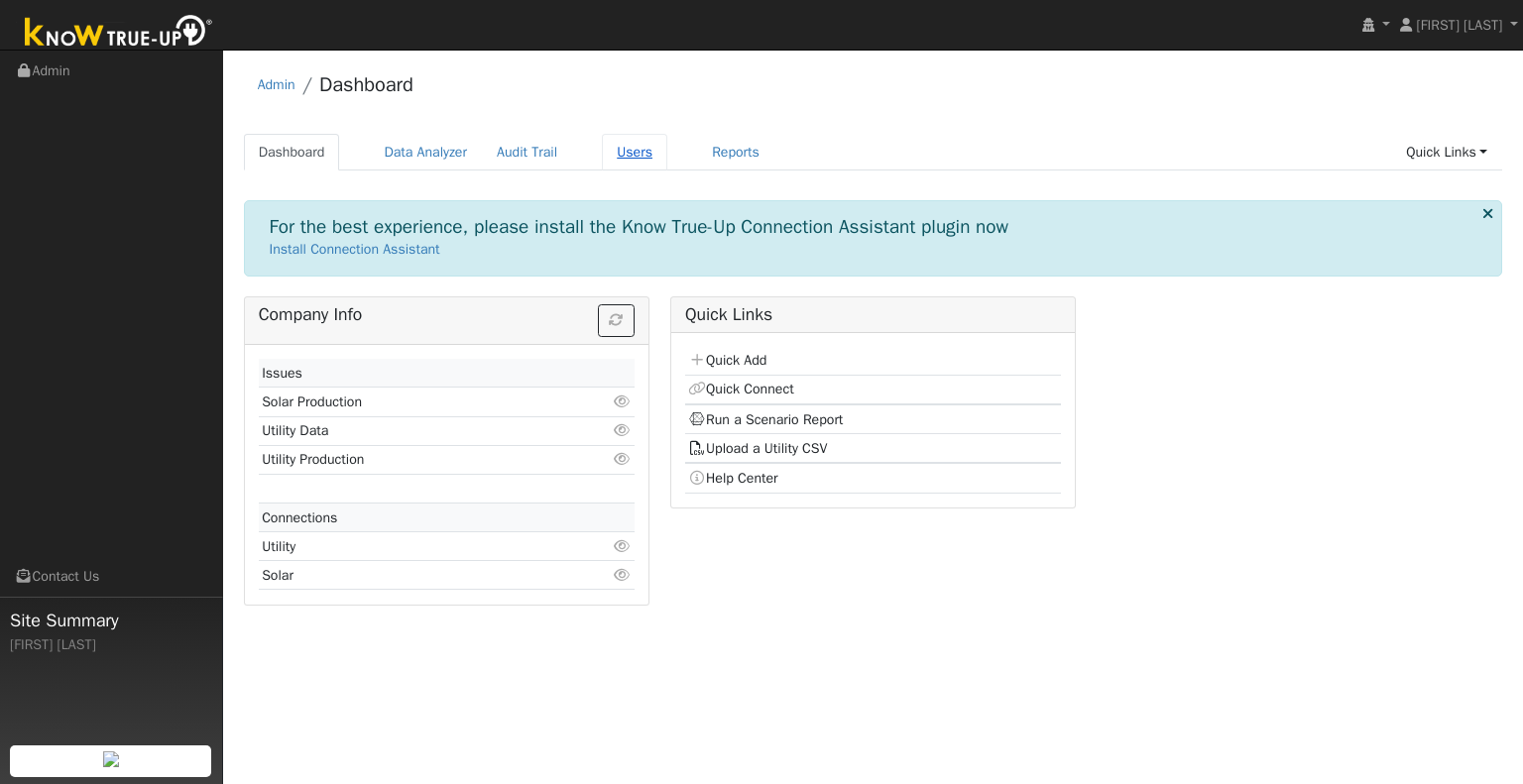 click on "Users" at bounding box center (635, 152) 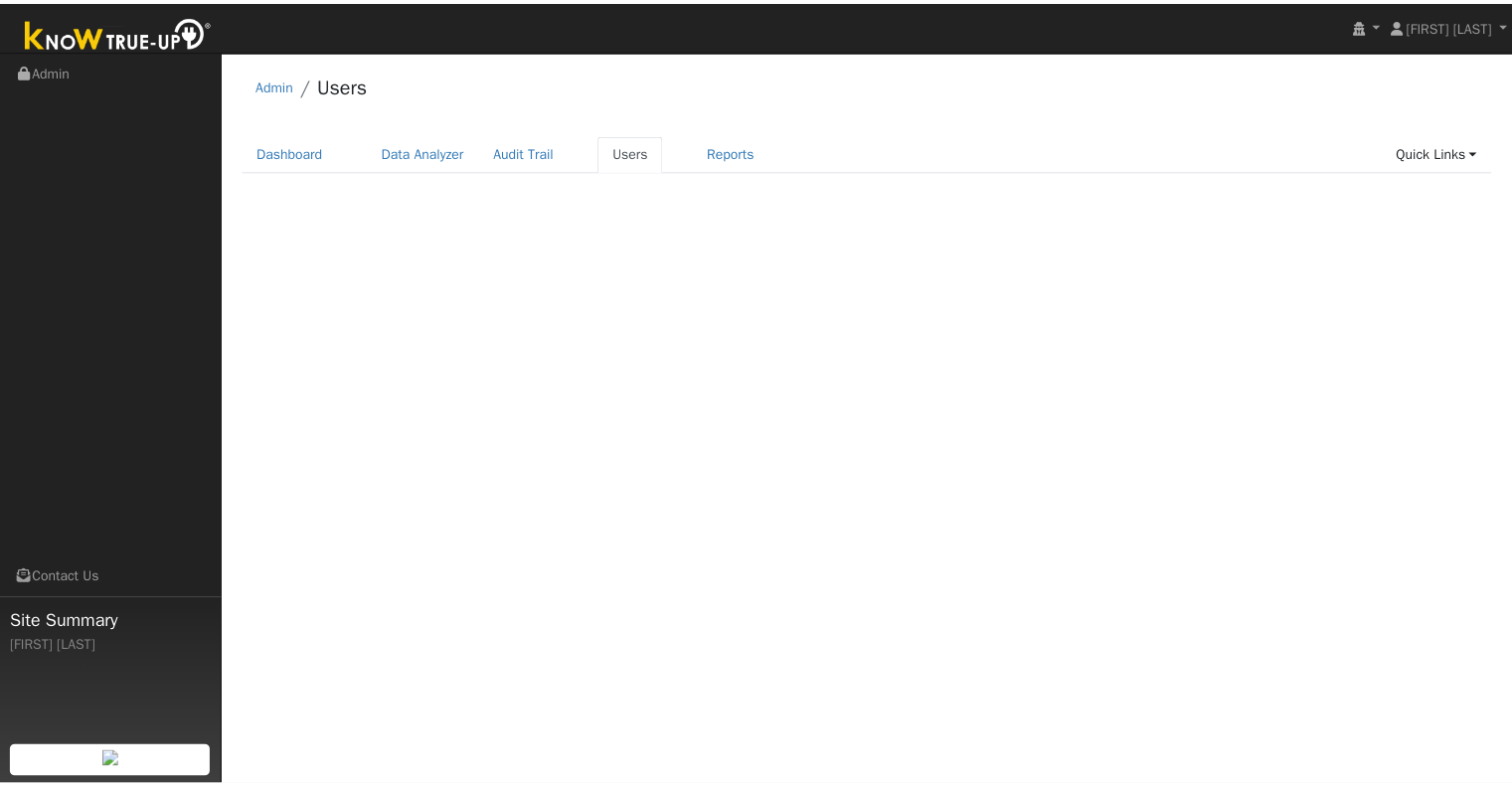 scroll, scrollTop: 0, scrollLeft: 0, axis: both 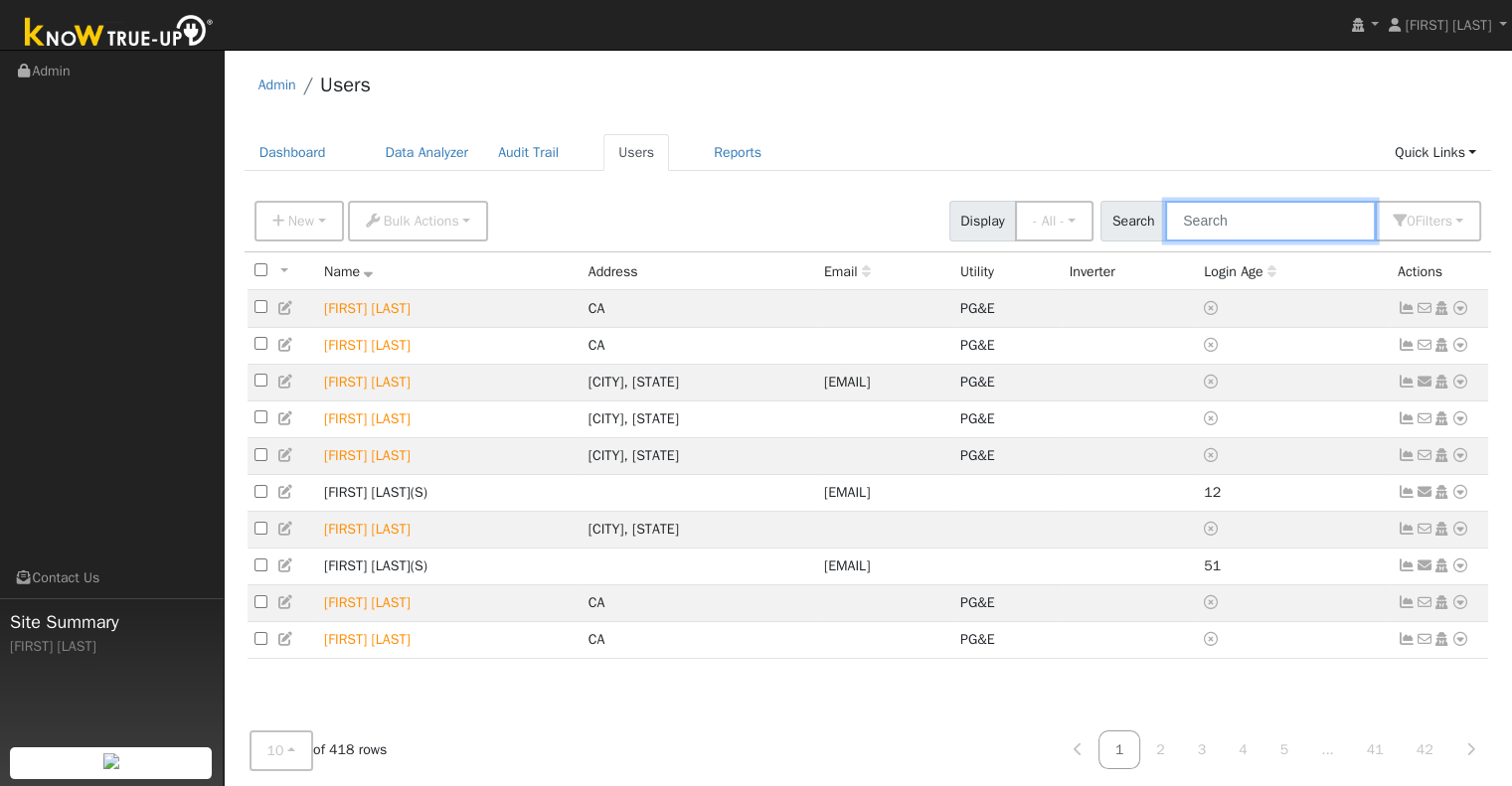 click at bounding box center [1270, 221] 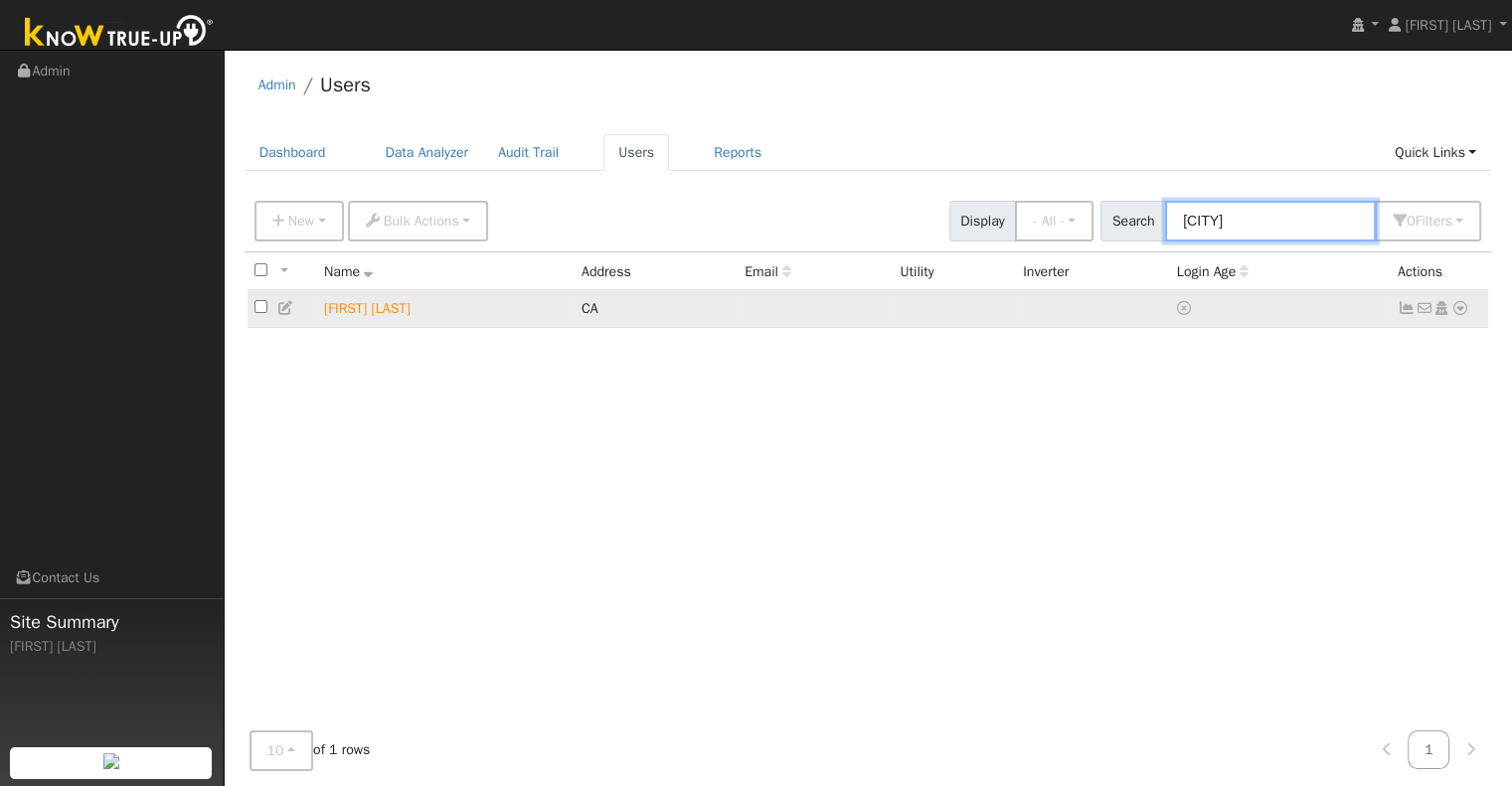 type on "stark" 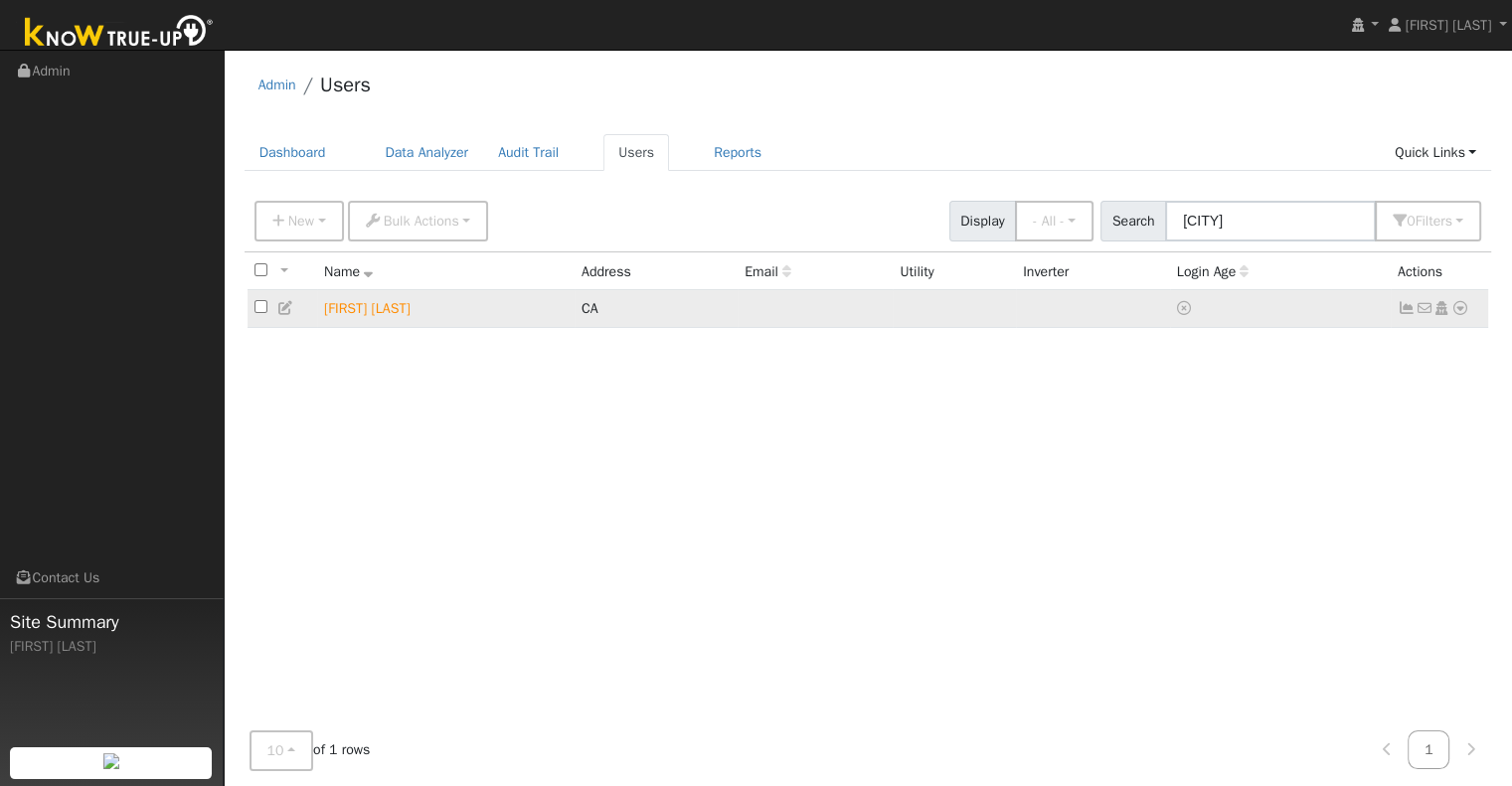 click at bounding box center (1460, 308) 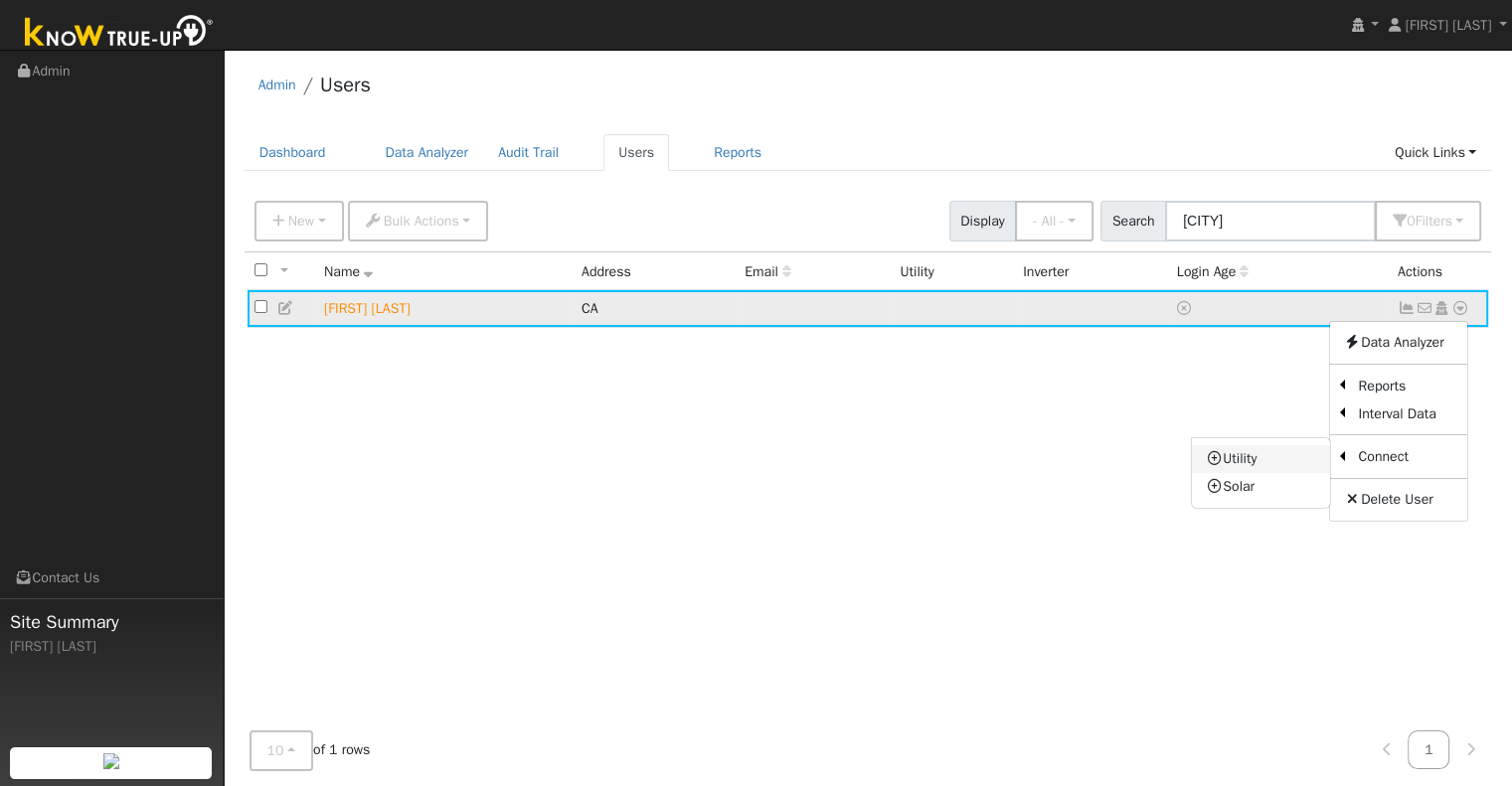 click on "Utility" at bounding box center [1260, 459] 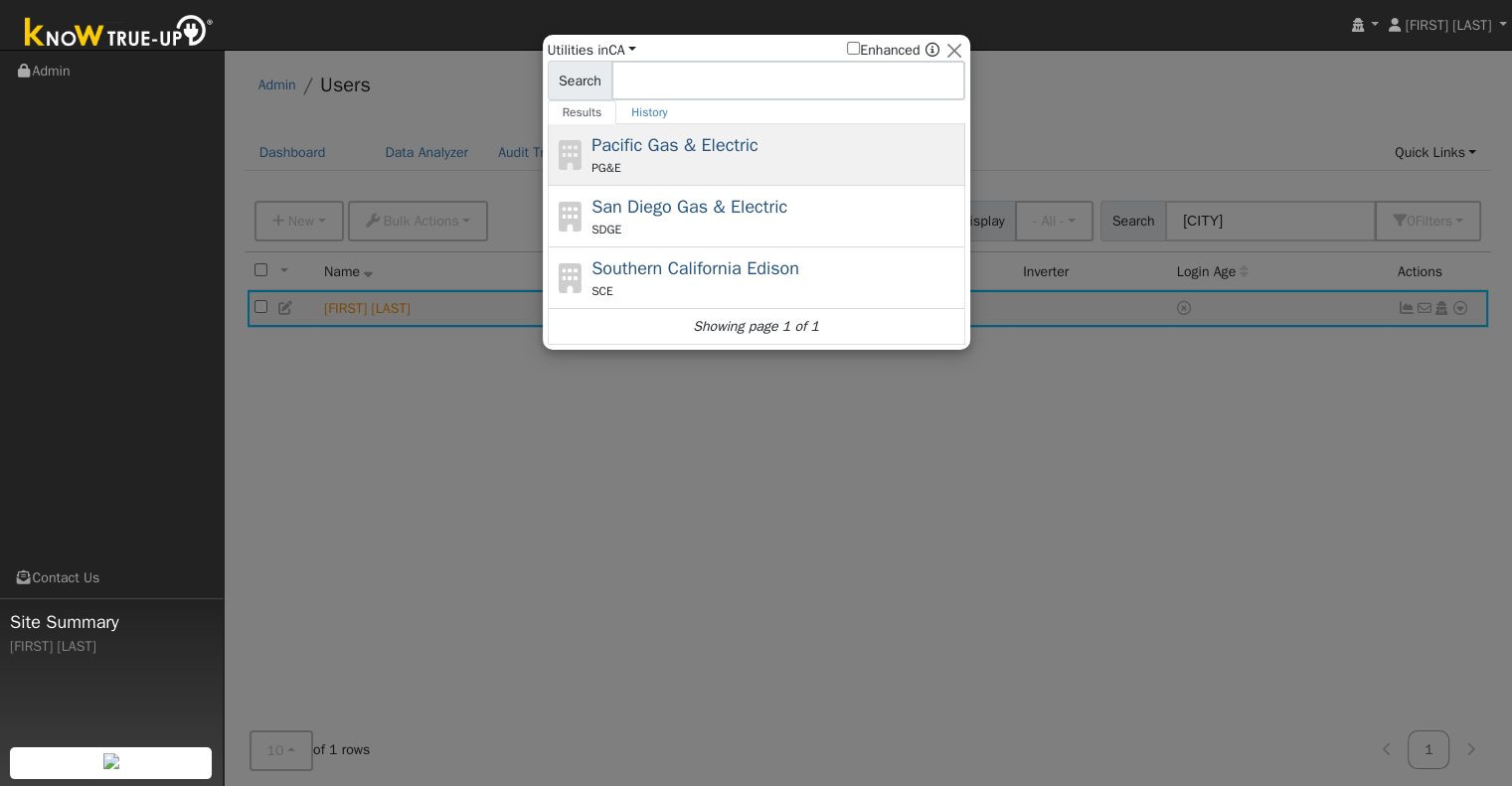 click on "Pacific Gas & Electric" at bounding box center (675, 145) 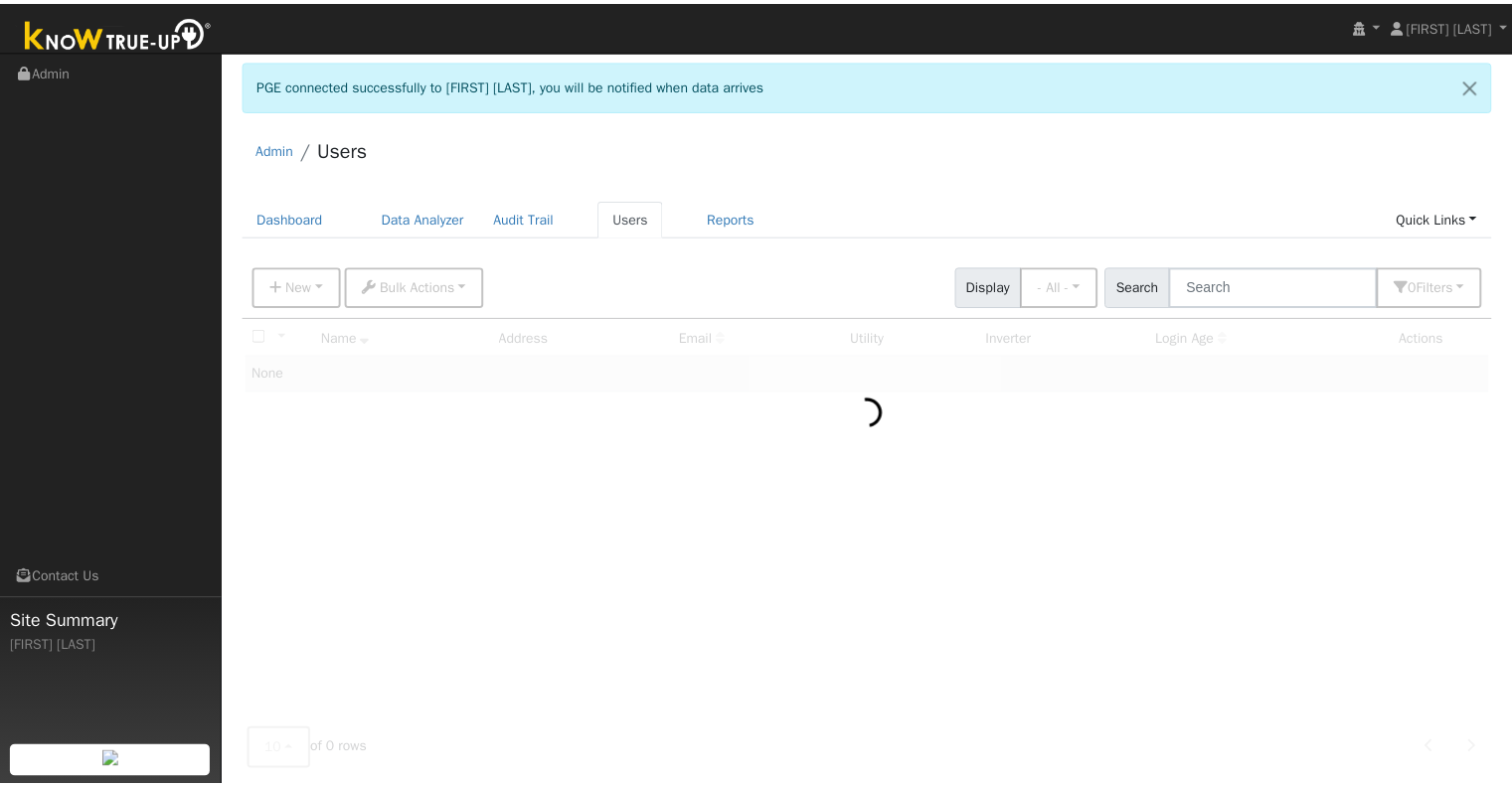 scroll, scrollTop: 0, scrollLeft: 0, axis: both 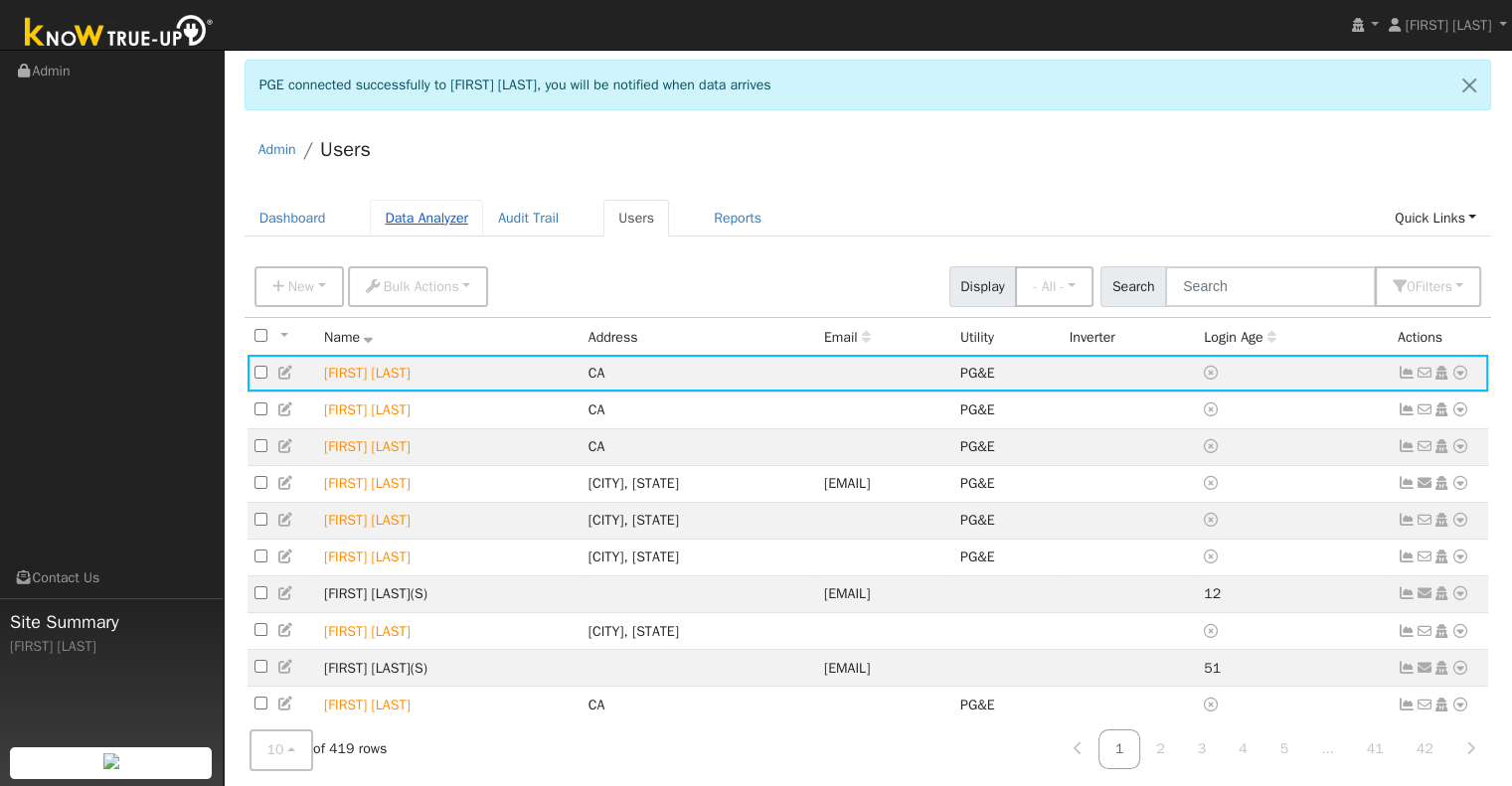 click on "Data Analyzer" at bounding box center [426, 218] 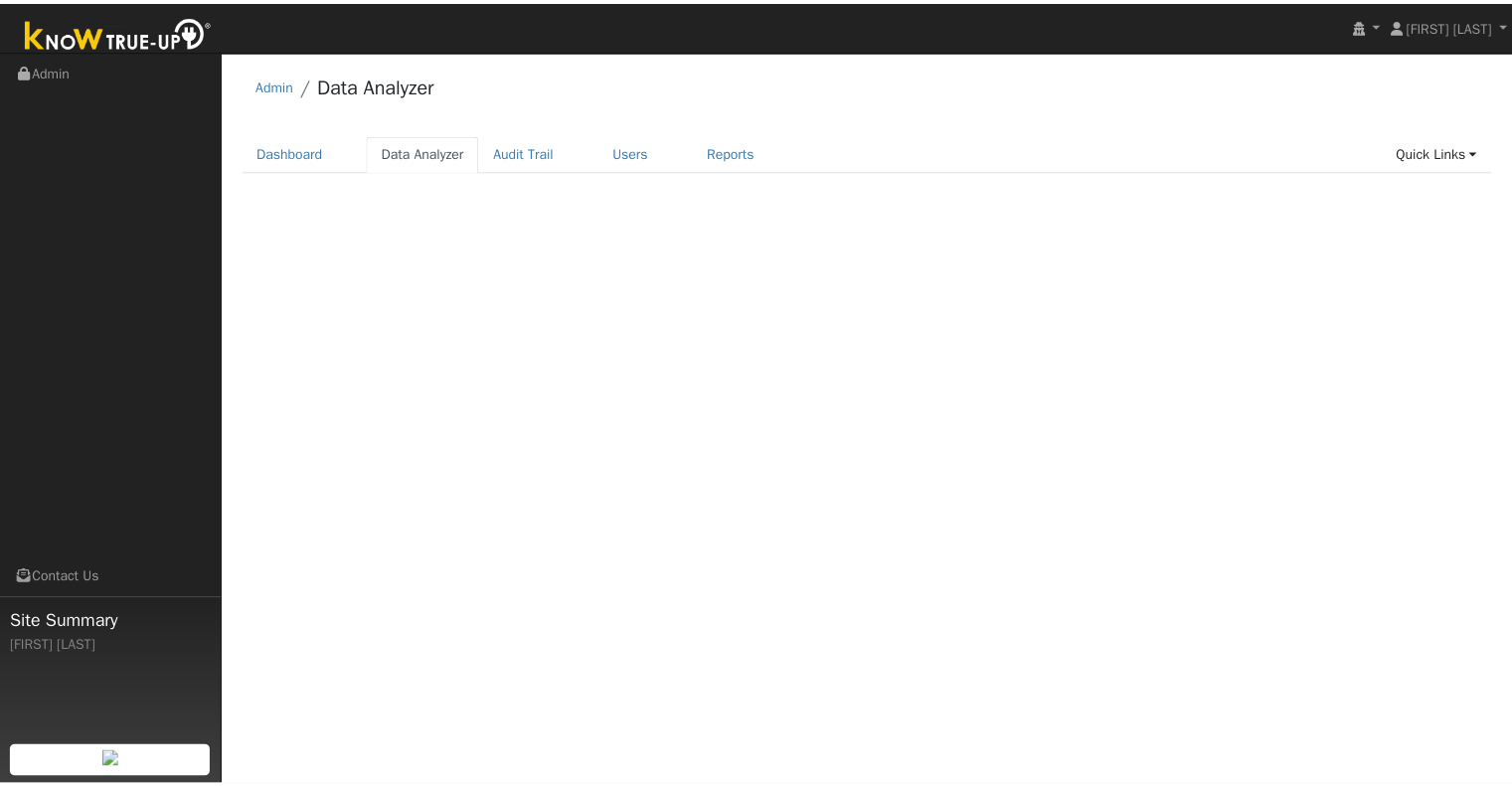 scroll, scrollTop: 0, scrollLeft: 0, axis: both 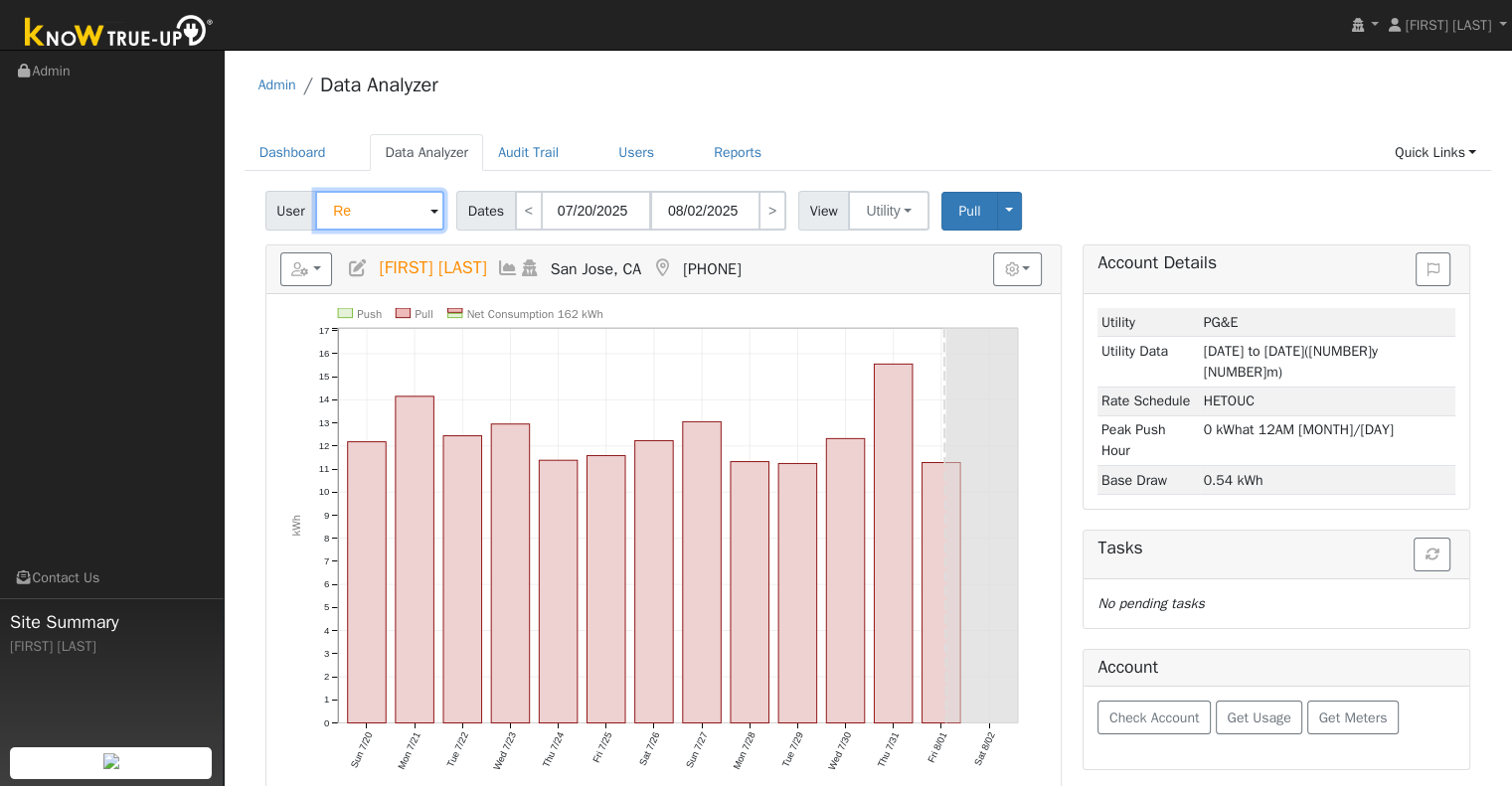 type on "R" 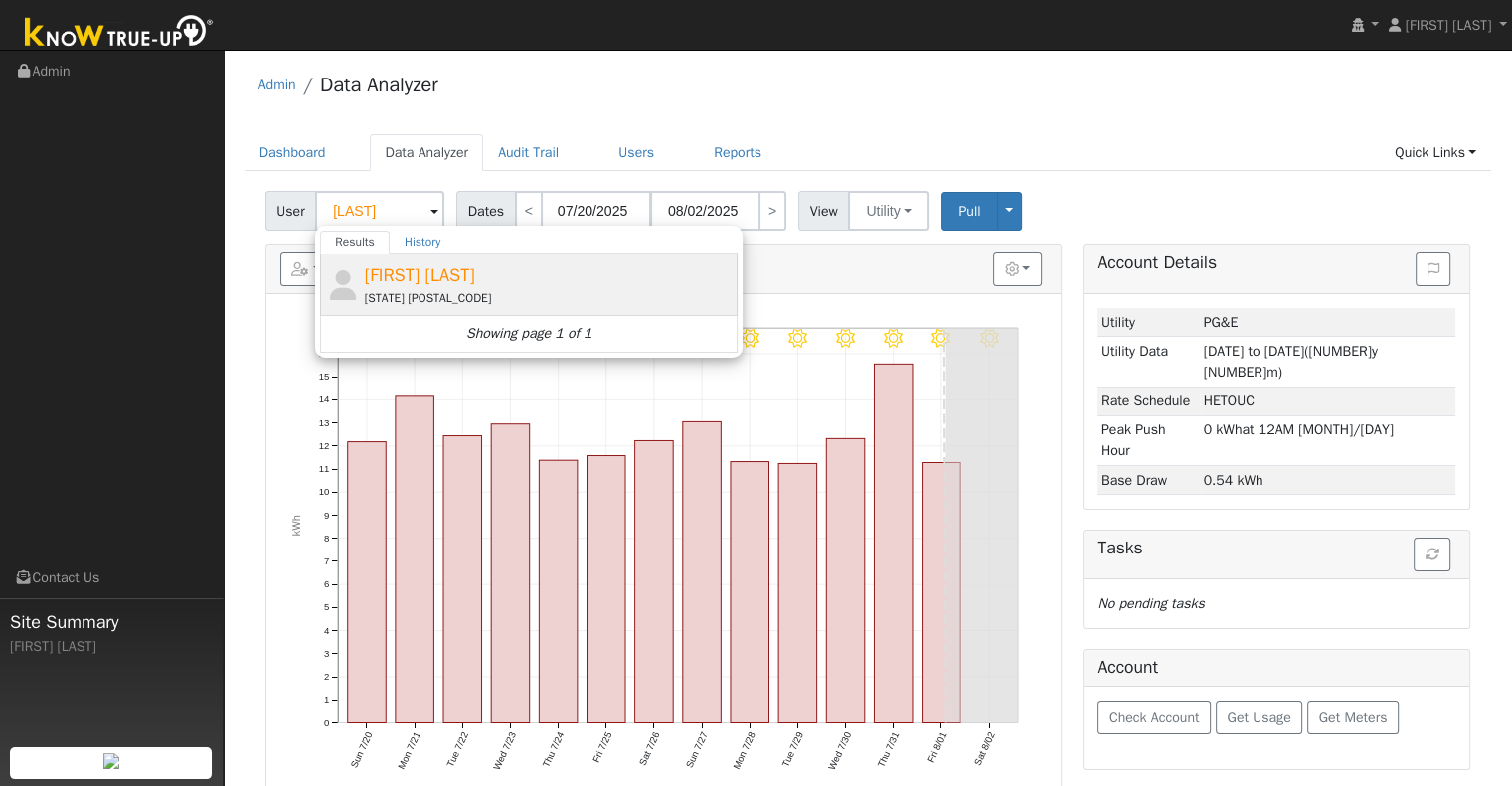 click on "[POSTAL_CODE]" at bounding box center [549, 298] 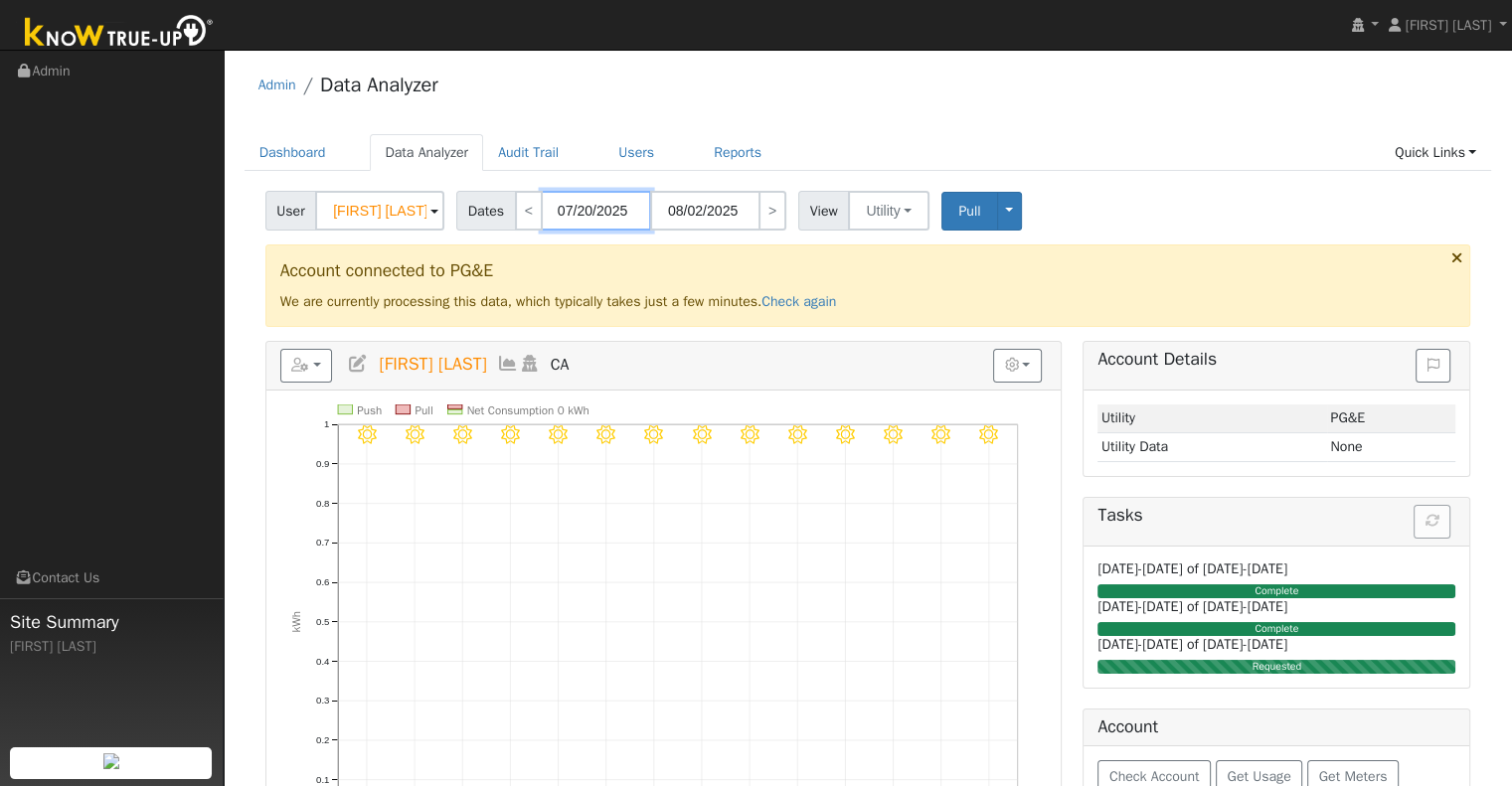 click on "Josh Clark
Josh Clark
Profile
My Company
Help Center
Terms Of Service
See What's New
Log Out
Navigation
Admin" at bounding box center [756, 597] 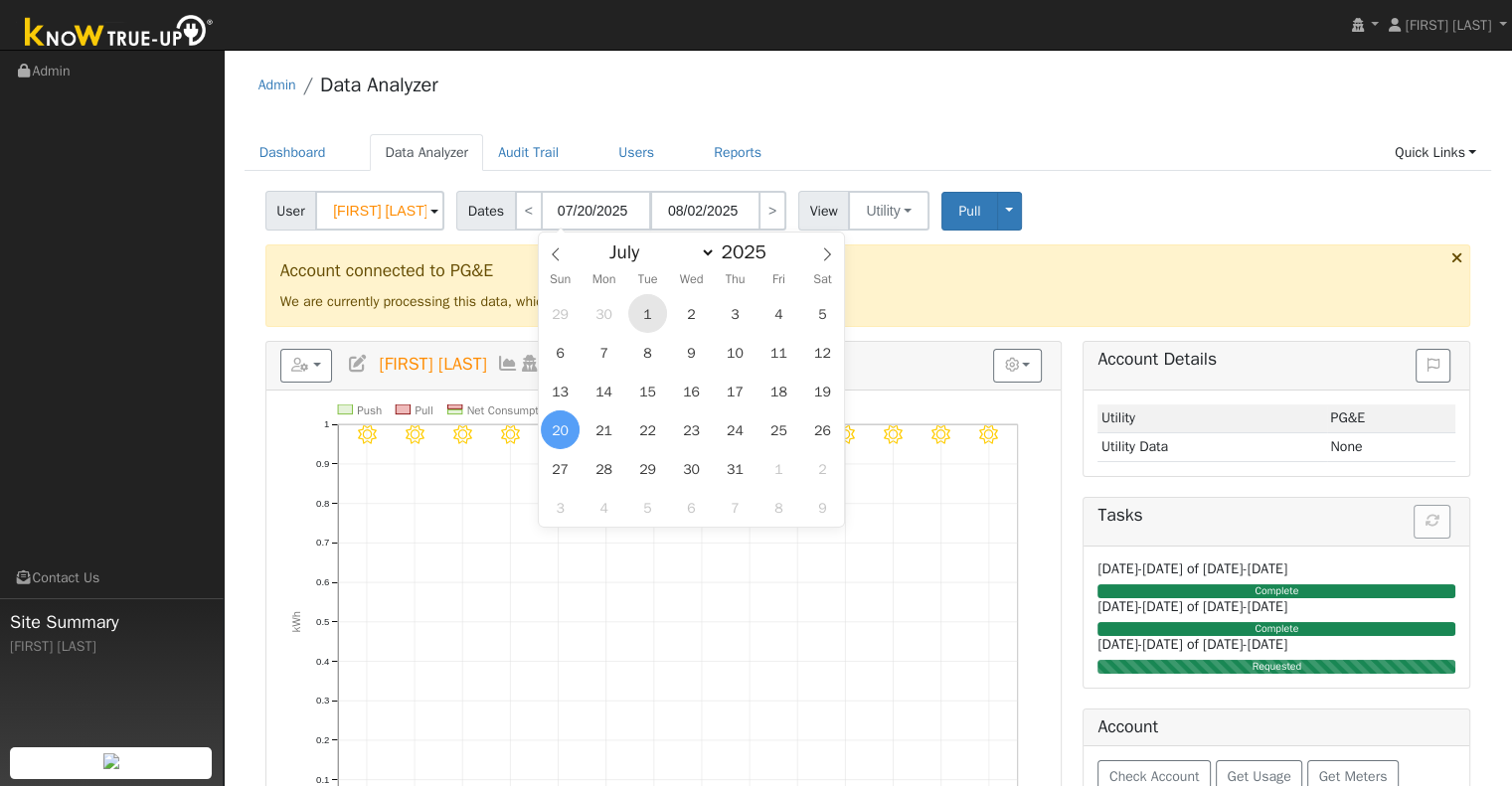 click on "1" at bounding box center (647, 313) 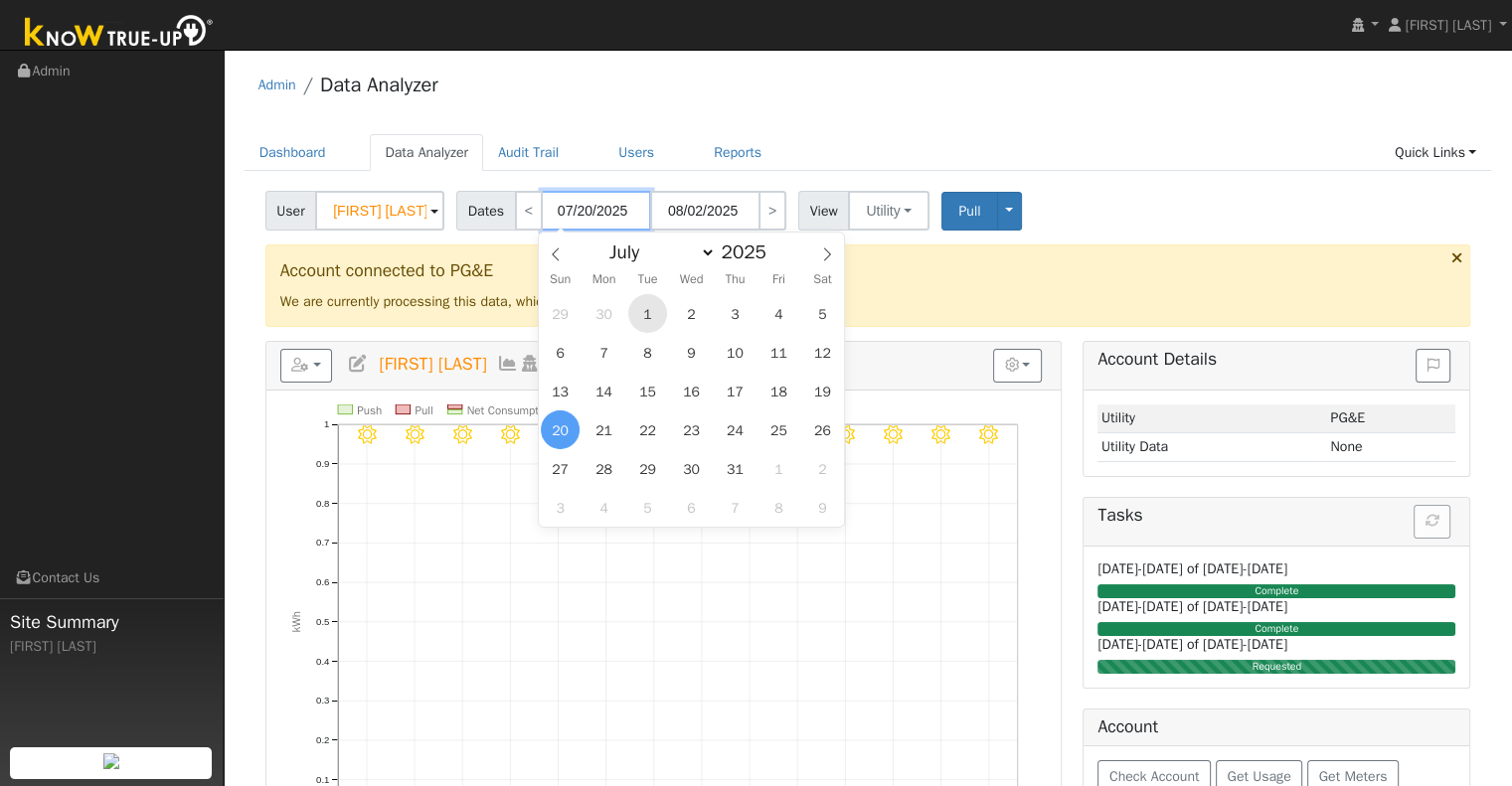 type on "07/01/2025" 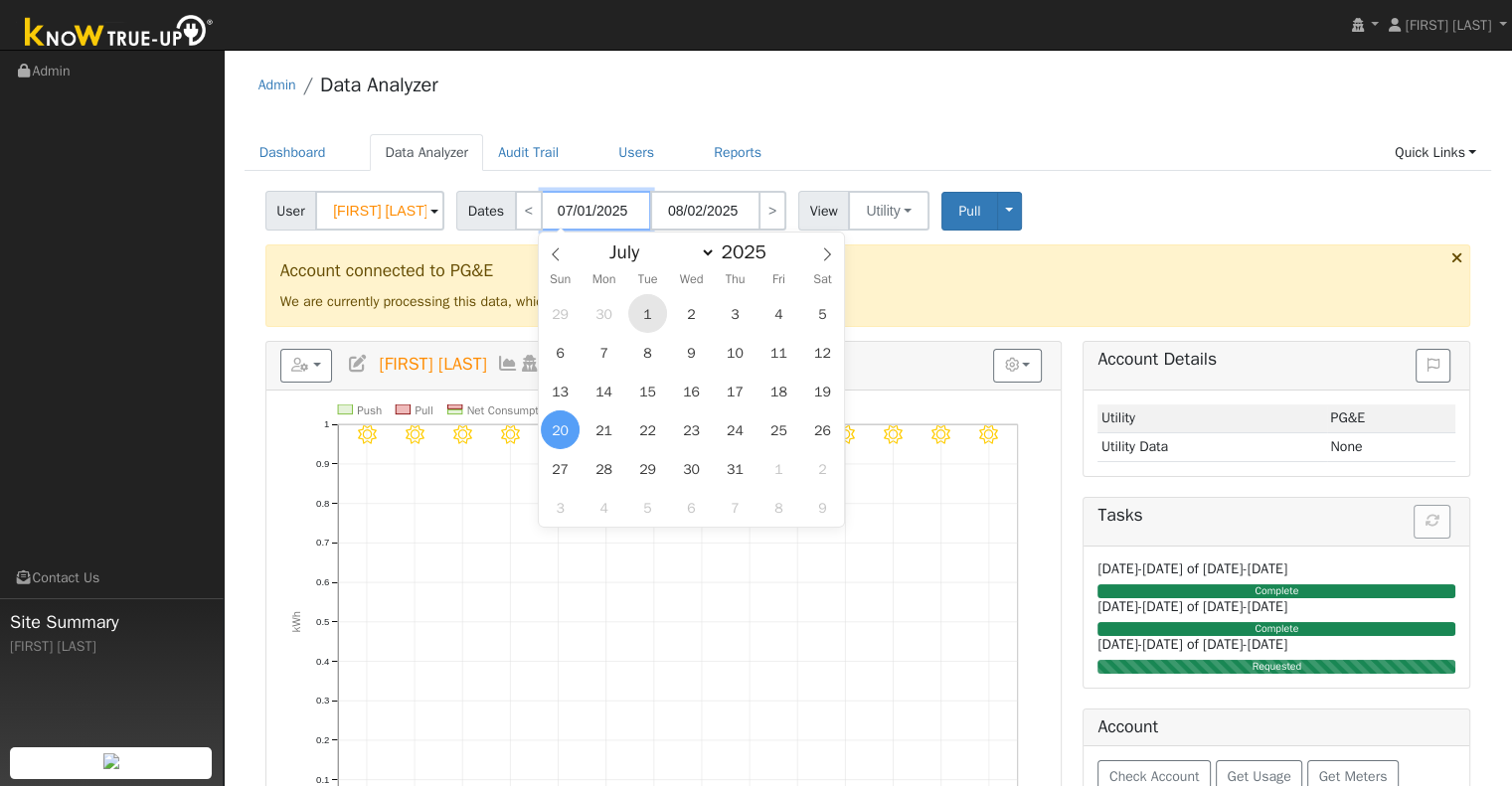 type on "07/31/2025" 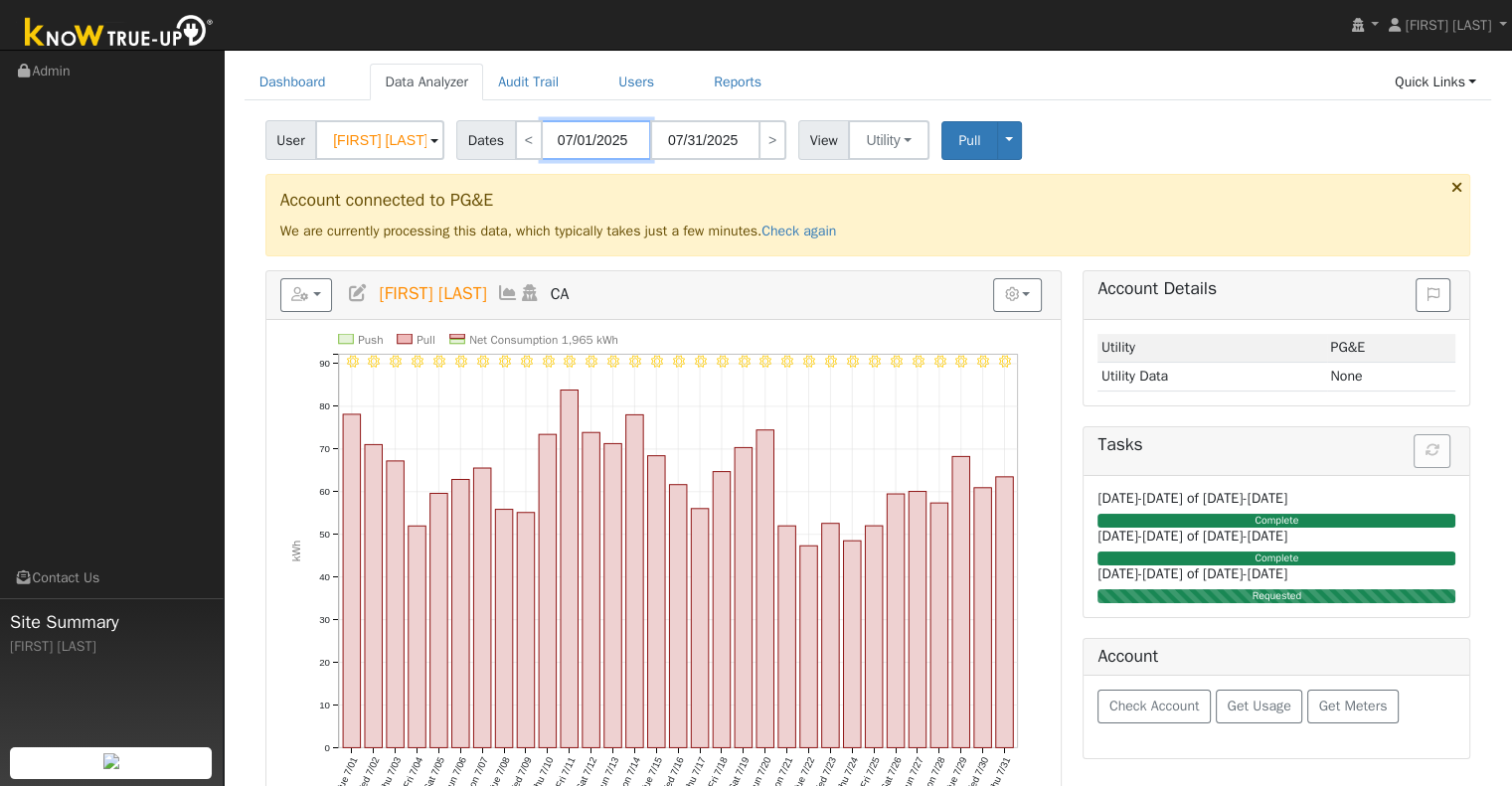 scroll, scrollTop: 99, scrollLeft: 0, axis: vertical 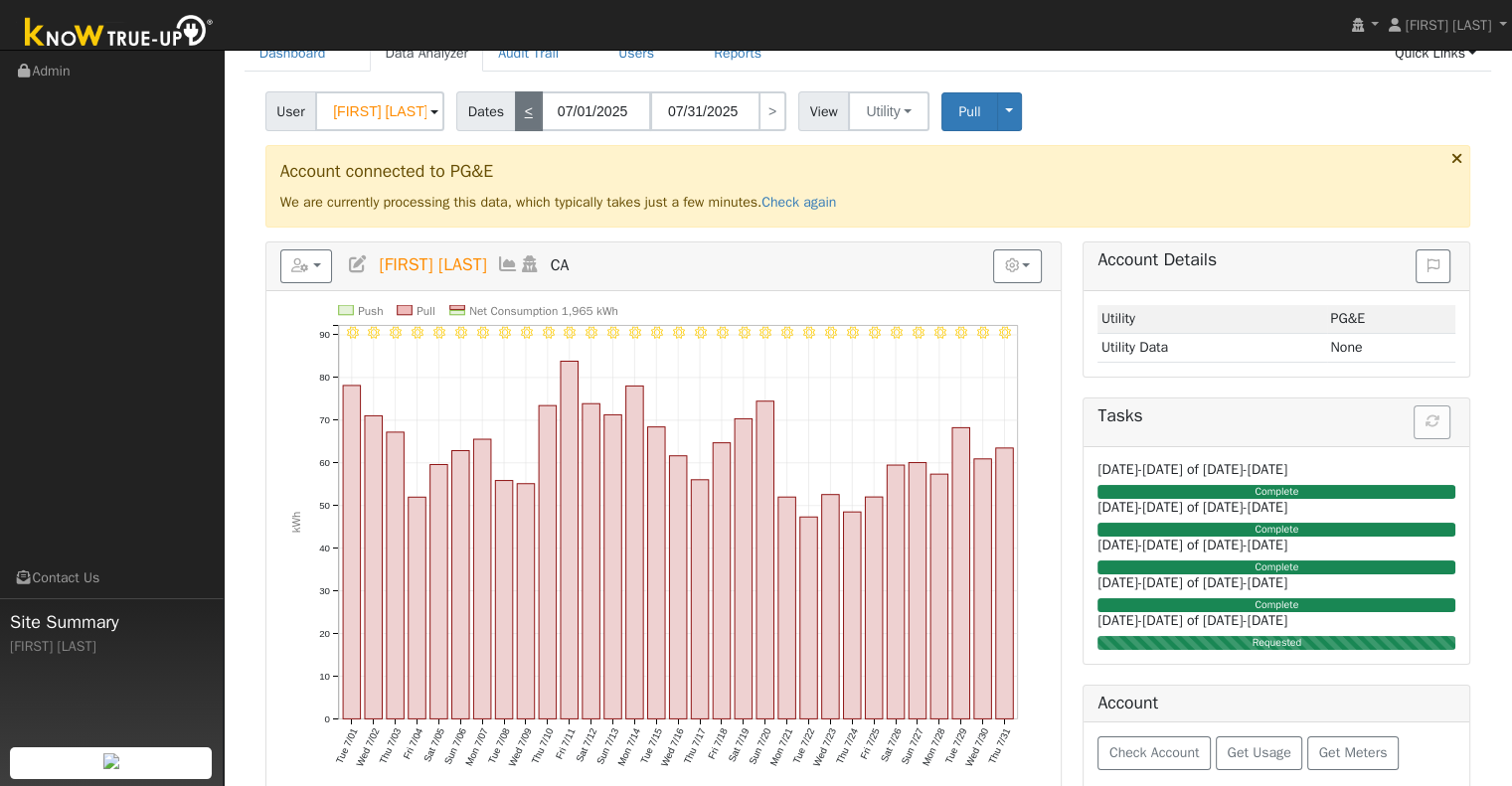 click on "<" at bounding box center [529, 111] 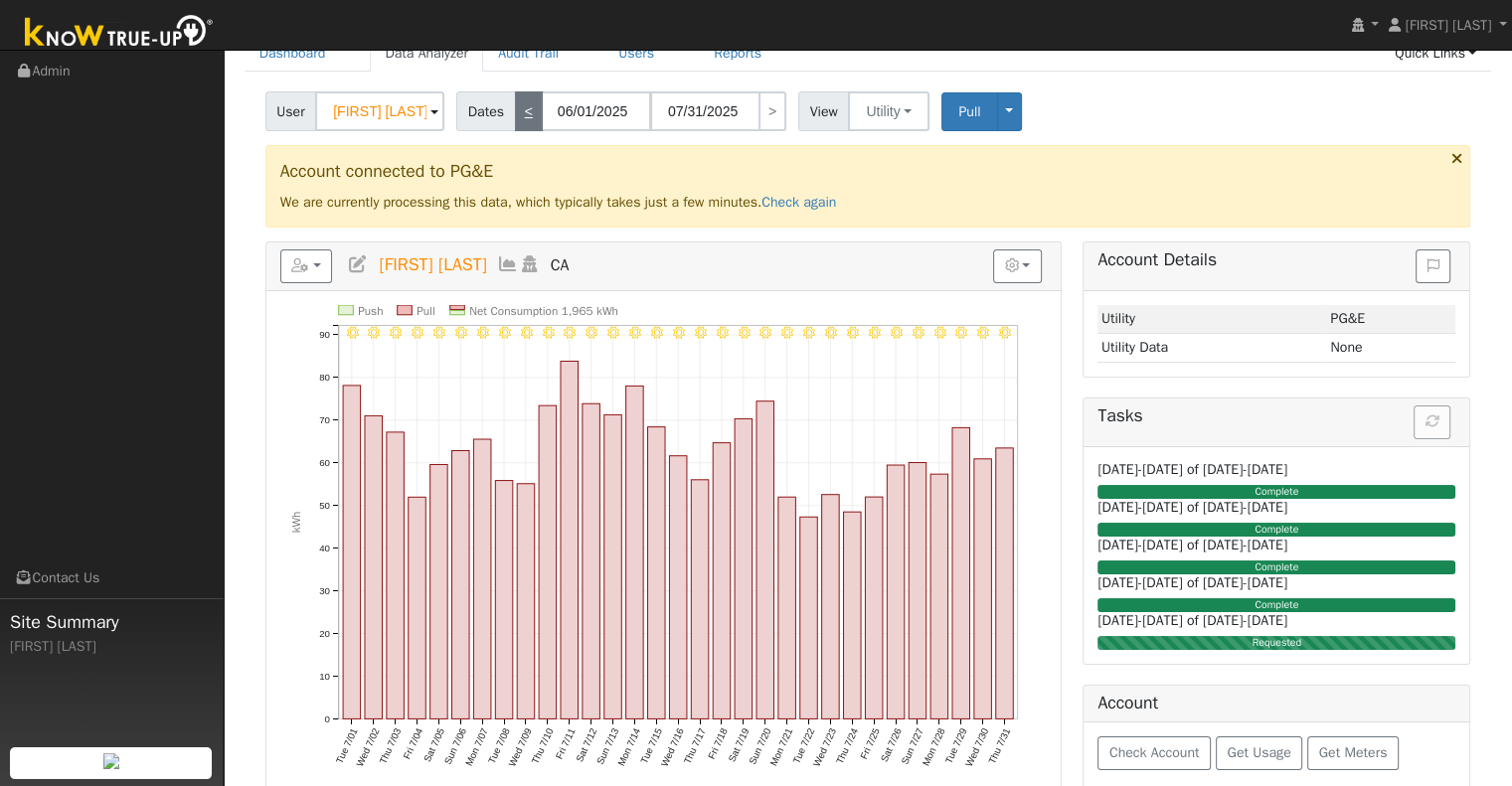 type on "06/30/2025" 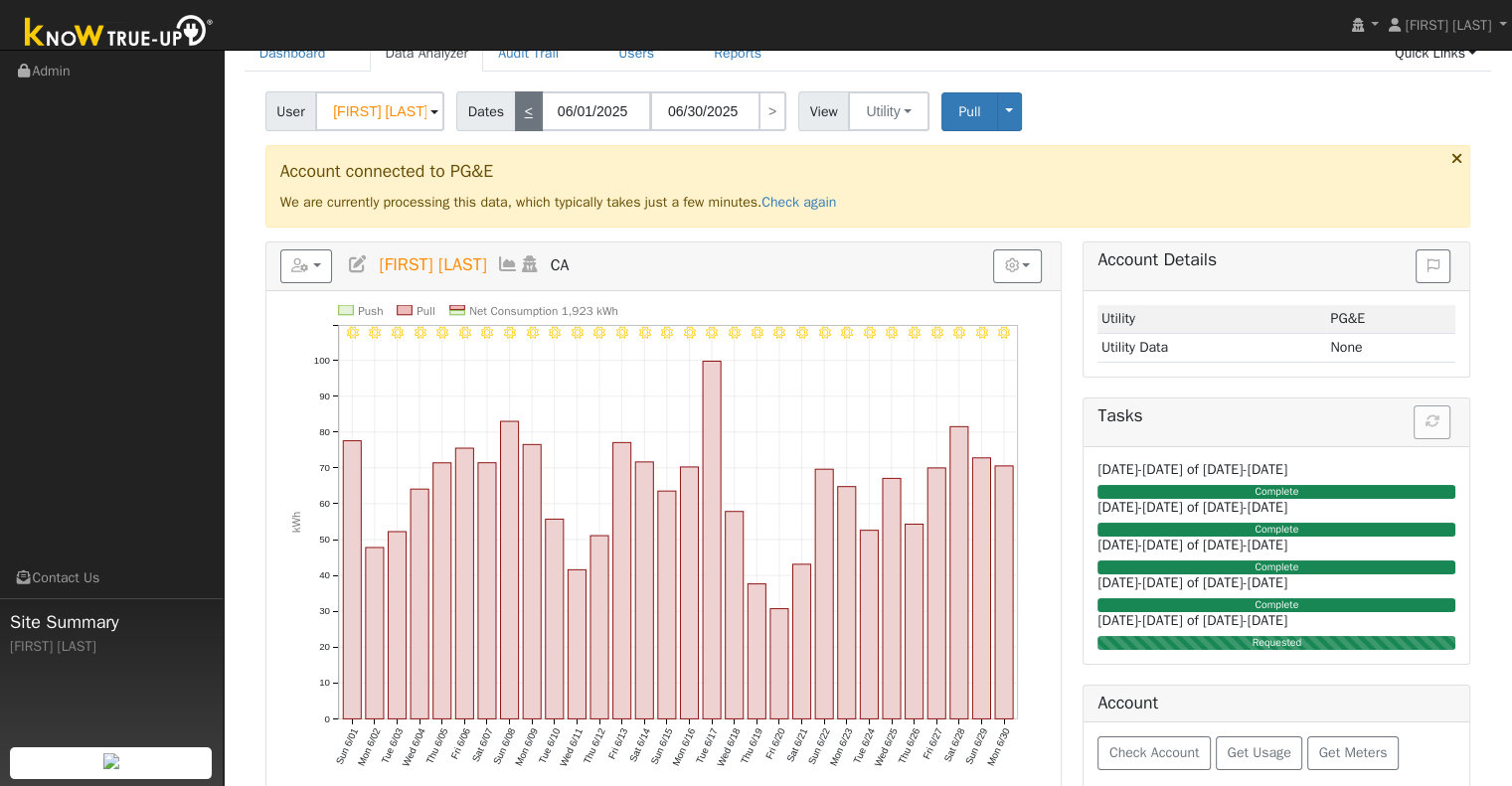 click on "<" at bounding box center (529, 111) 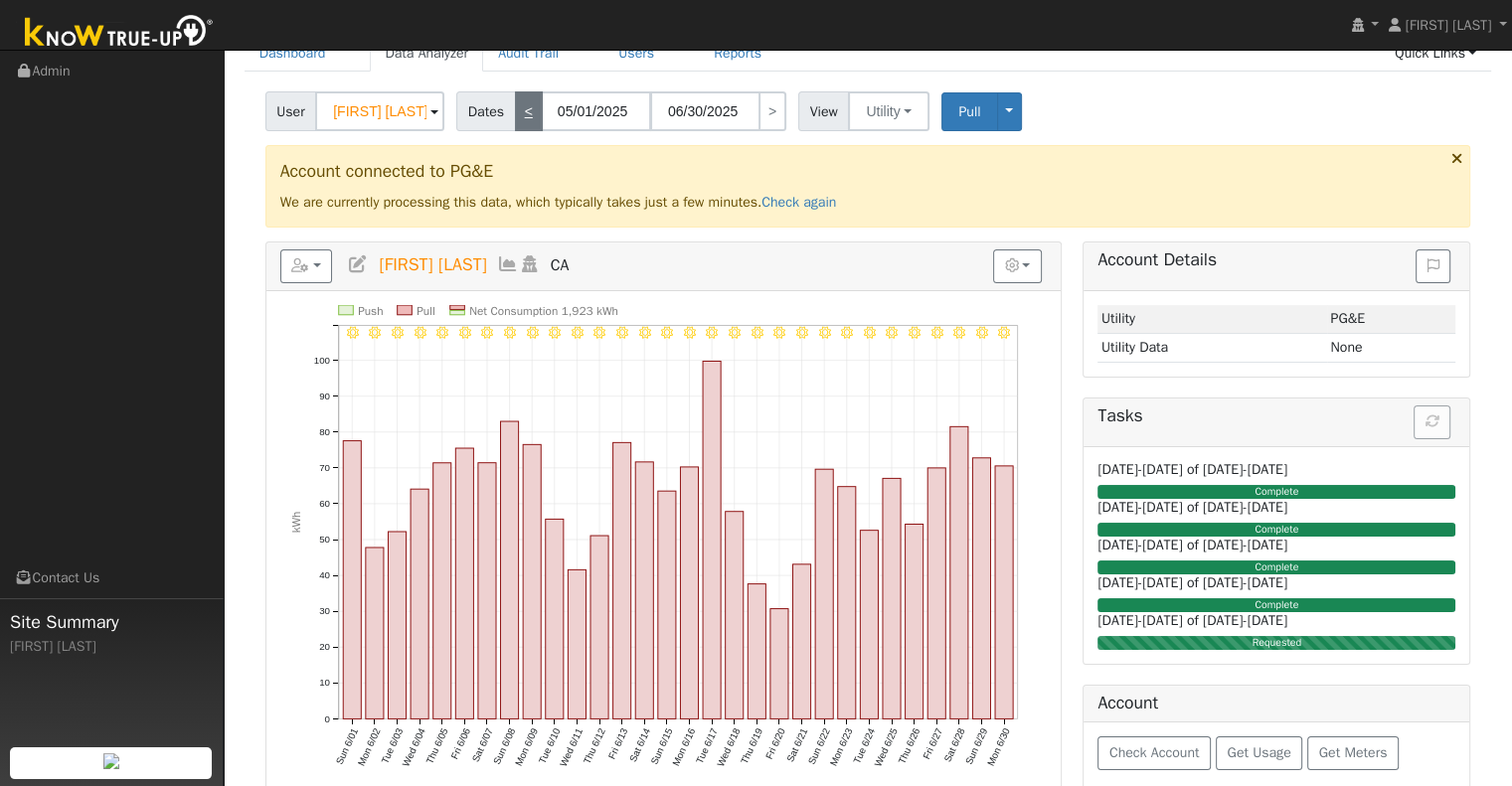 type on "05/31/2025" 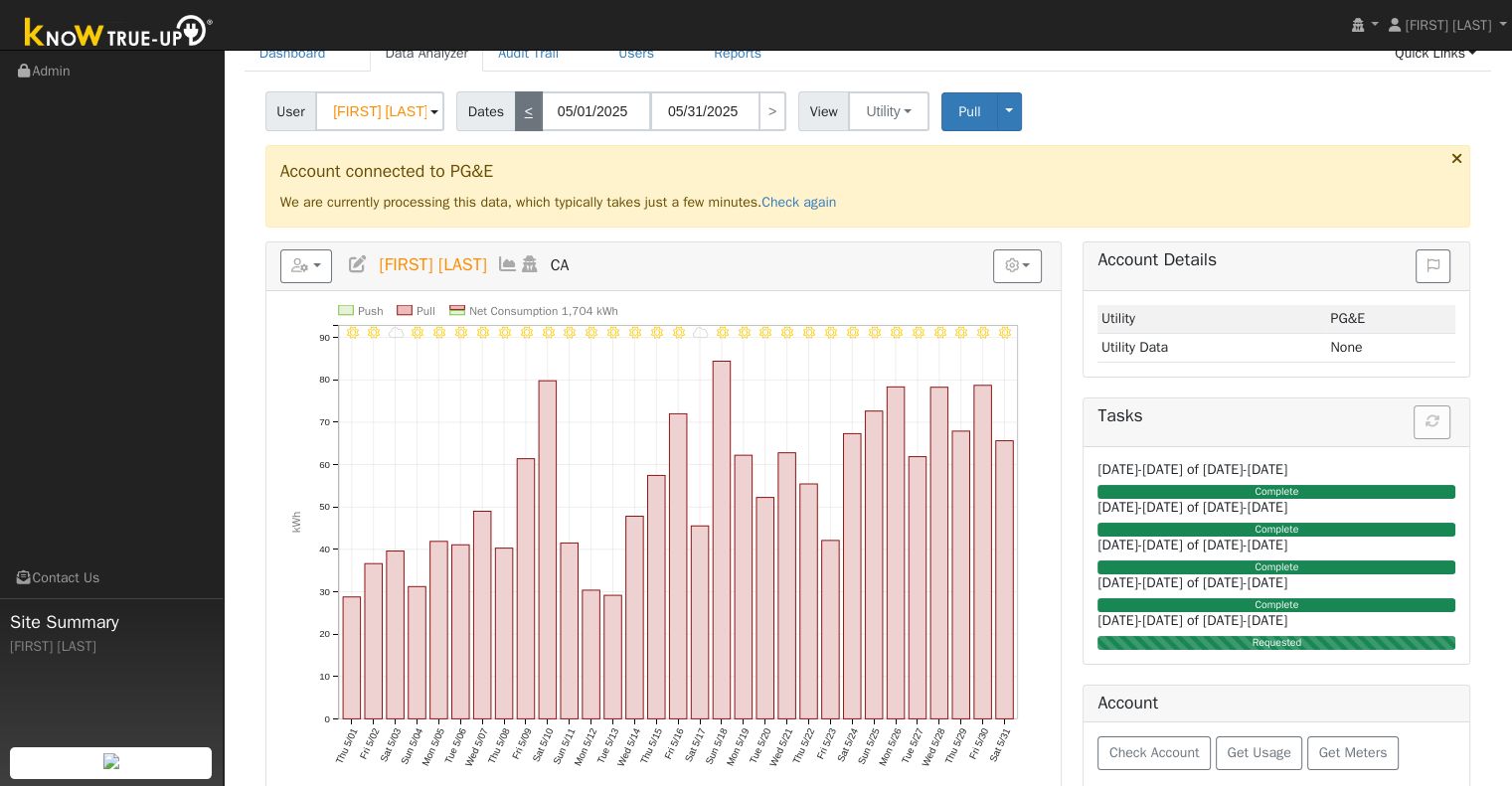 click on "<" at bounding box center [529, 111] 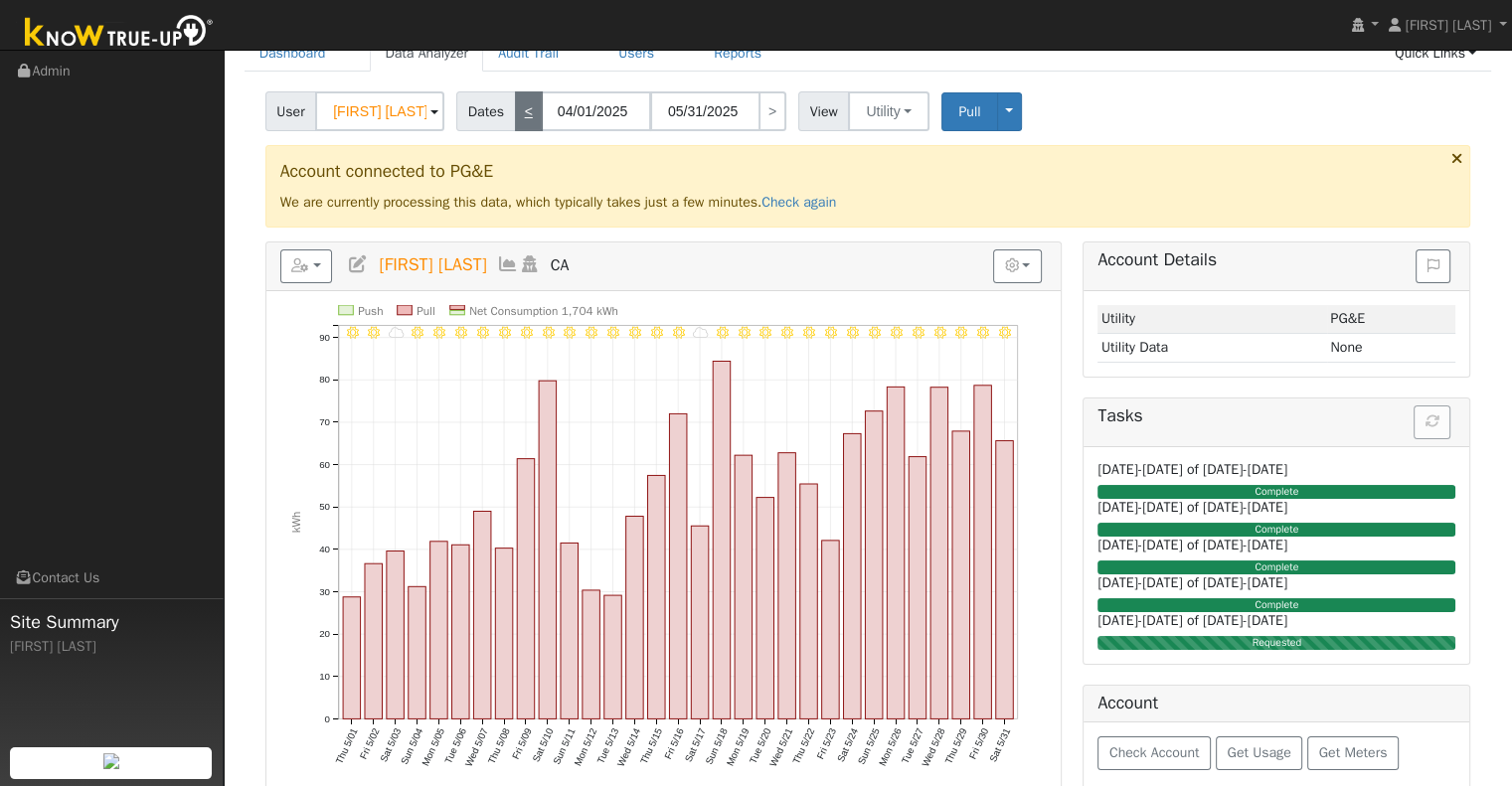 type on "04/30/2025" 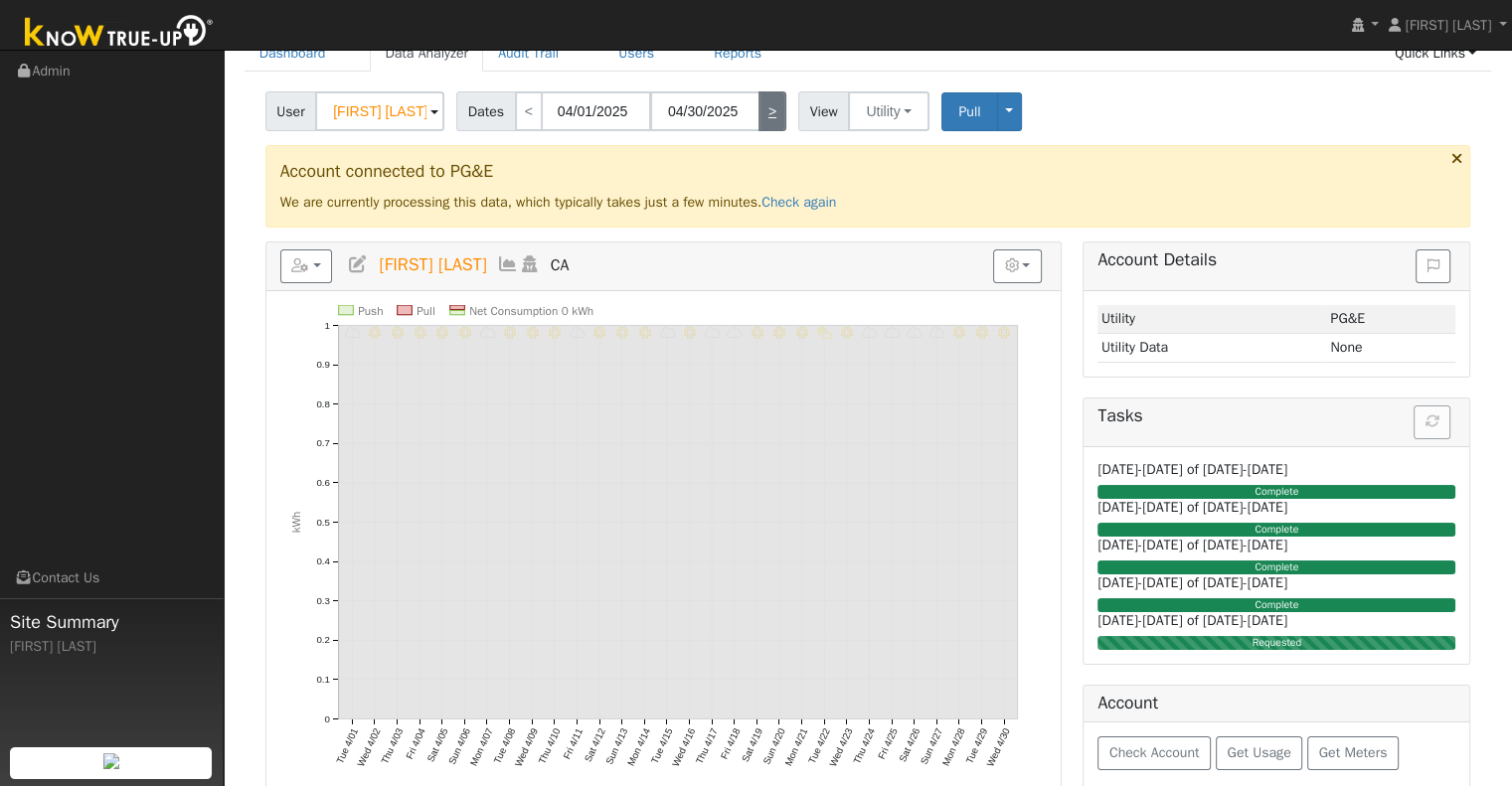 click on ">" at bounding box center (772, 111) 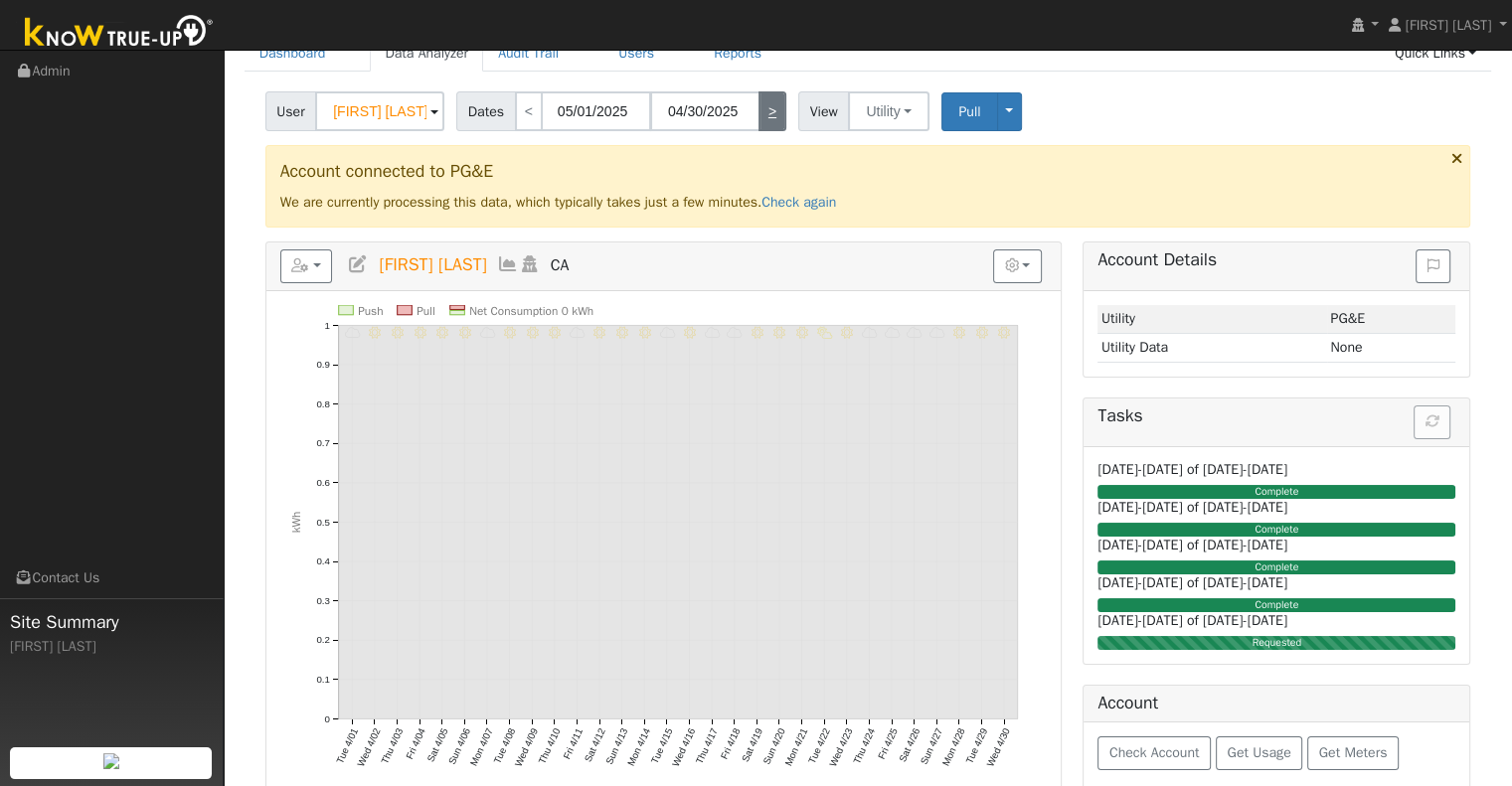type on "05/31/2025" 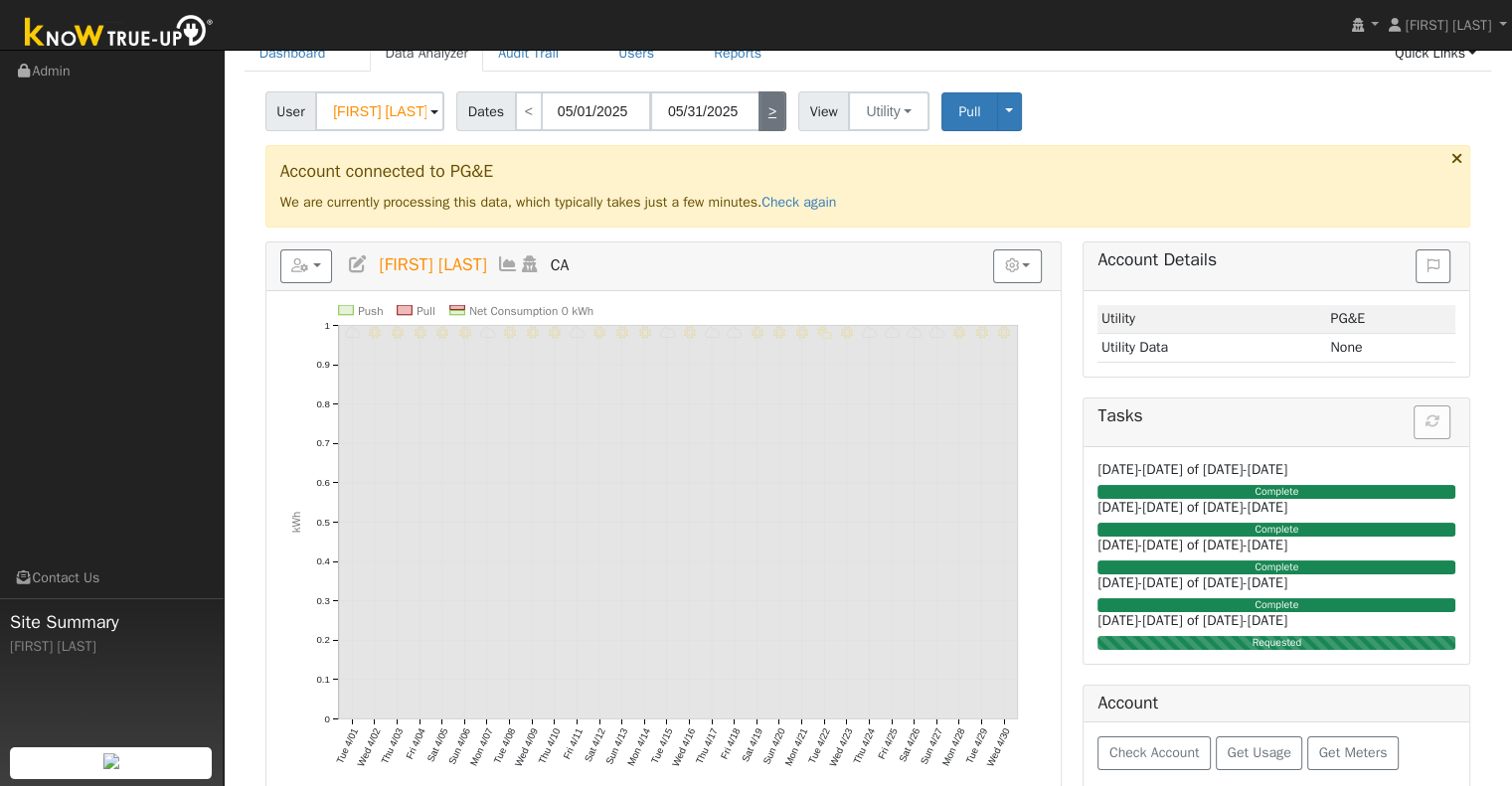 click on ">" at bounding box center [772, 111] 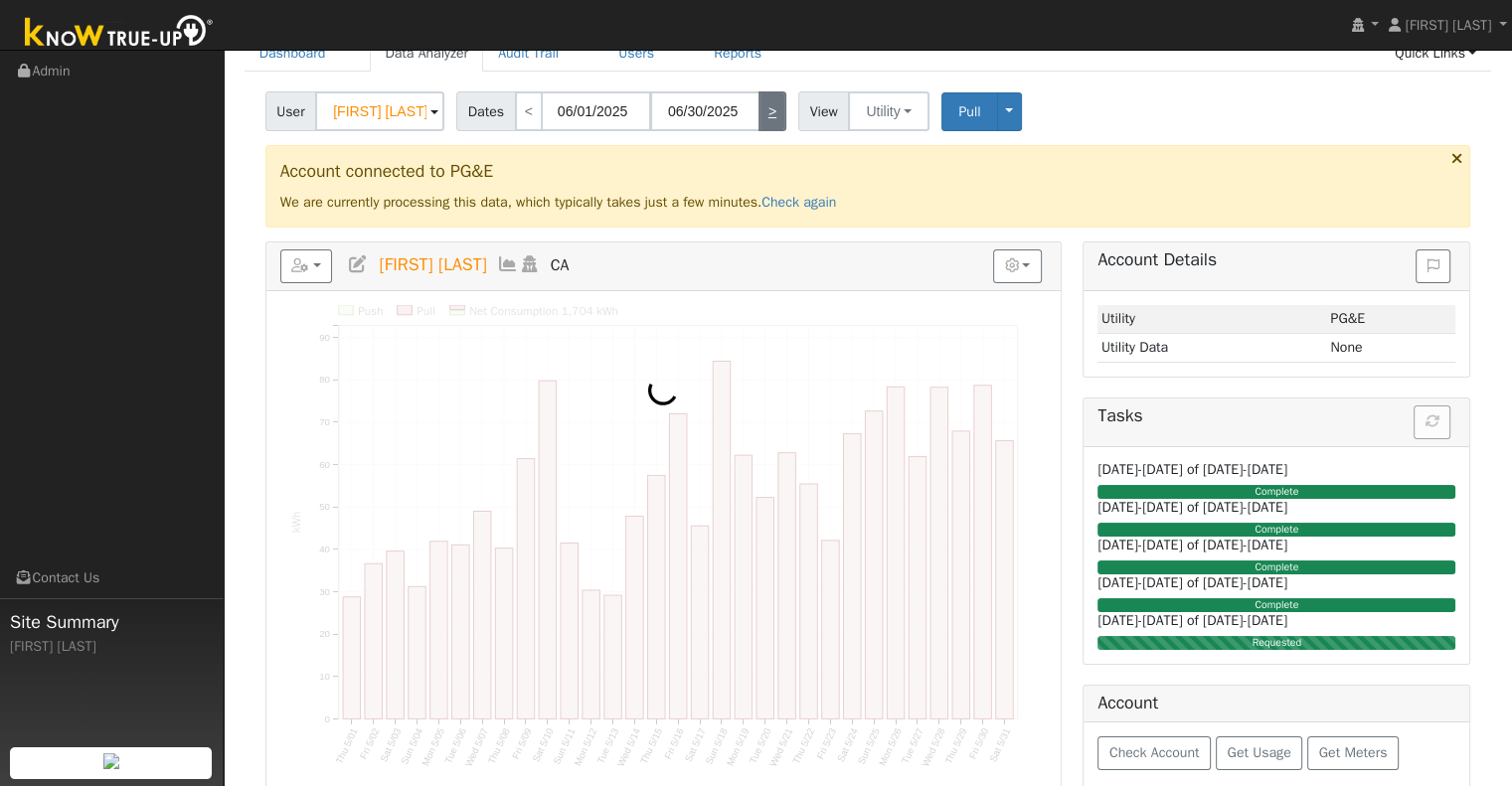 click on ">" at bounding box center (772, 111) 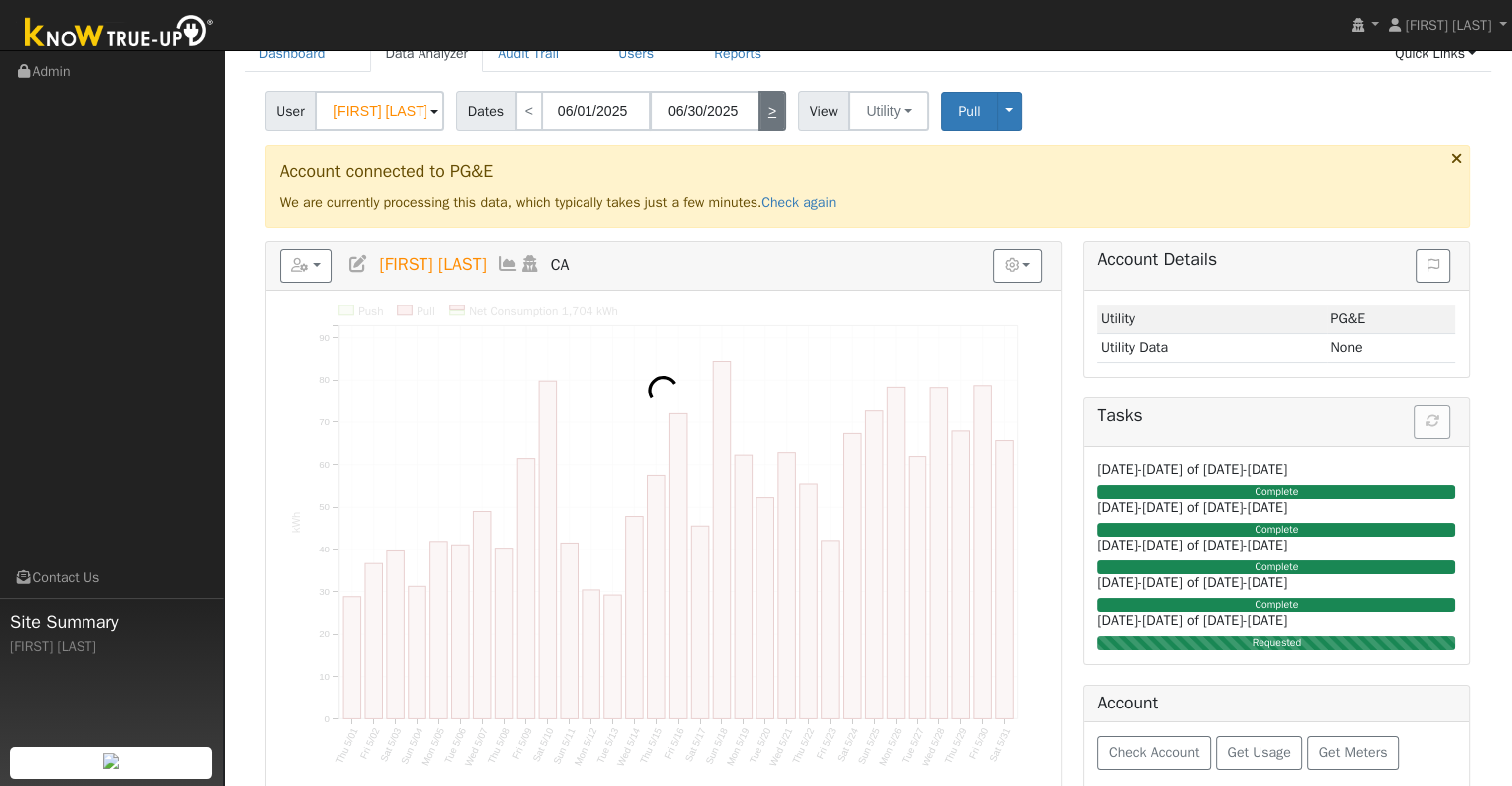 type on "07/01/2025" 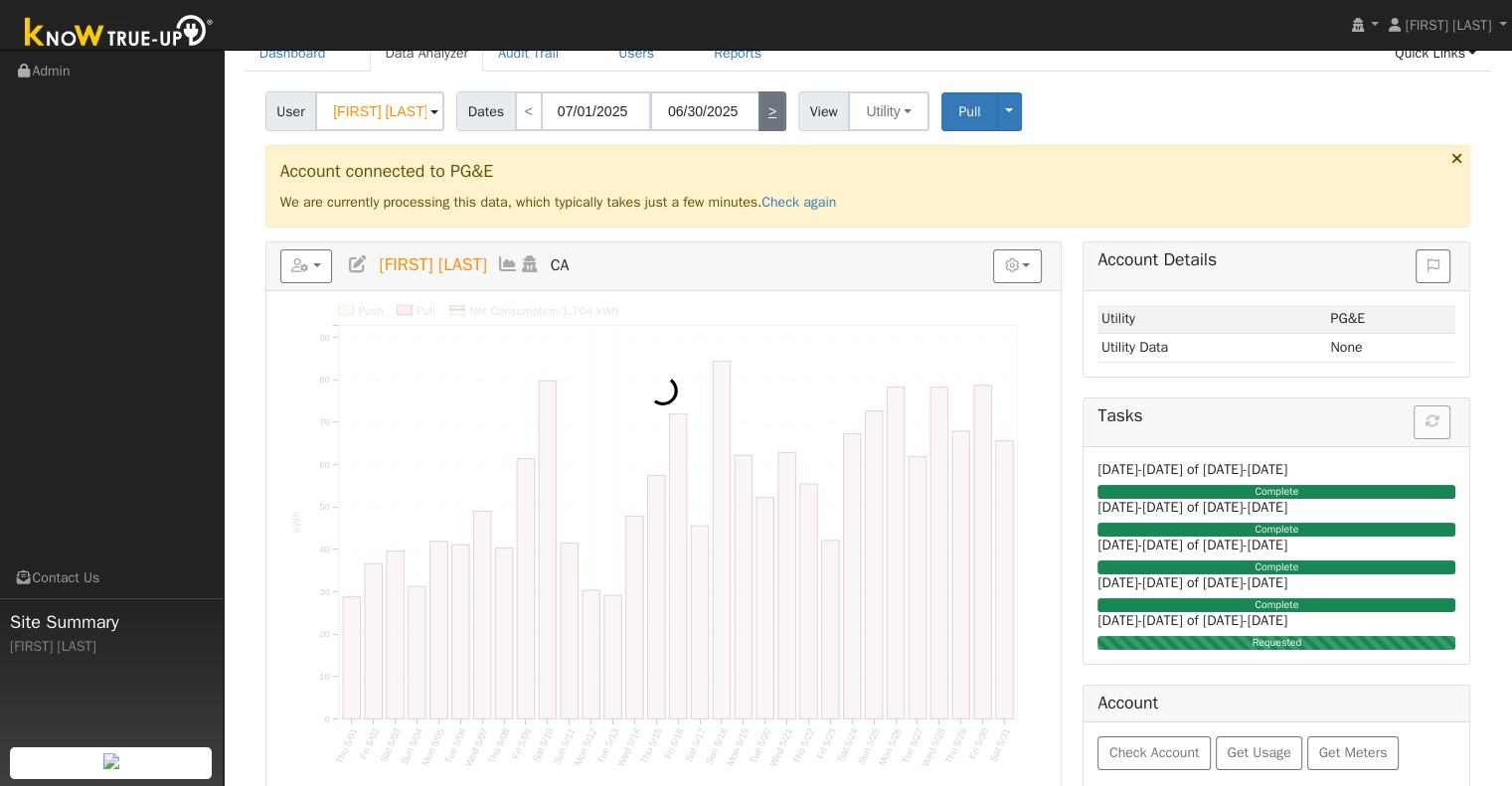 type on "07/31/2025" 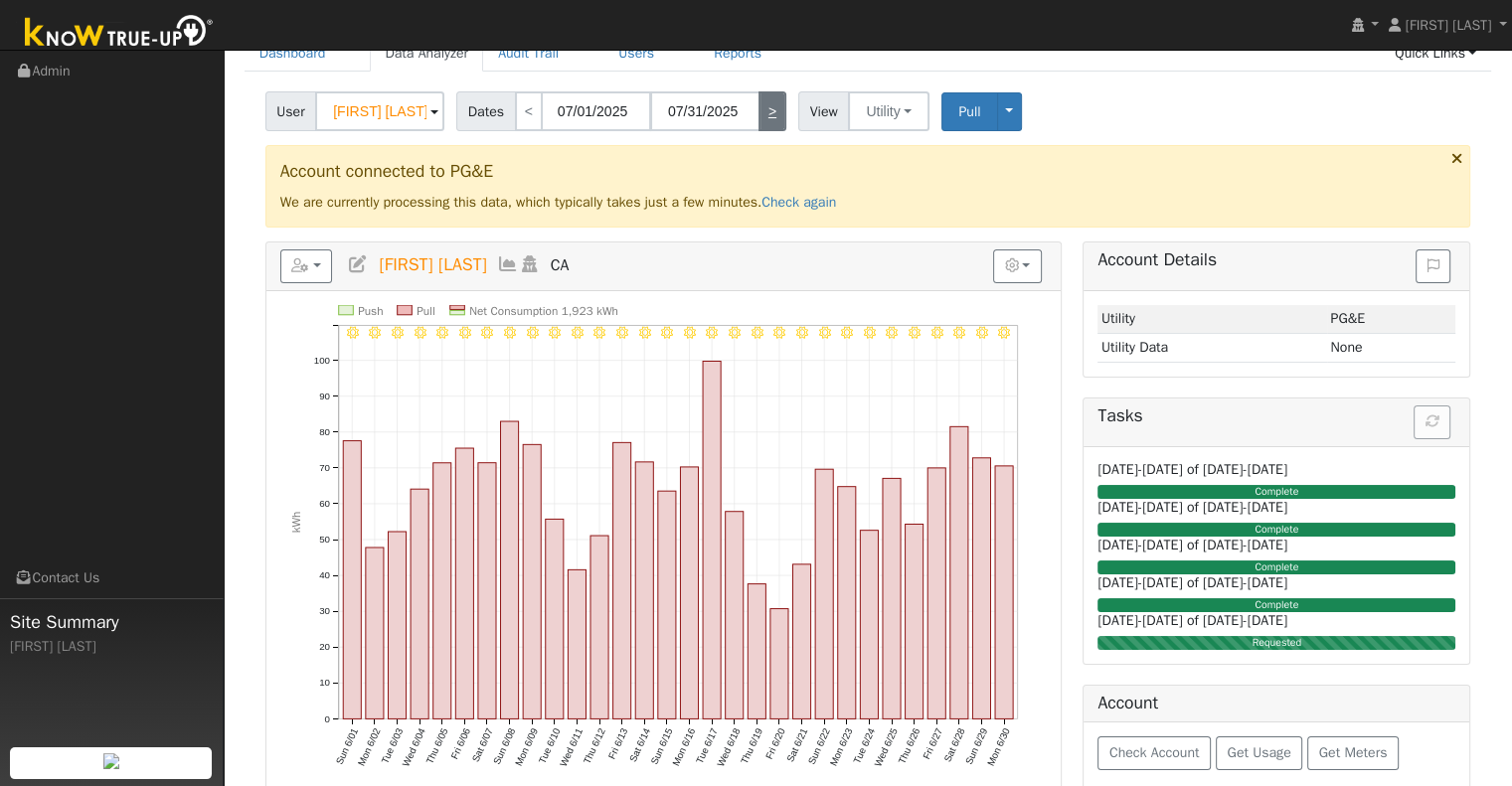 click on ">" at bounding box center [772, 111] 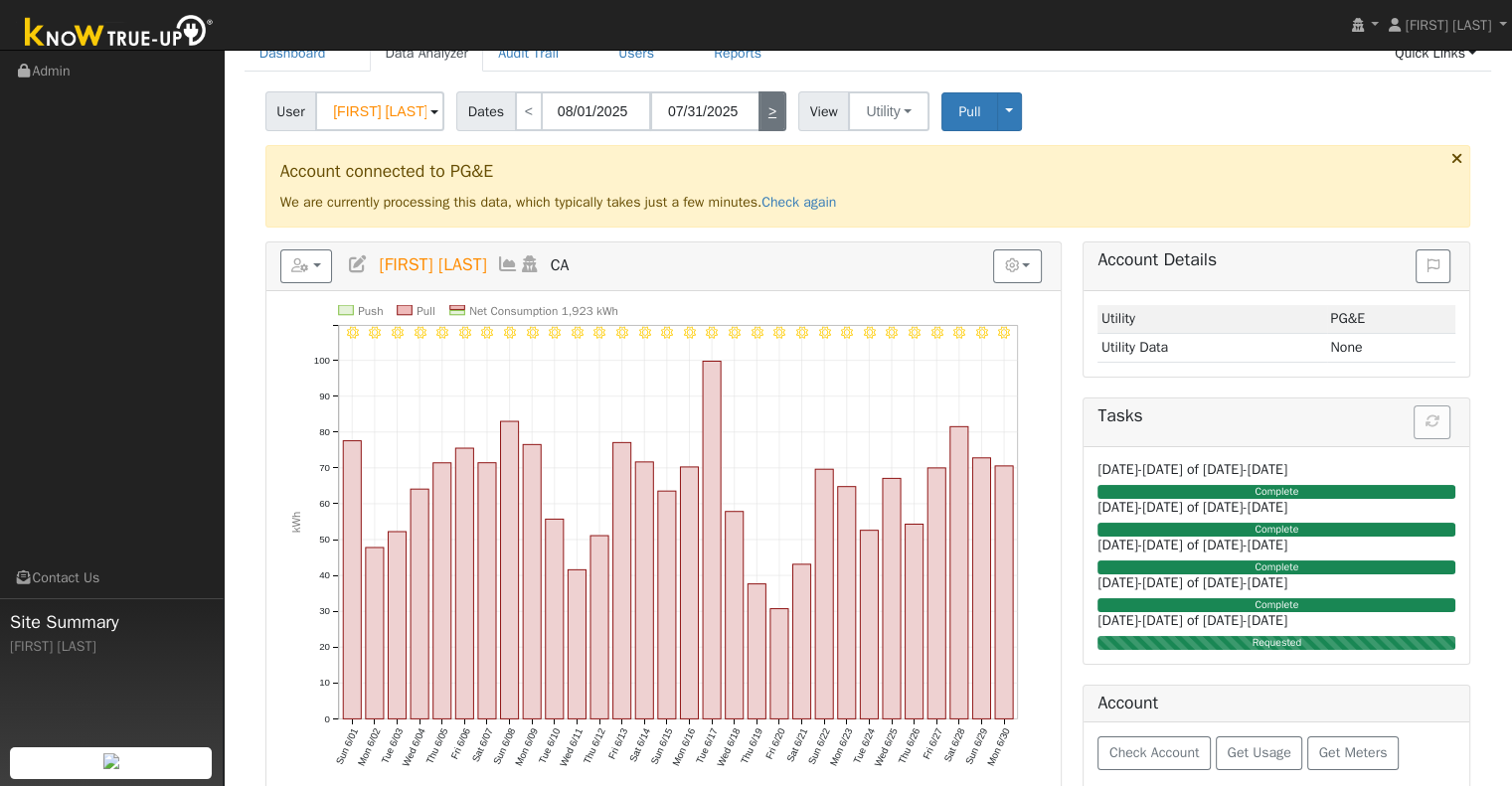 type on "08/31/2025" 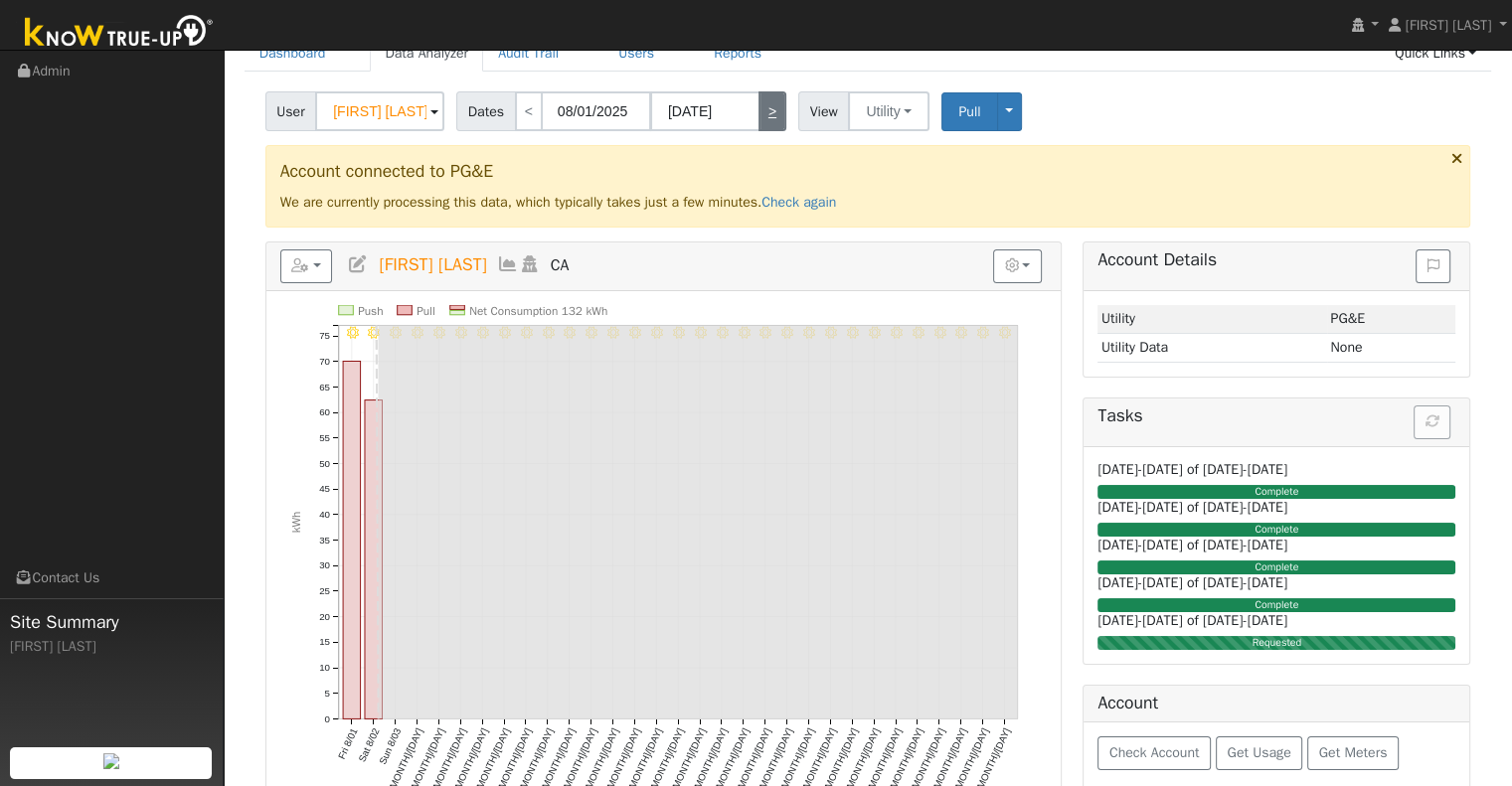 click on ">" at bounding box center (772, 111) 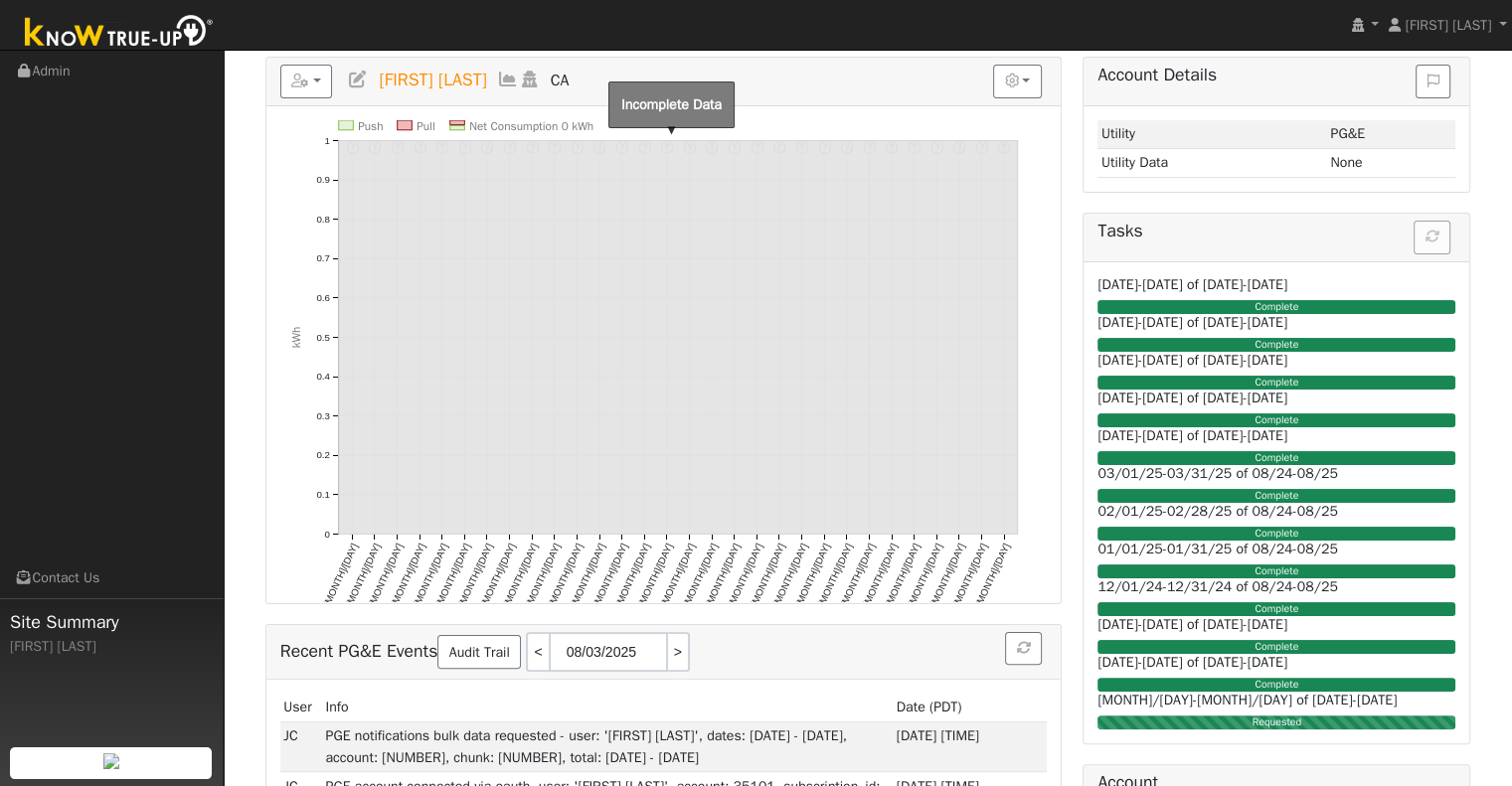 scroll, scrollTop: 0, scrollLeft: 0, axis: both 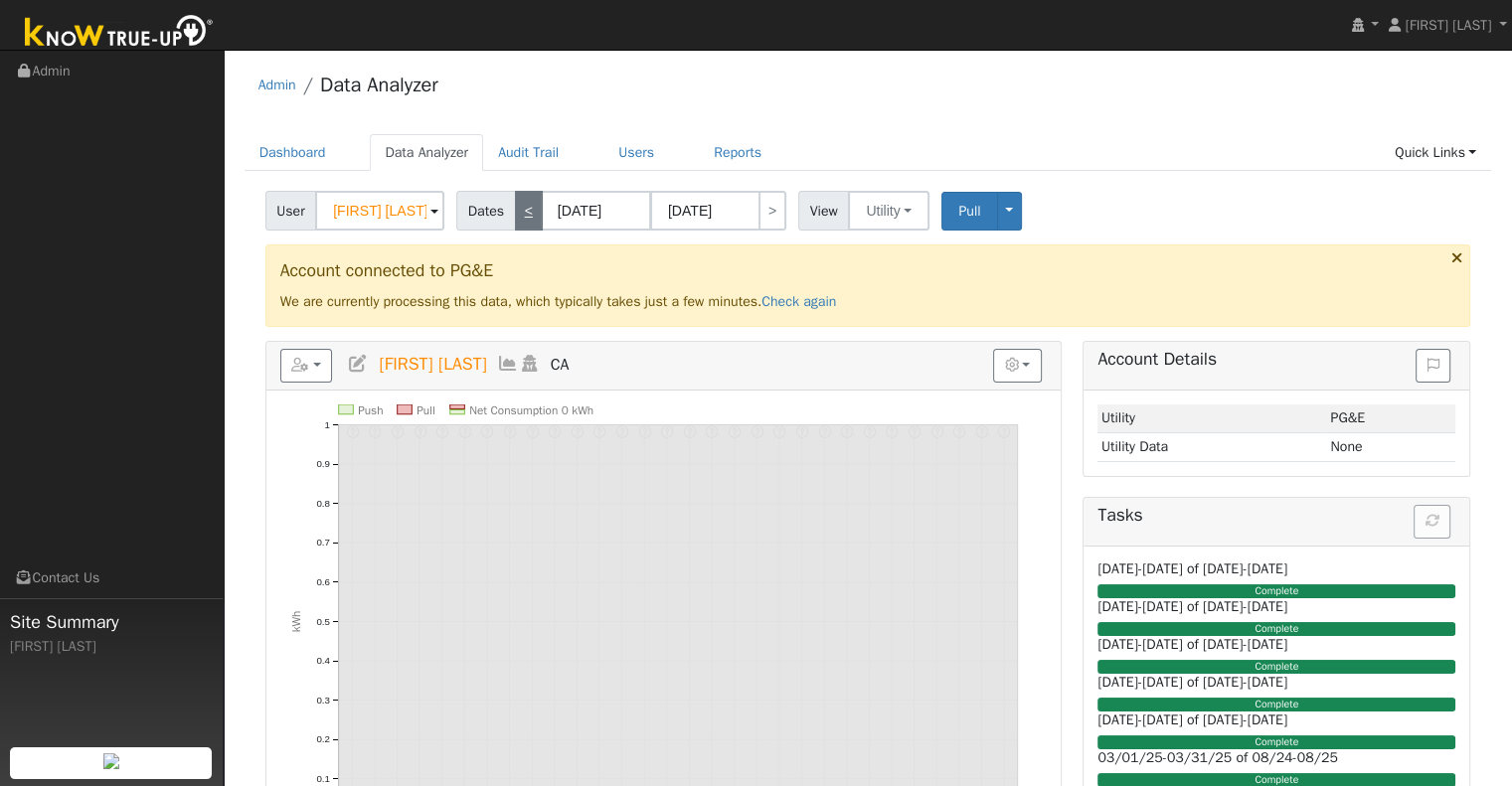 click on "<" at bounding box center (529, 211) 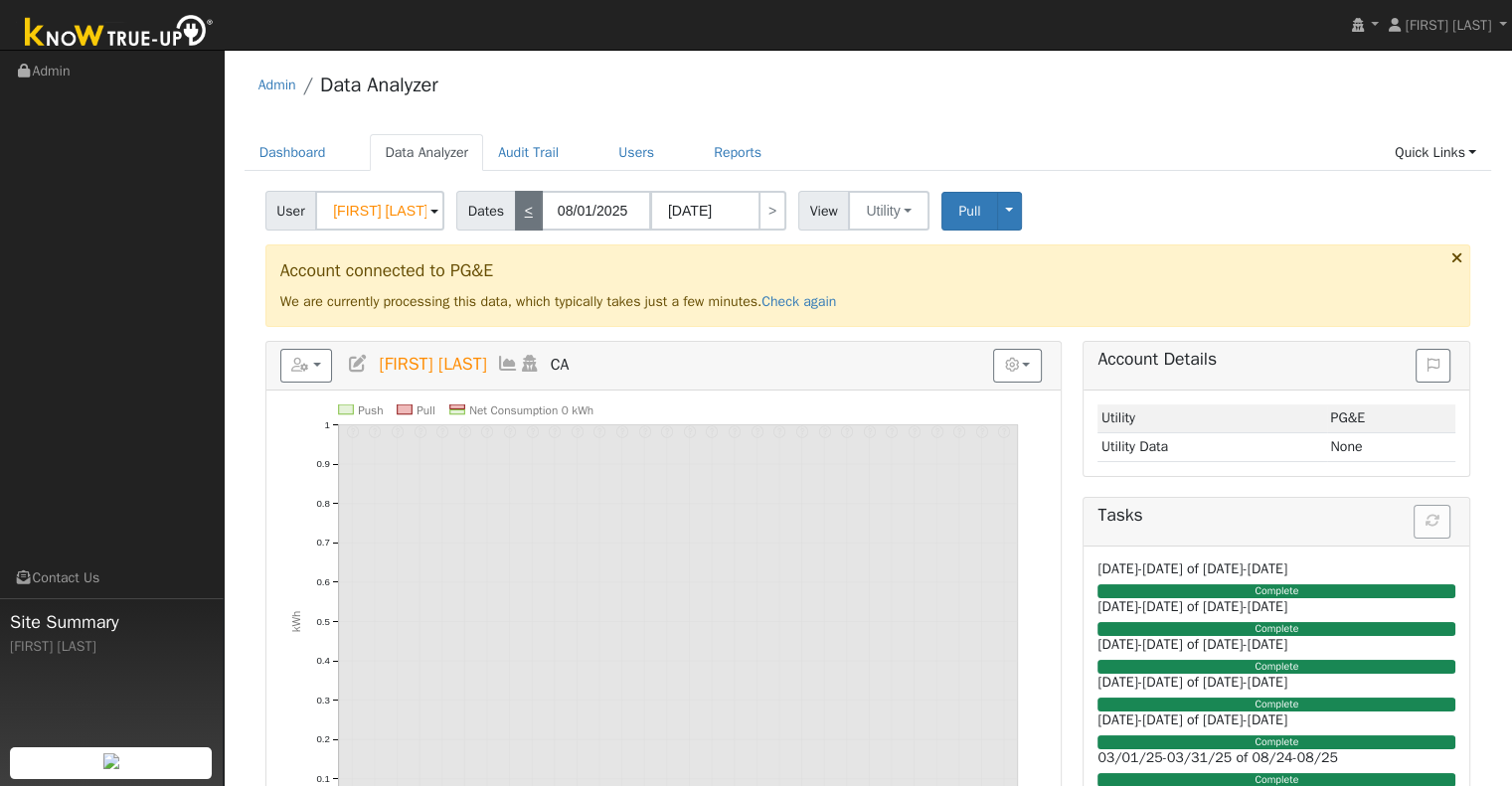 type on "08/31/2025" 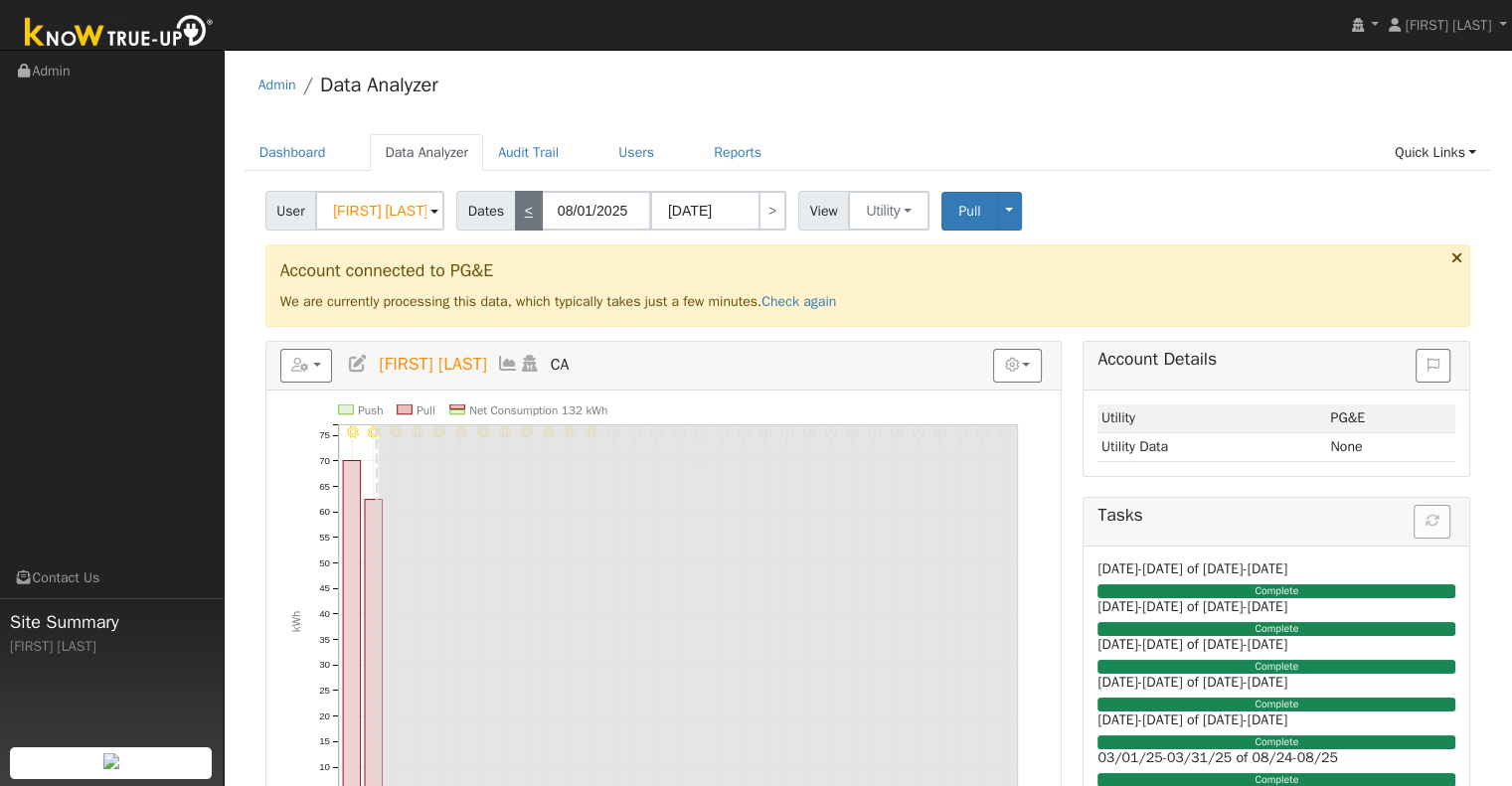 click on "<" at bounding box center [529, 211] 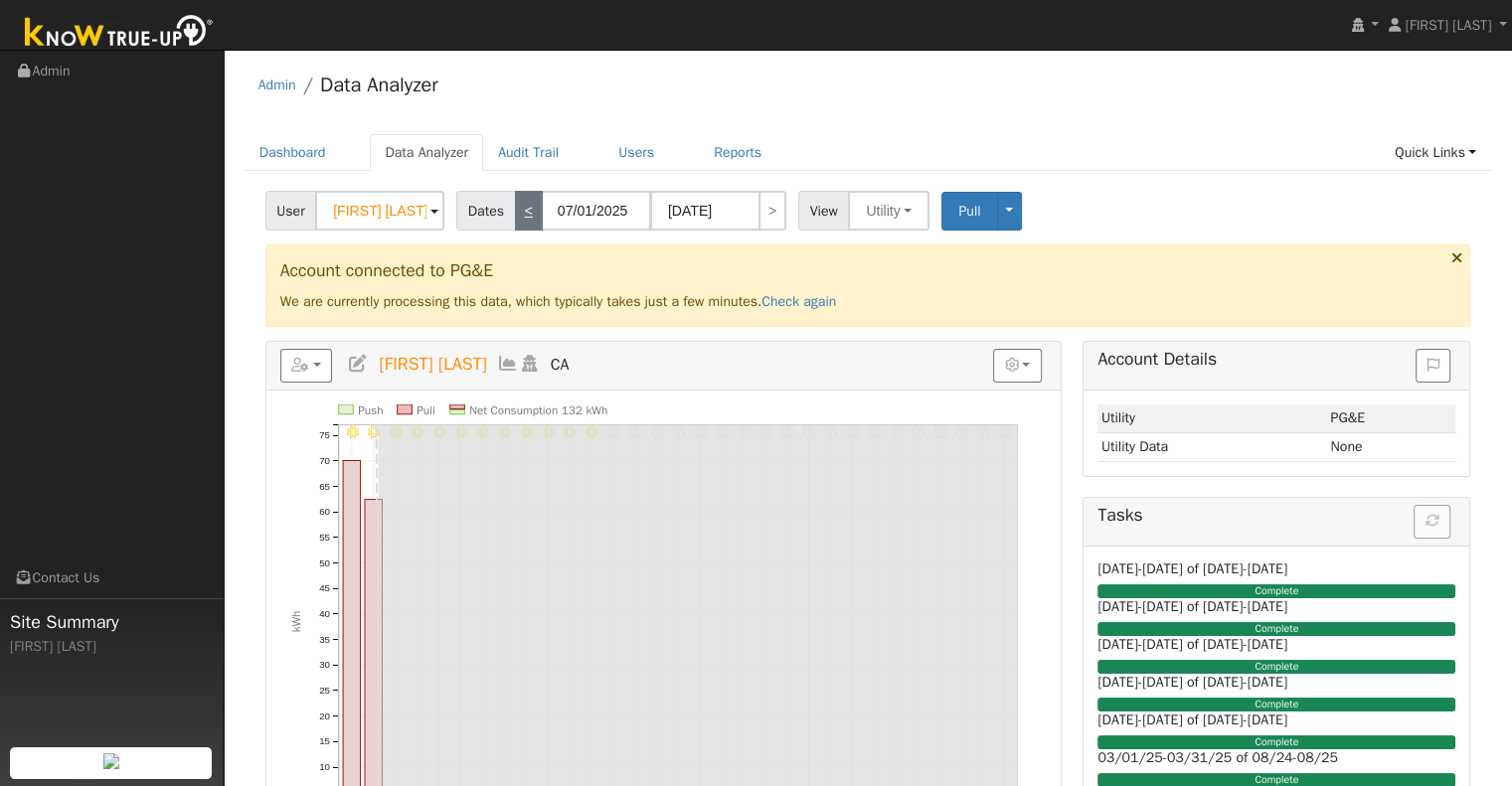 type on "07/31/2025" 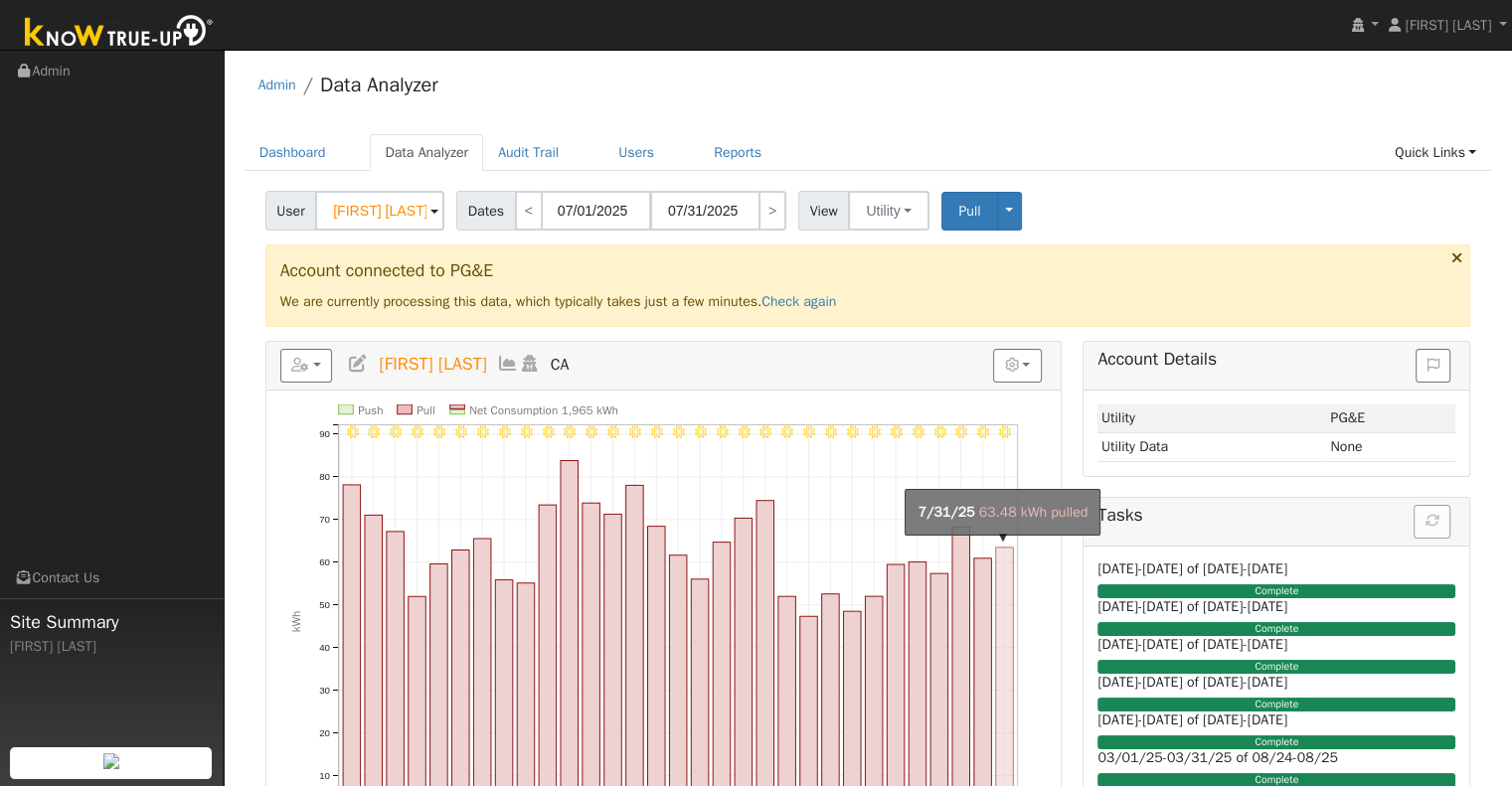click on "onclick=""" 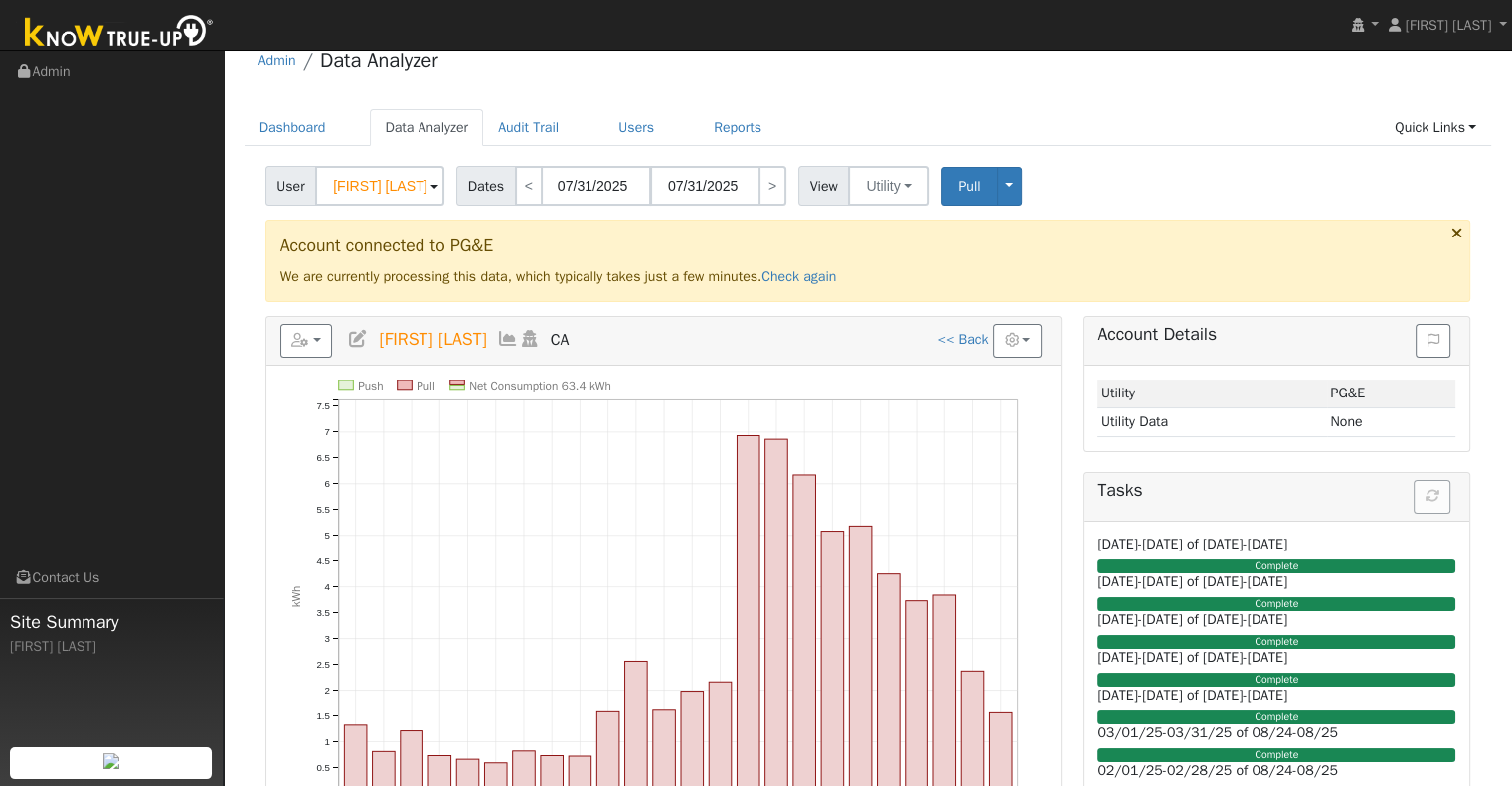 scroll, scrollTop: 0, scrollLeft: 0, axis: both 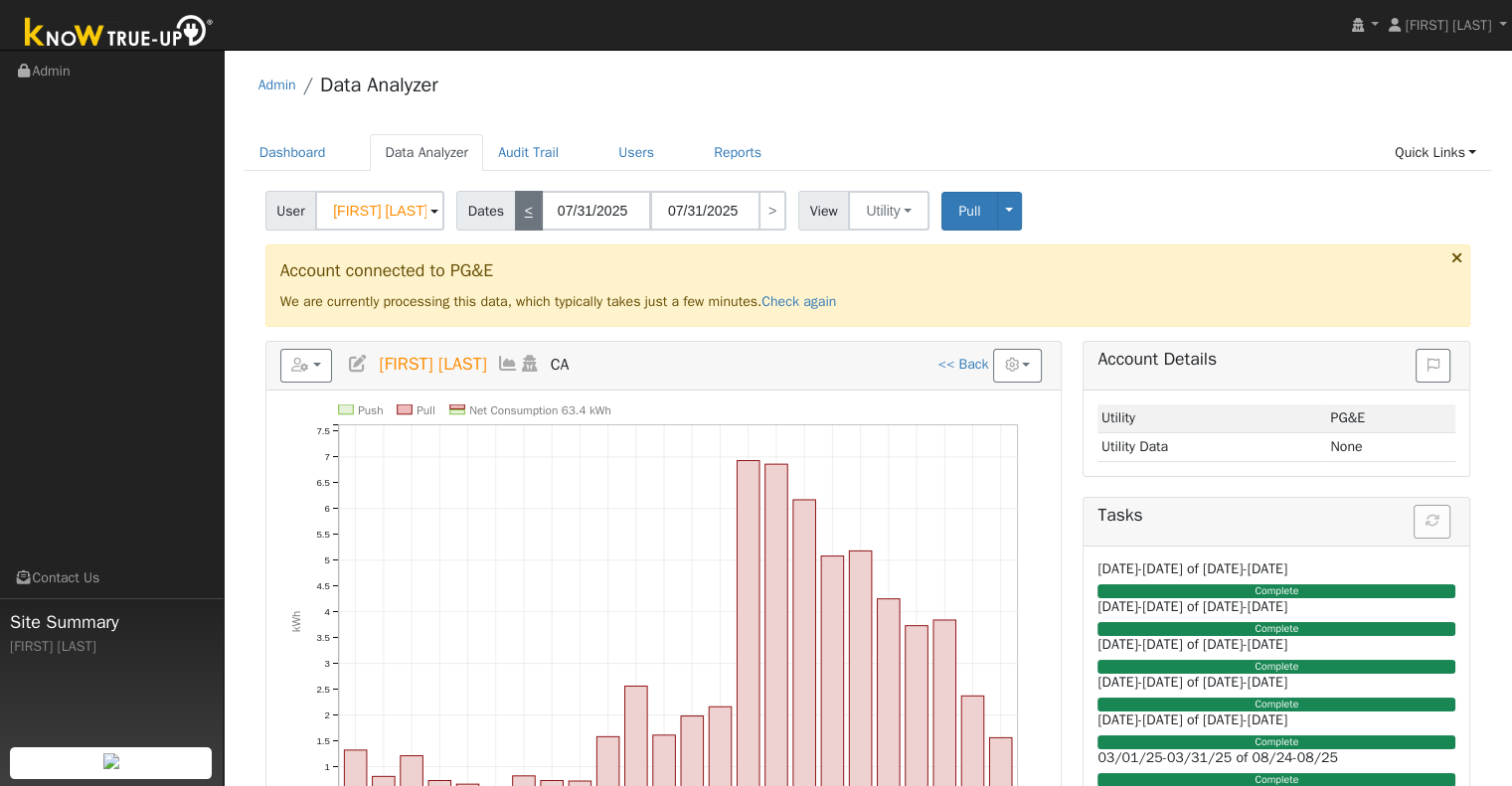 click on "<" at bounding box center [529, 211] 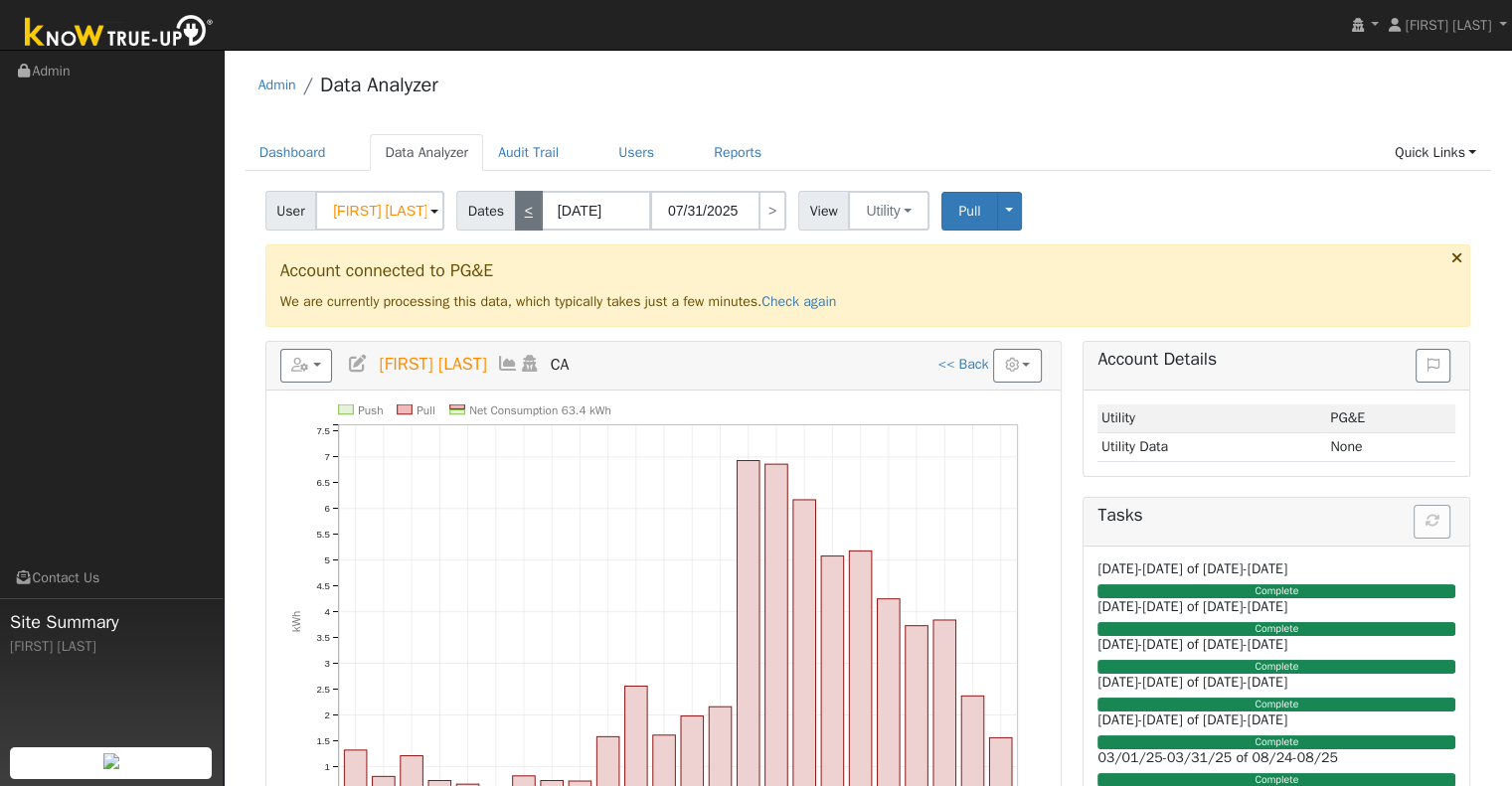 type on "07/30/2025" 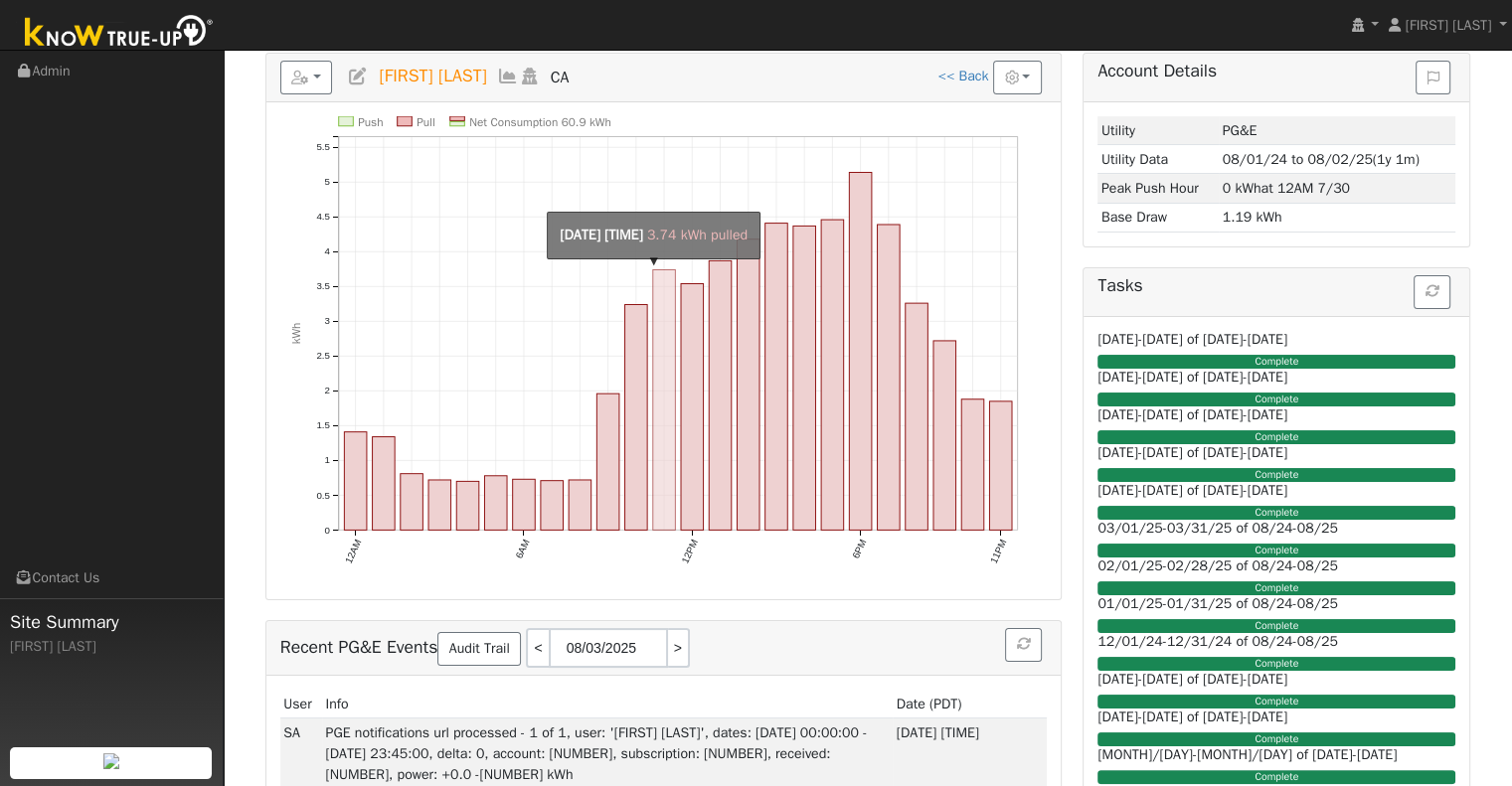 scroll, scrollTop: 99, scrollLeft: 0, axis: vertical 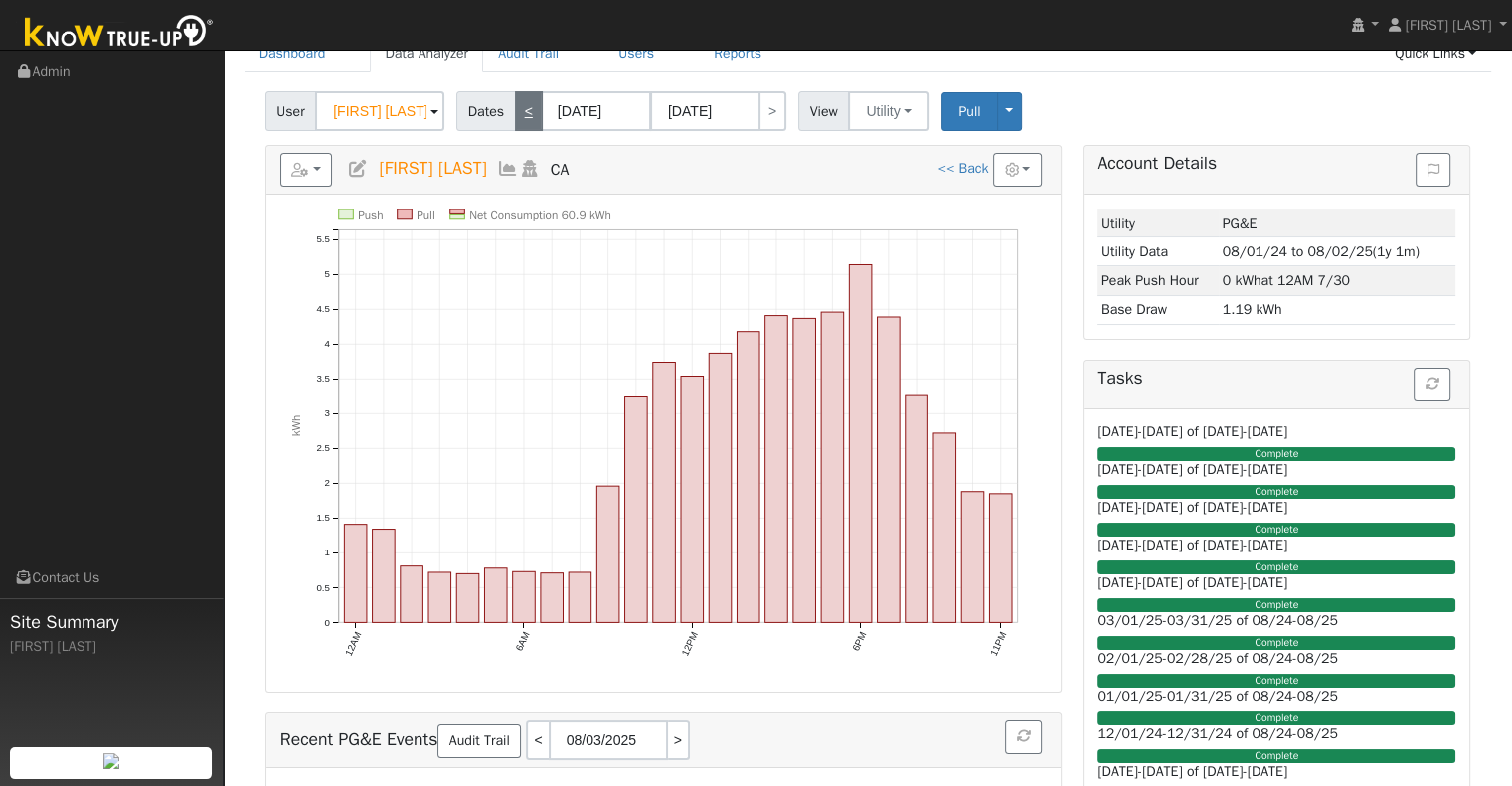 click on "<" at bounding box center [529, 111] 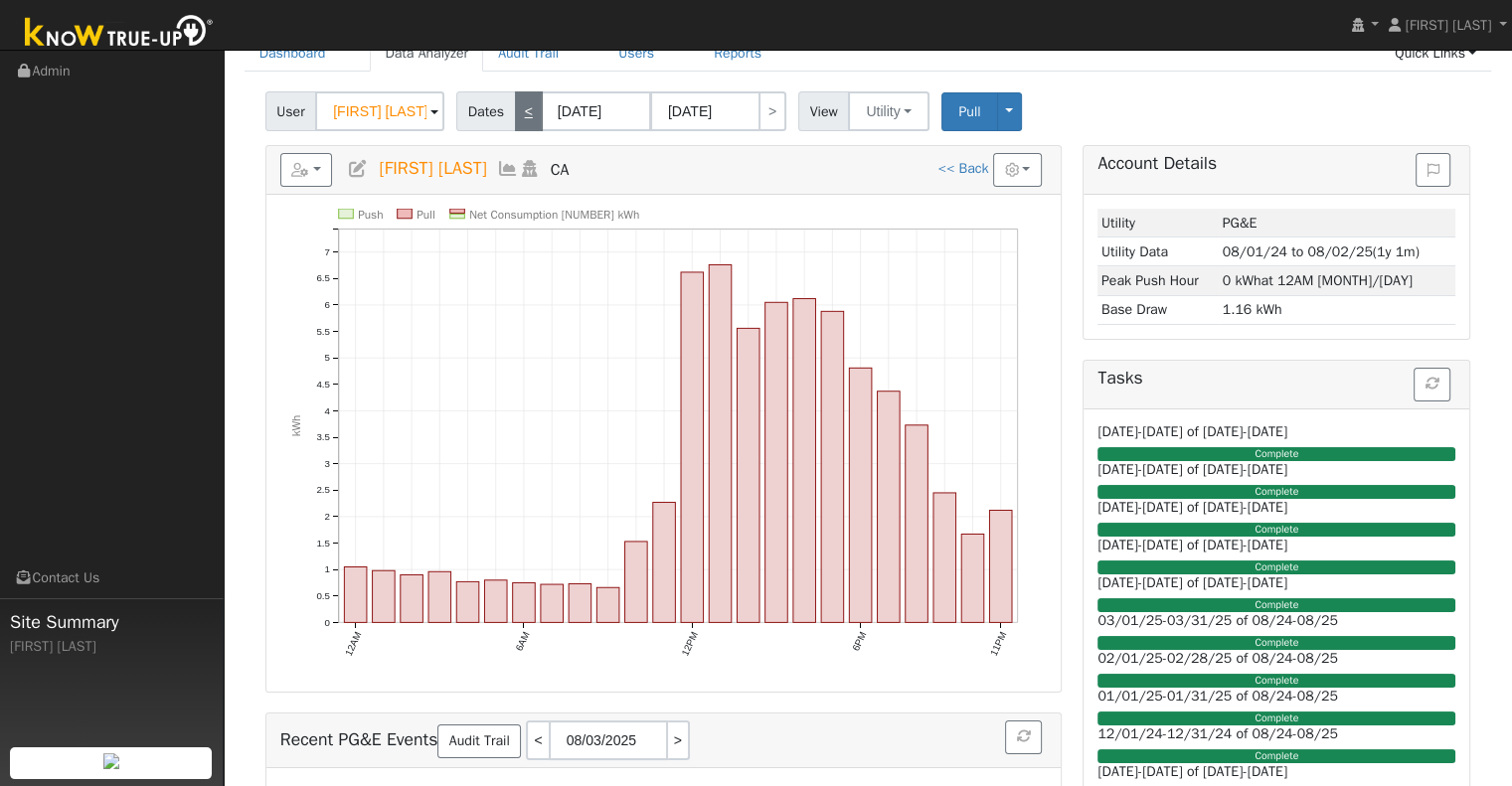 click on "<" at bounding box center (529, 111) 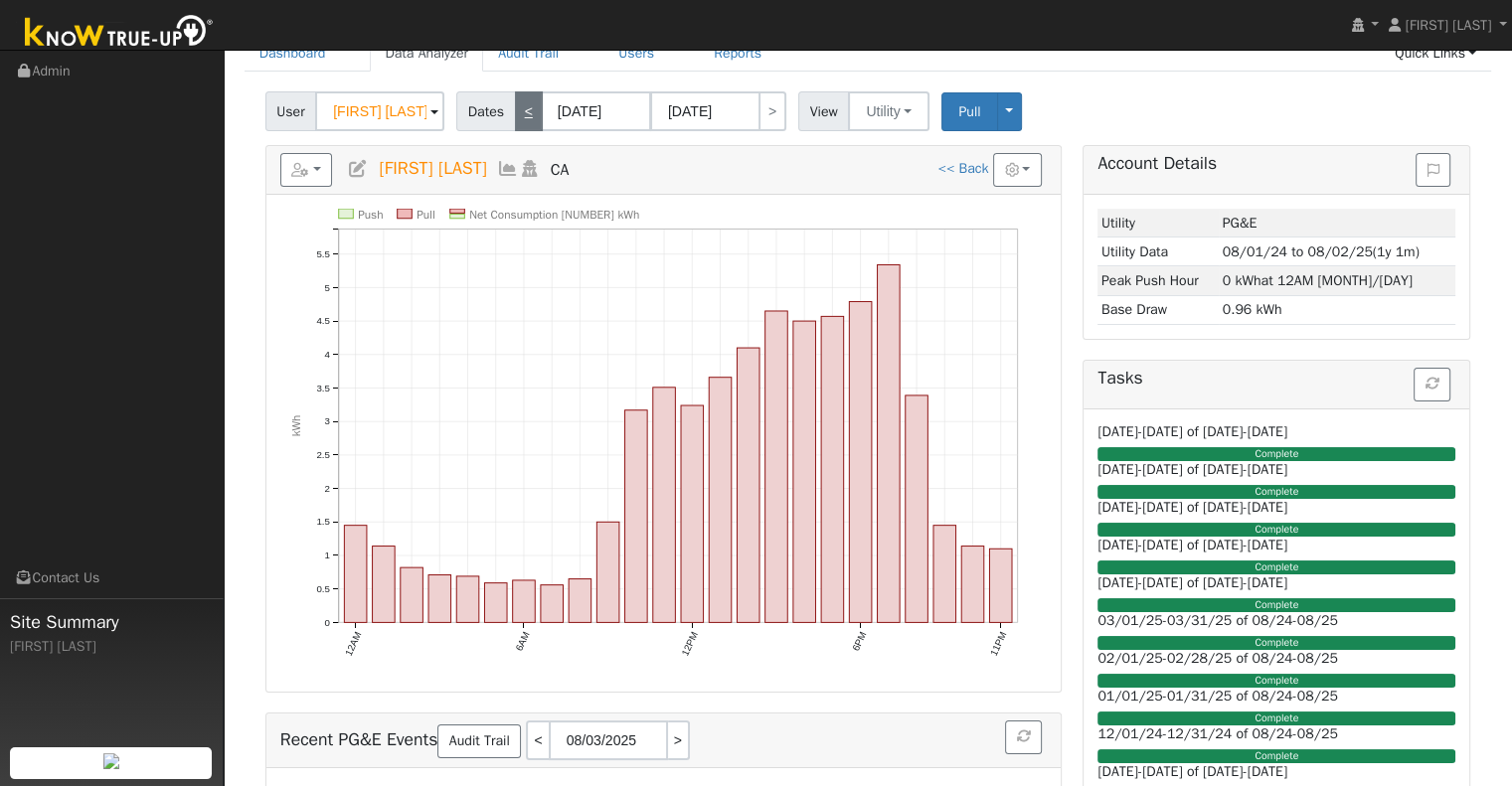 click on "<" at bounding box center [529, 111] 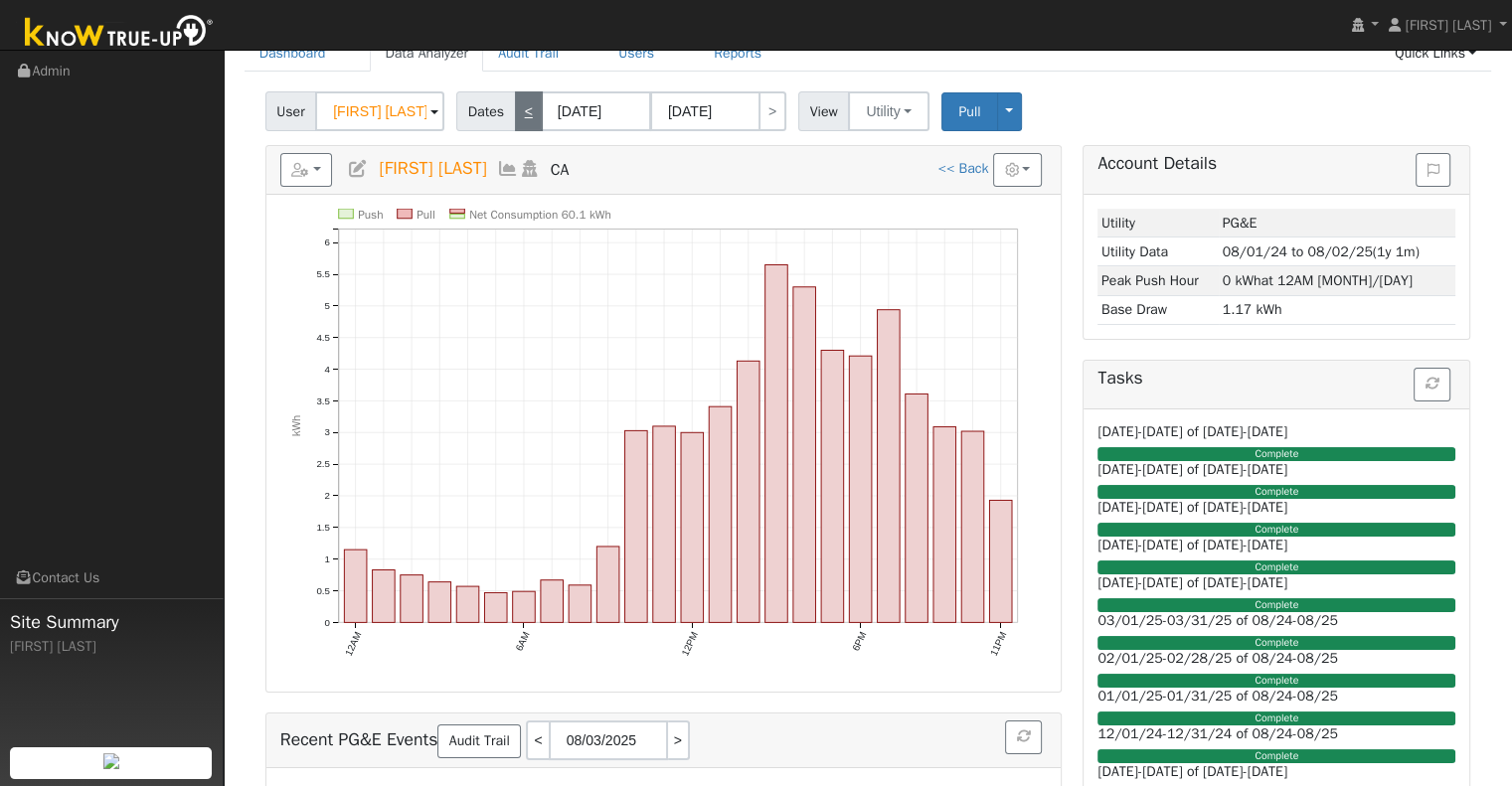 click on "<" at bounding box center [529, 111] 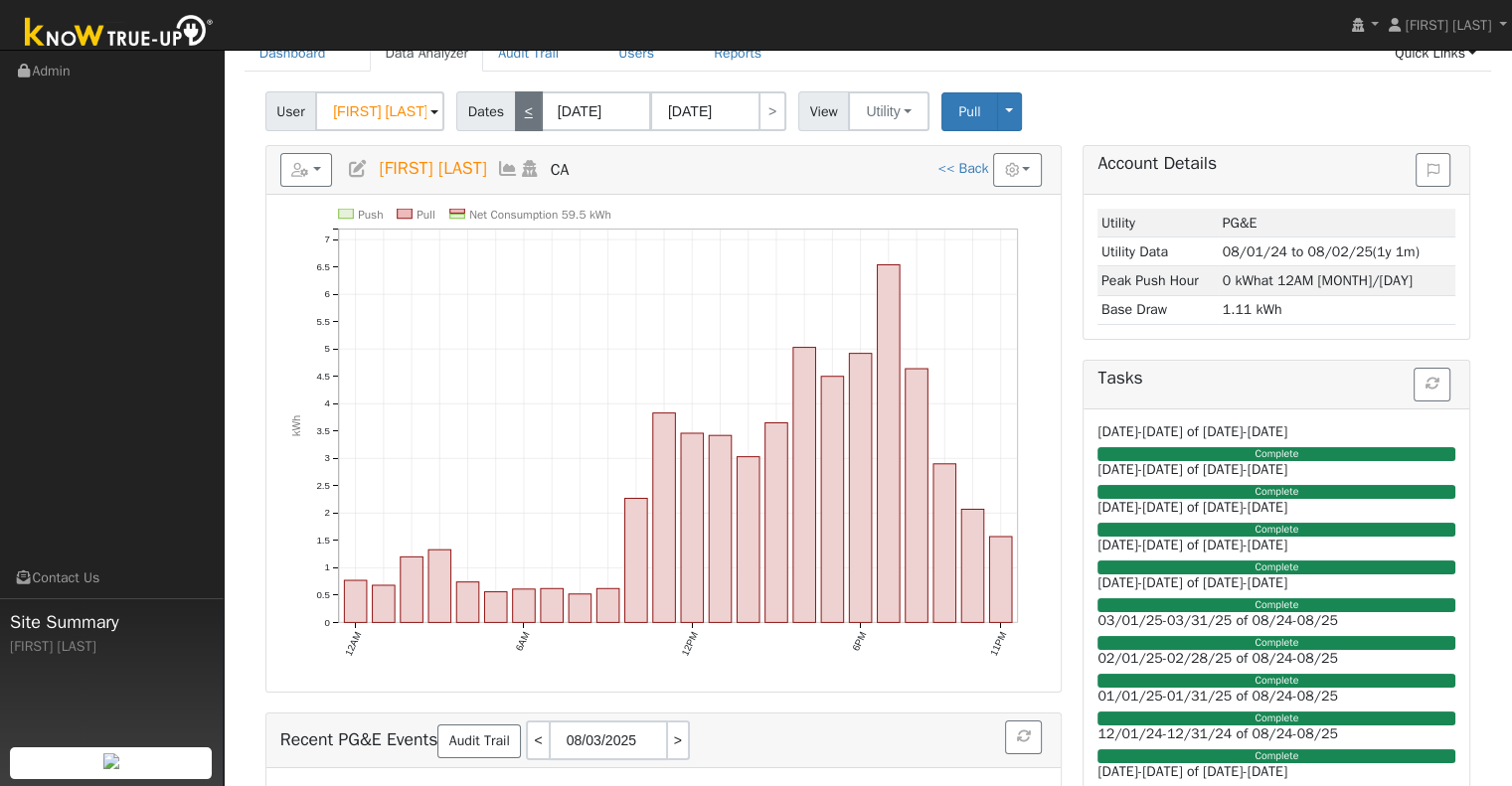click on "<" at bounding box center [529, 111] 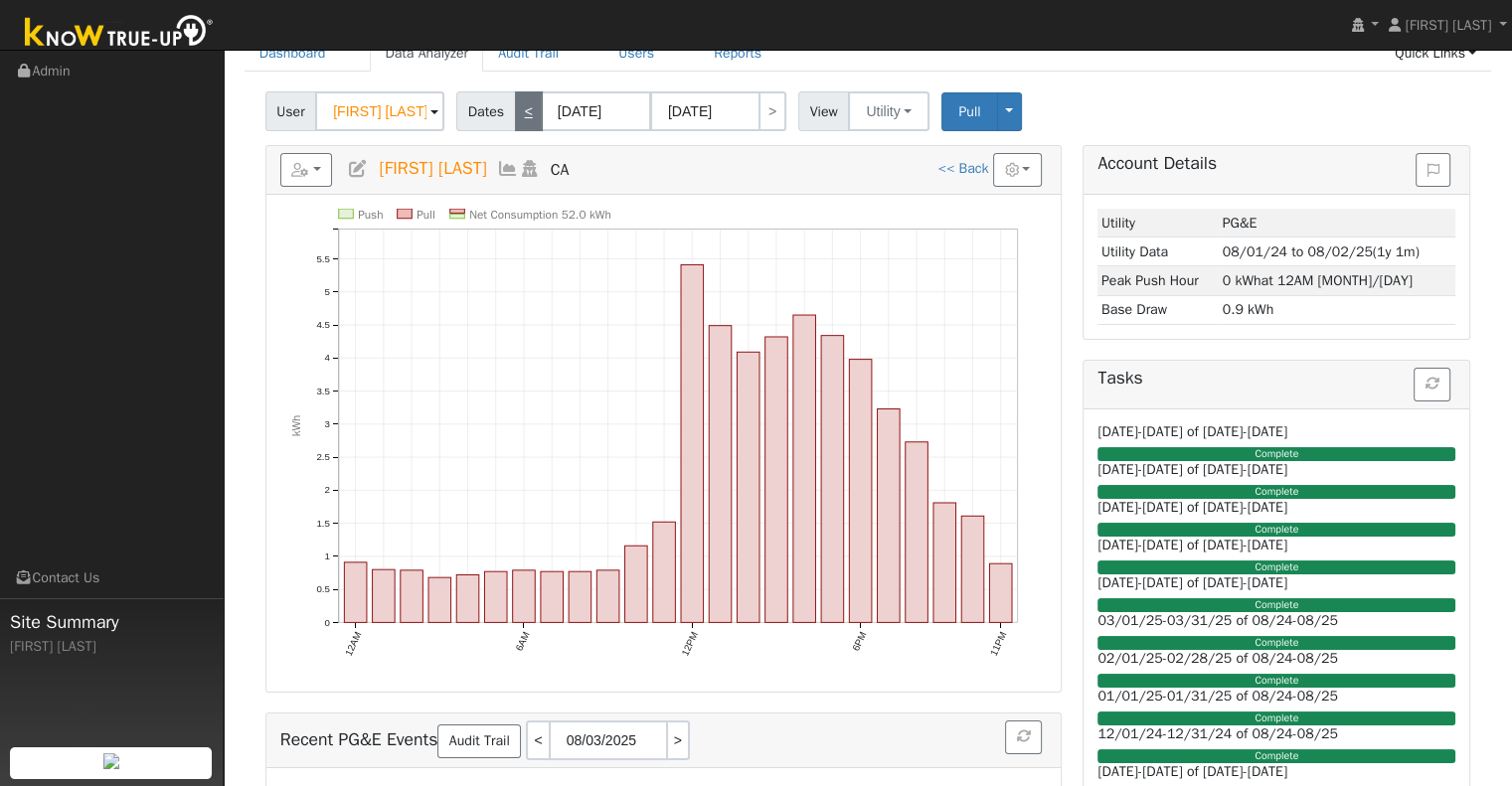 click on "<" at bounding box center (529, 111) 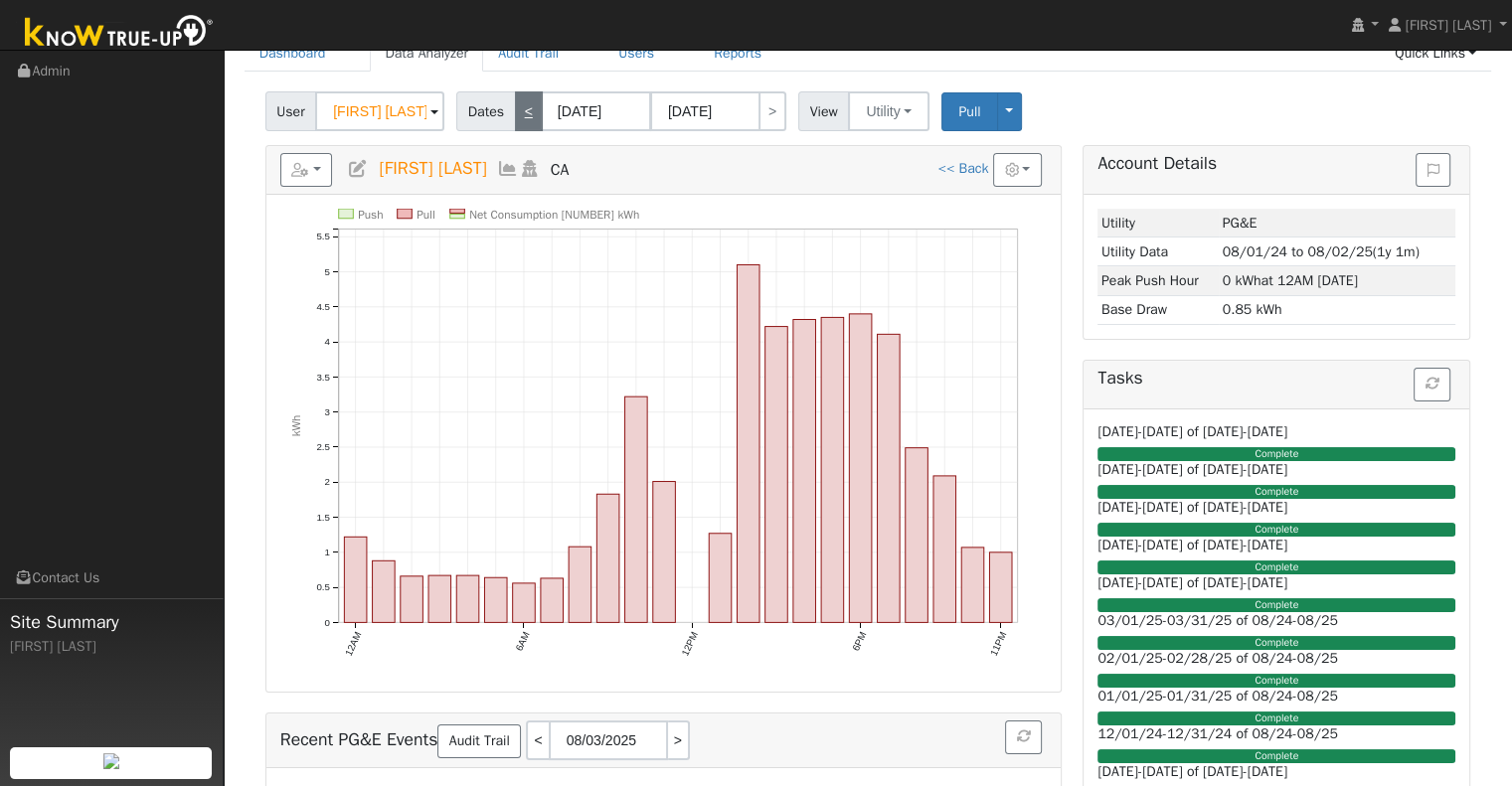 click on "<" at bounding box center (529, 111) 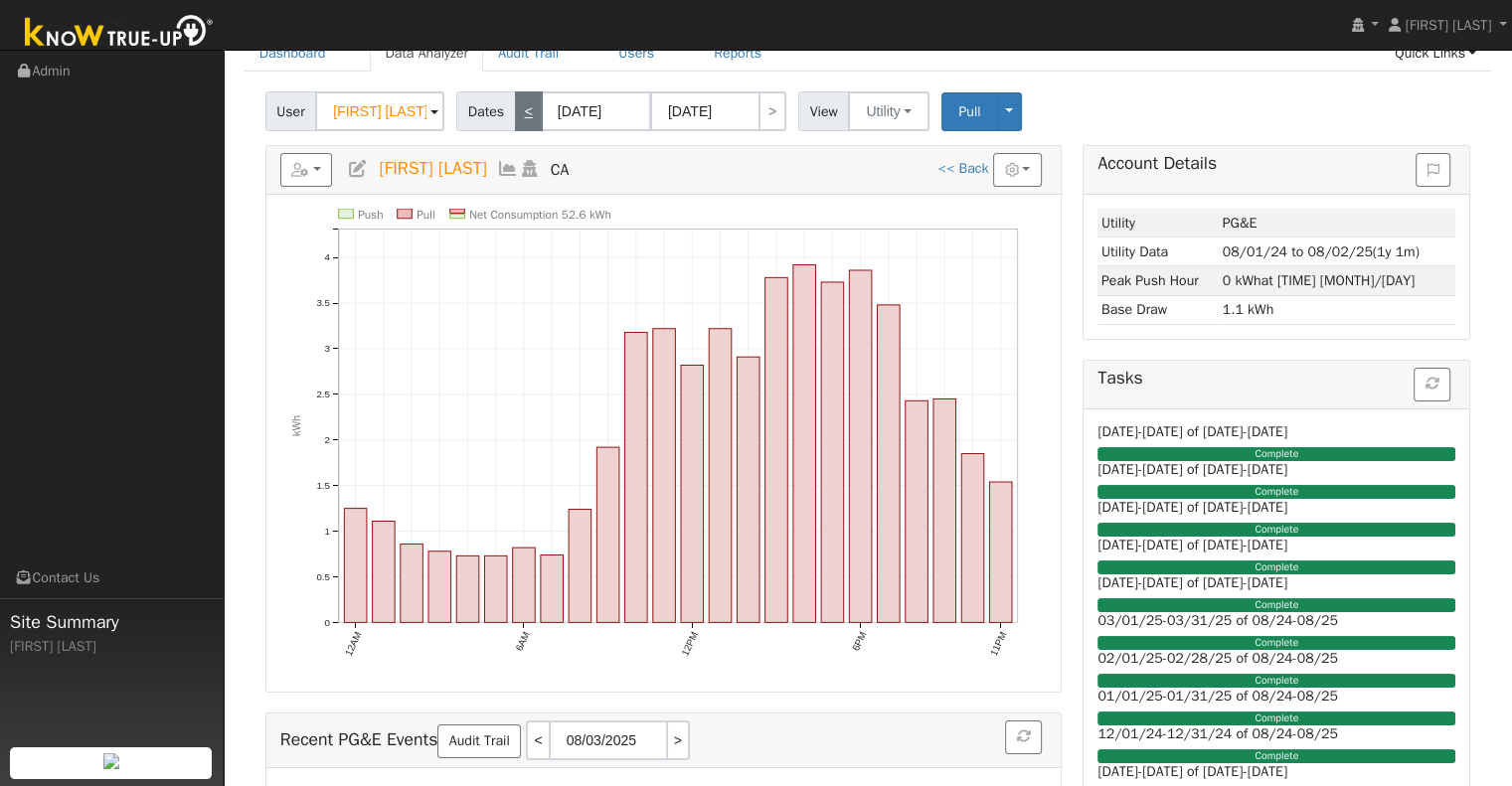 click on "<" at bounding box center [529, 111] 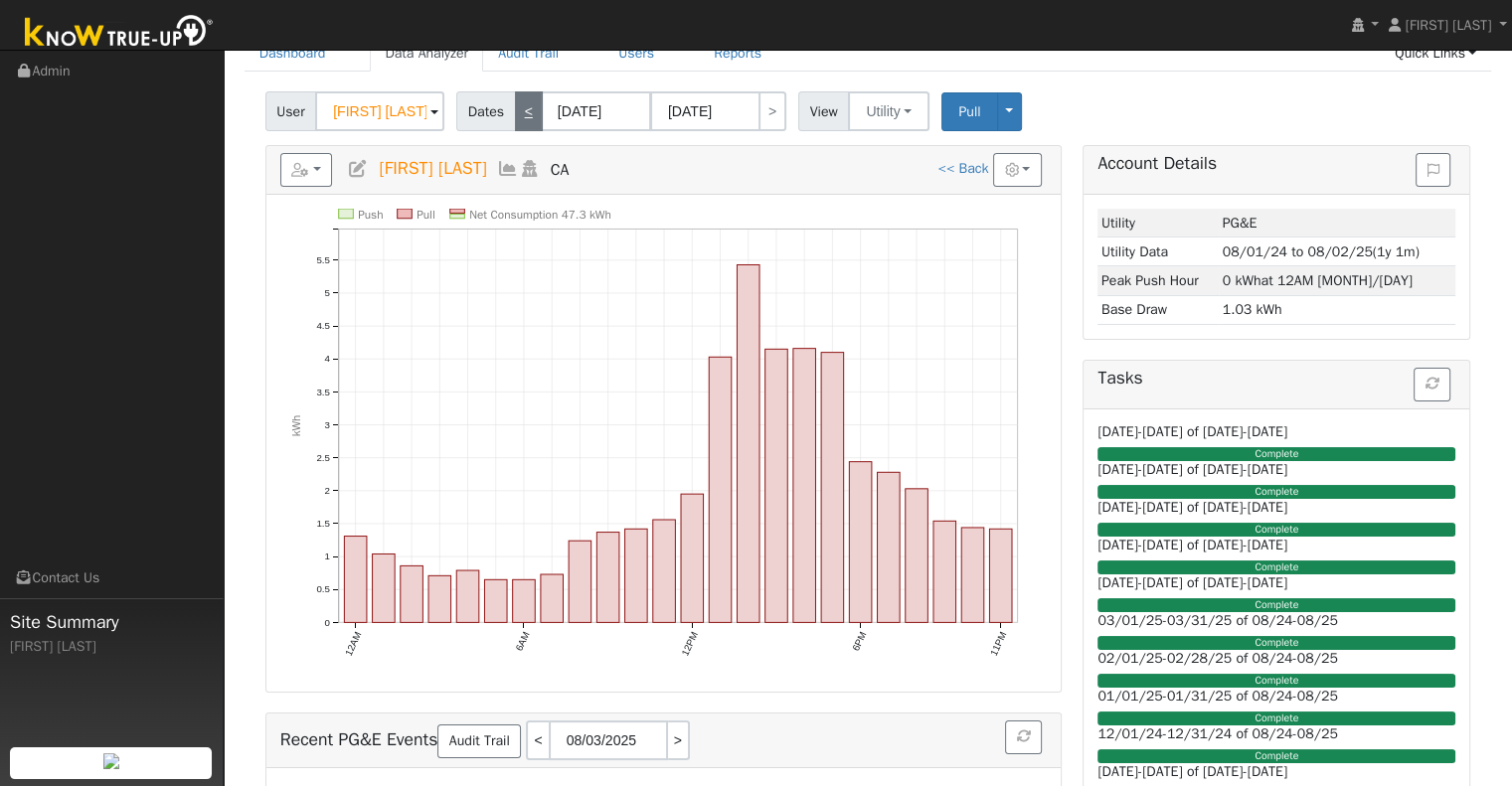 click on "<" at bounding box center [529, 111] 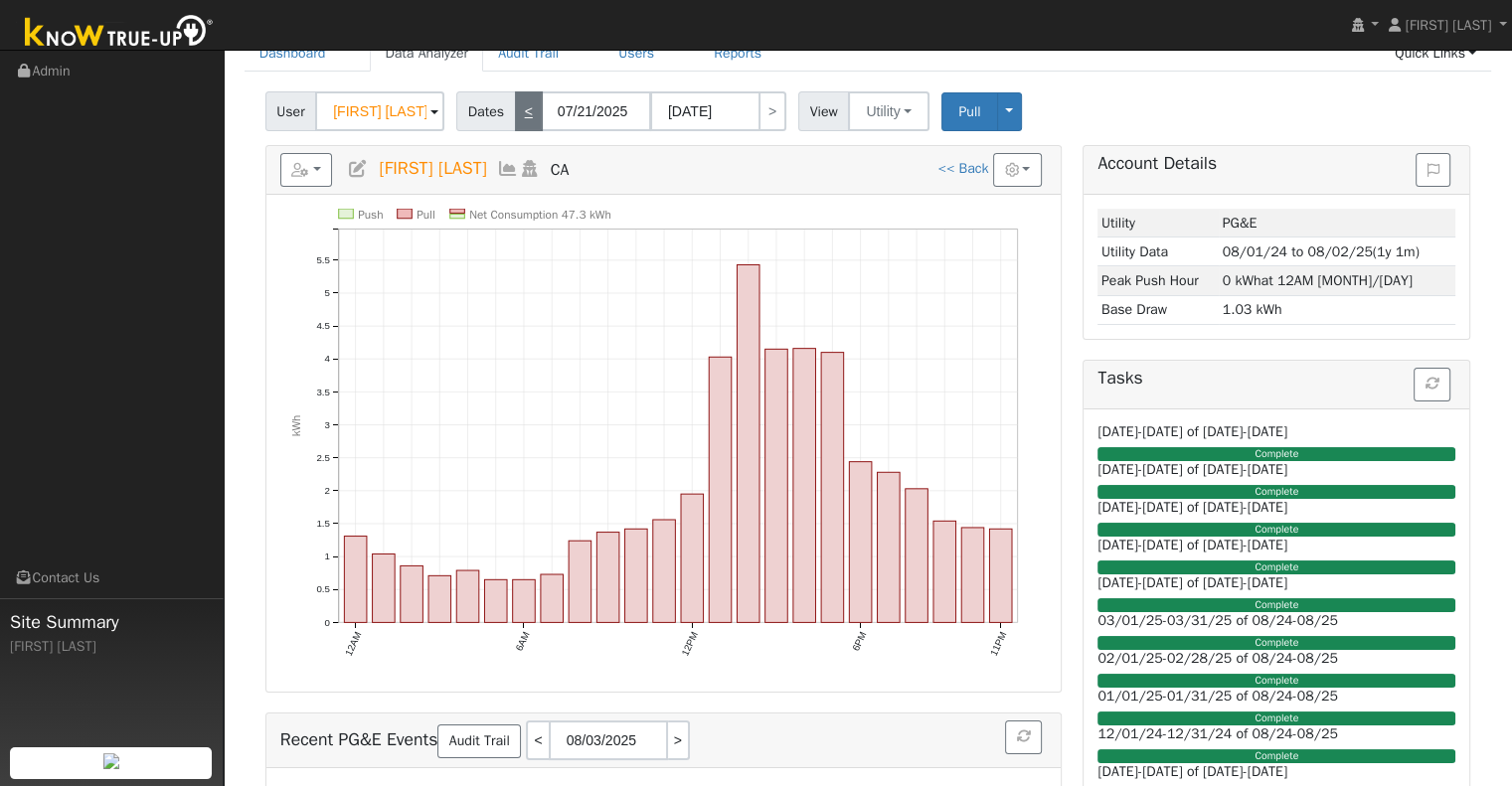 type on "07/21/2025" 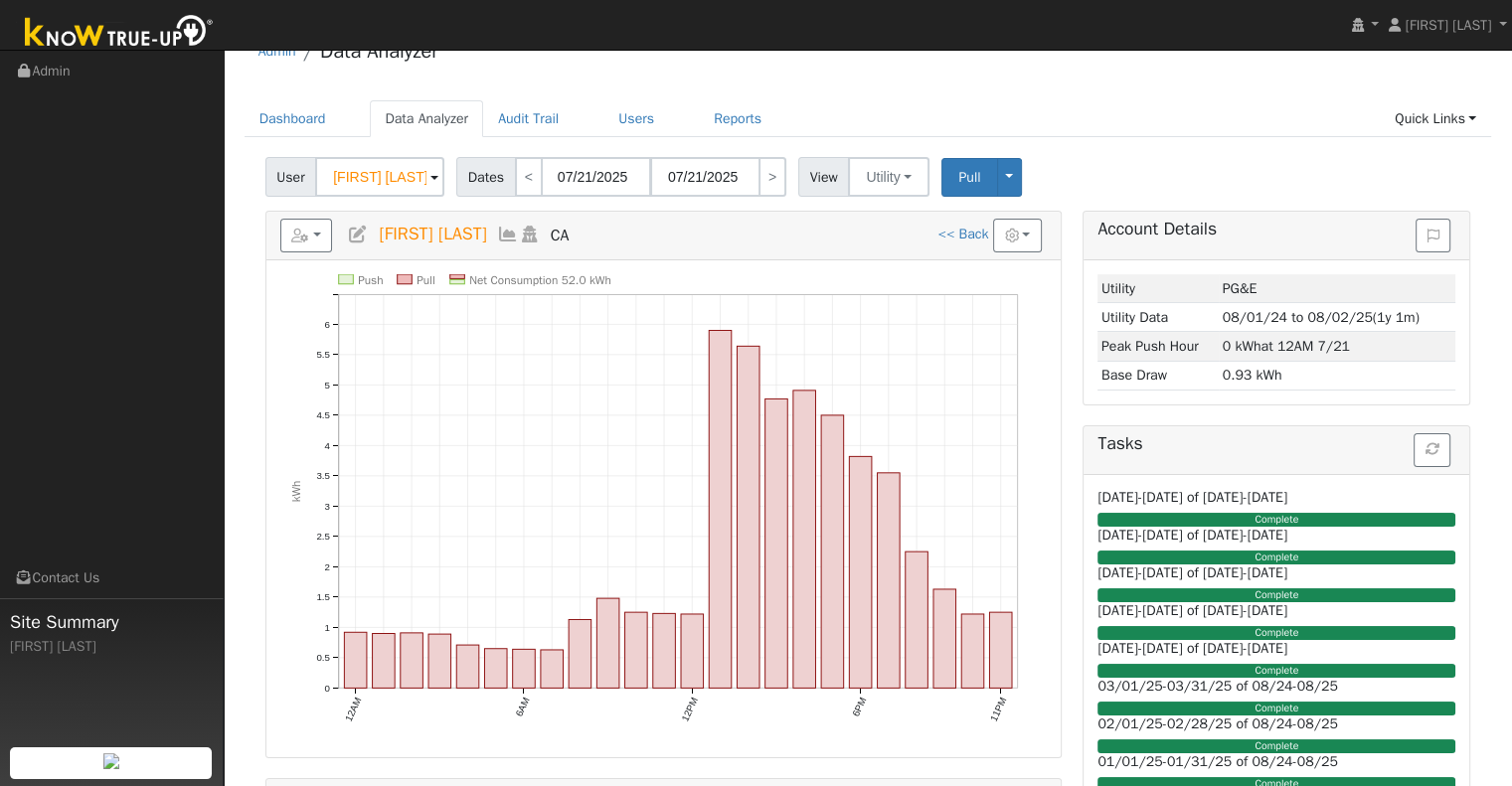 scroll, scrollTop: 0, scrollLeft: 0, axis: both 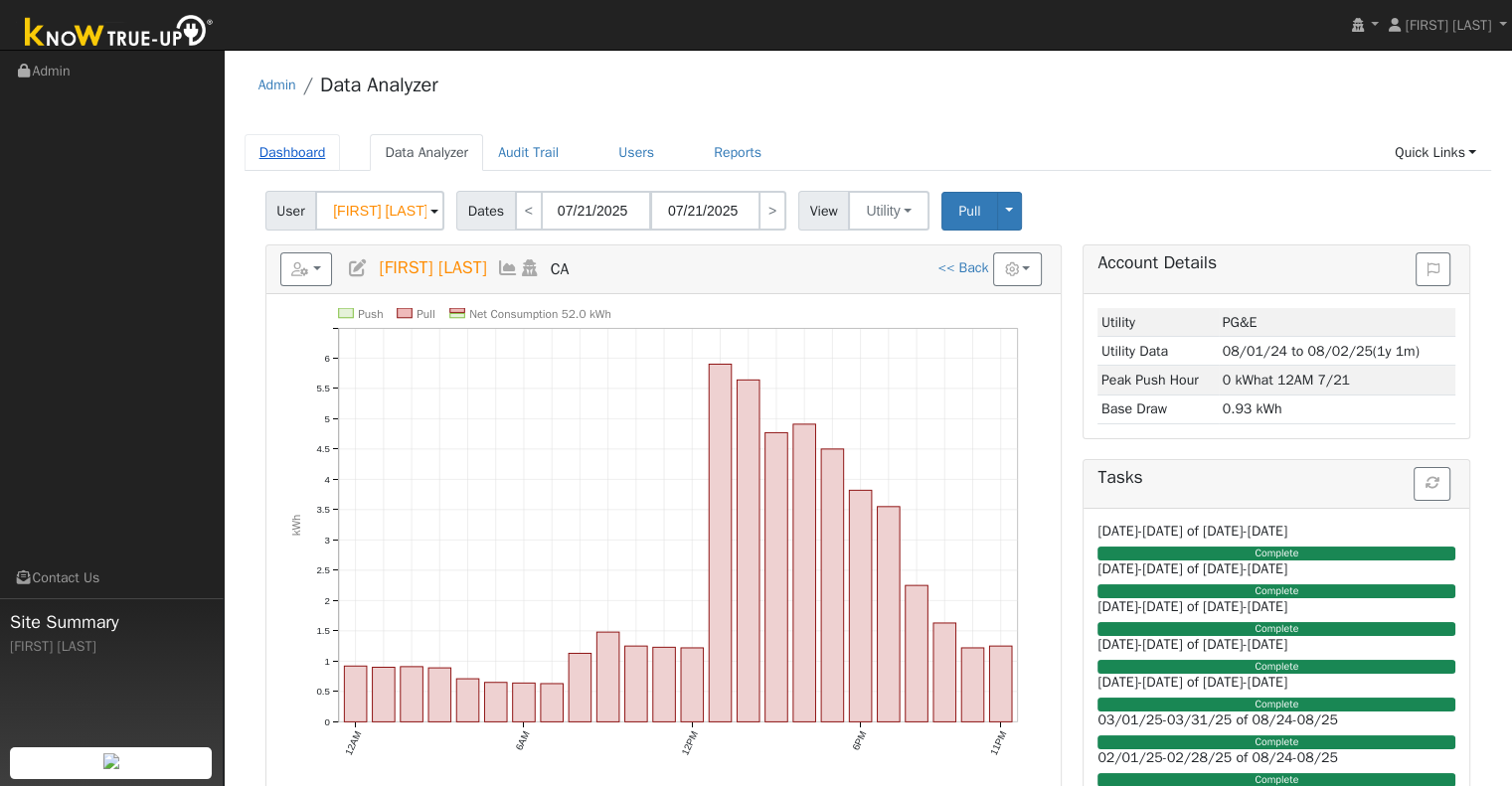 click on "Dashboard" at bounding box center [292, 152] 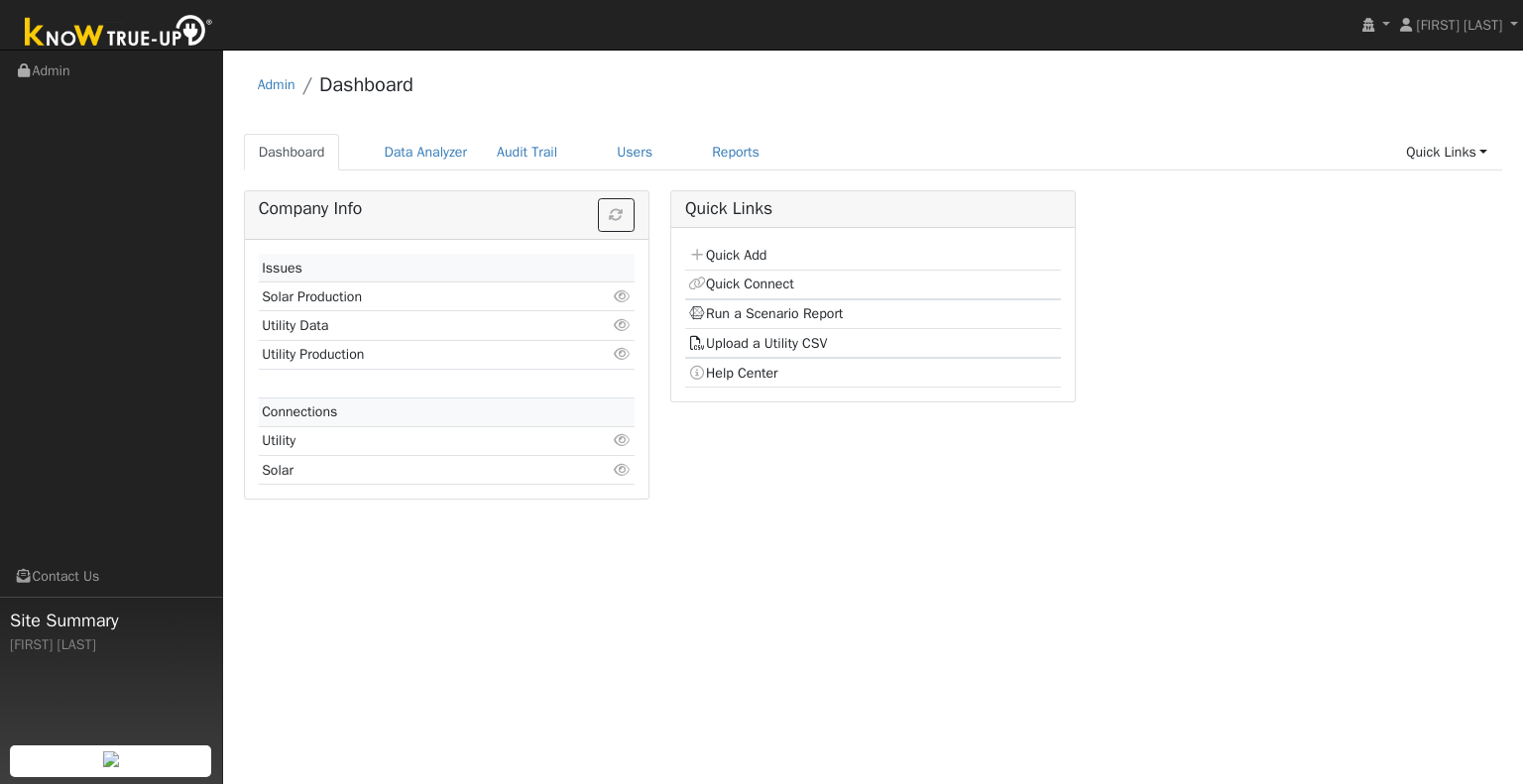 scroll, scrollTop: 0, scrollLeft: 0, axis: both 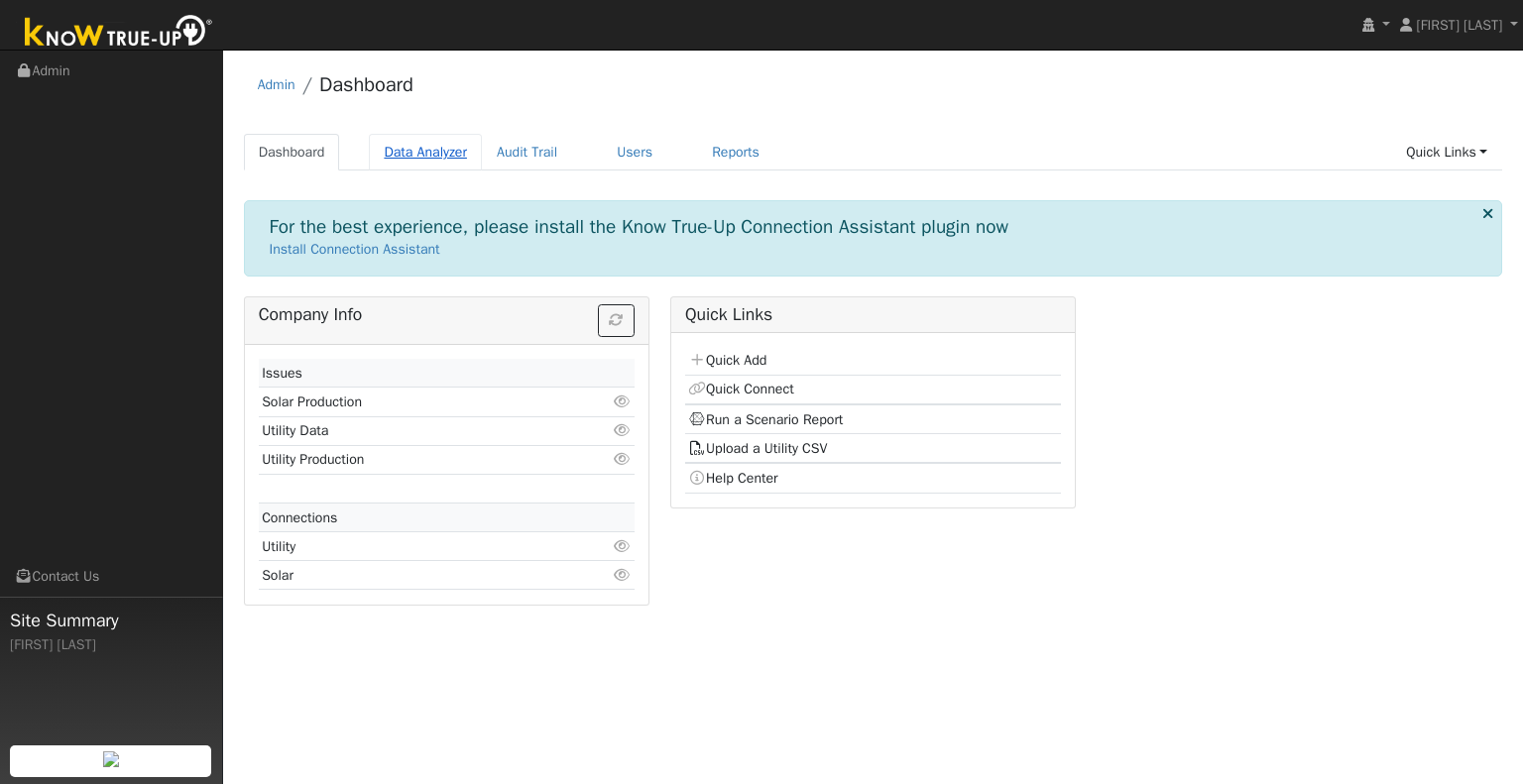 click on "Data Analyzer" at bounding box center (425, 152) 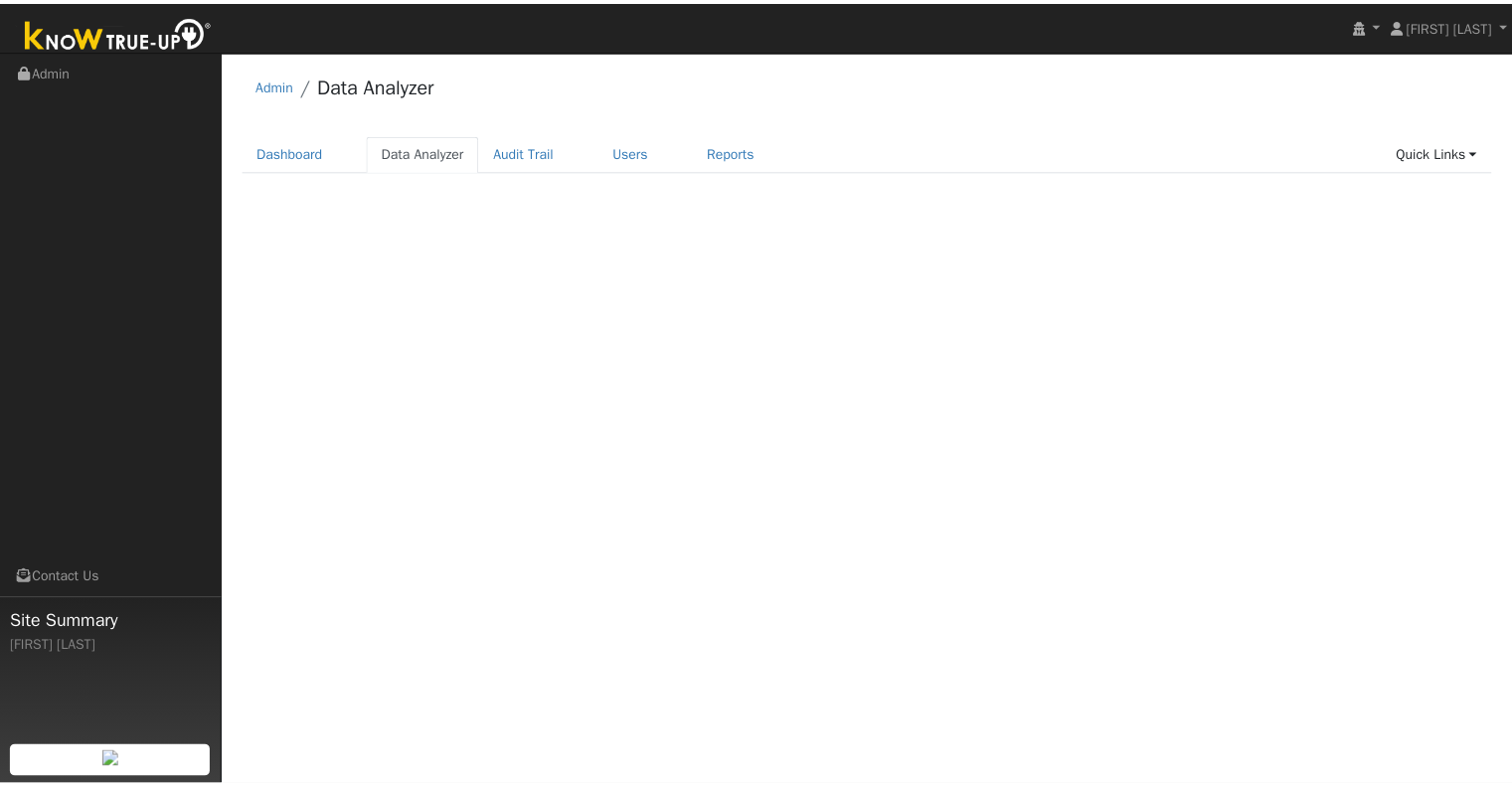 scroll, scrollTop: 0, scrollLeft: 0, axis: both 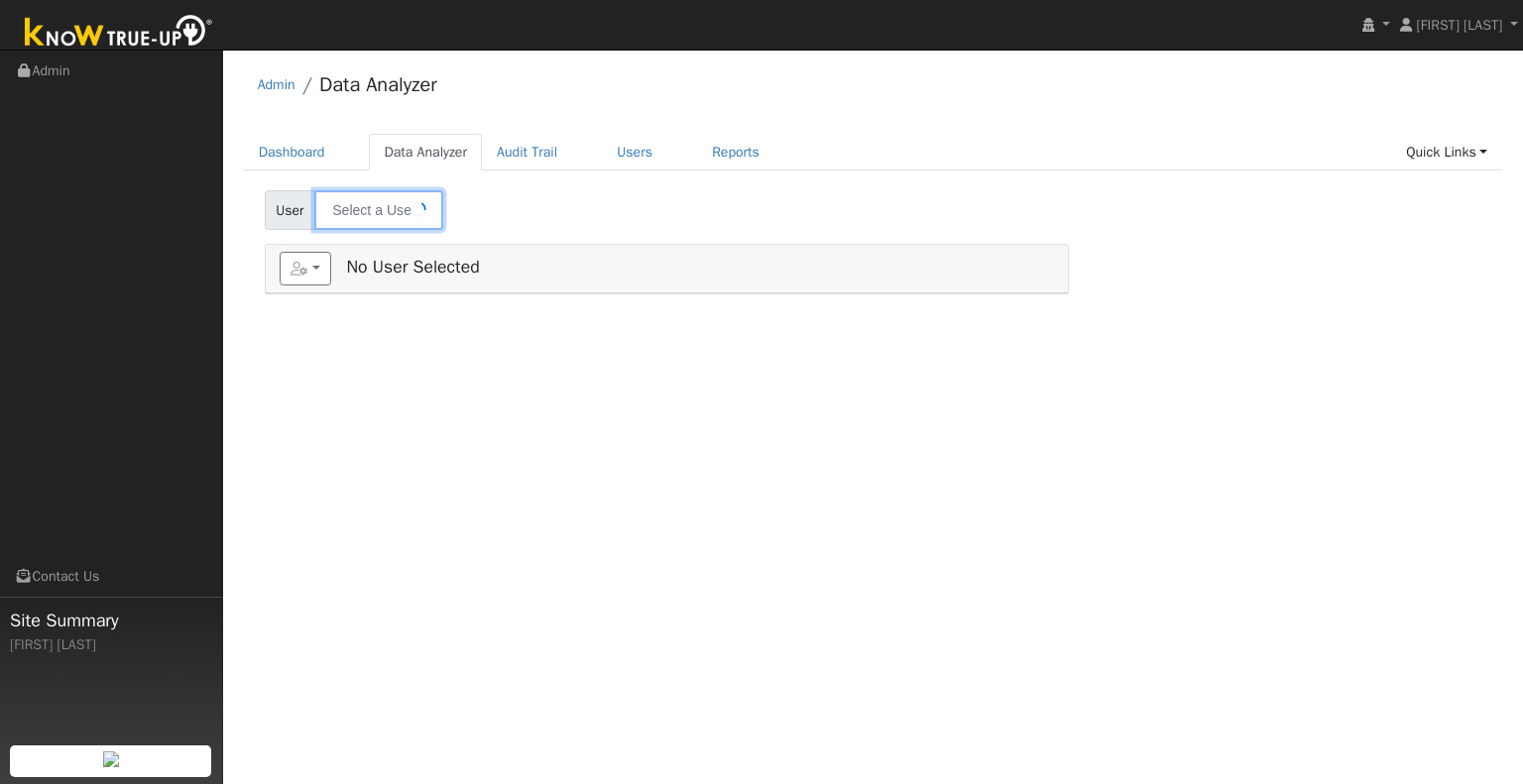 type on "[FIRST] [LAST]" 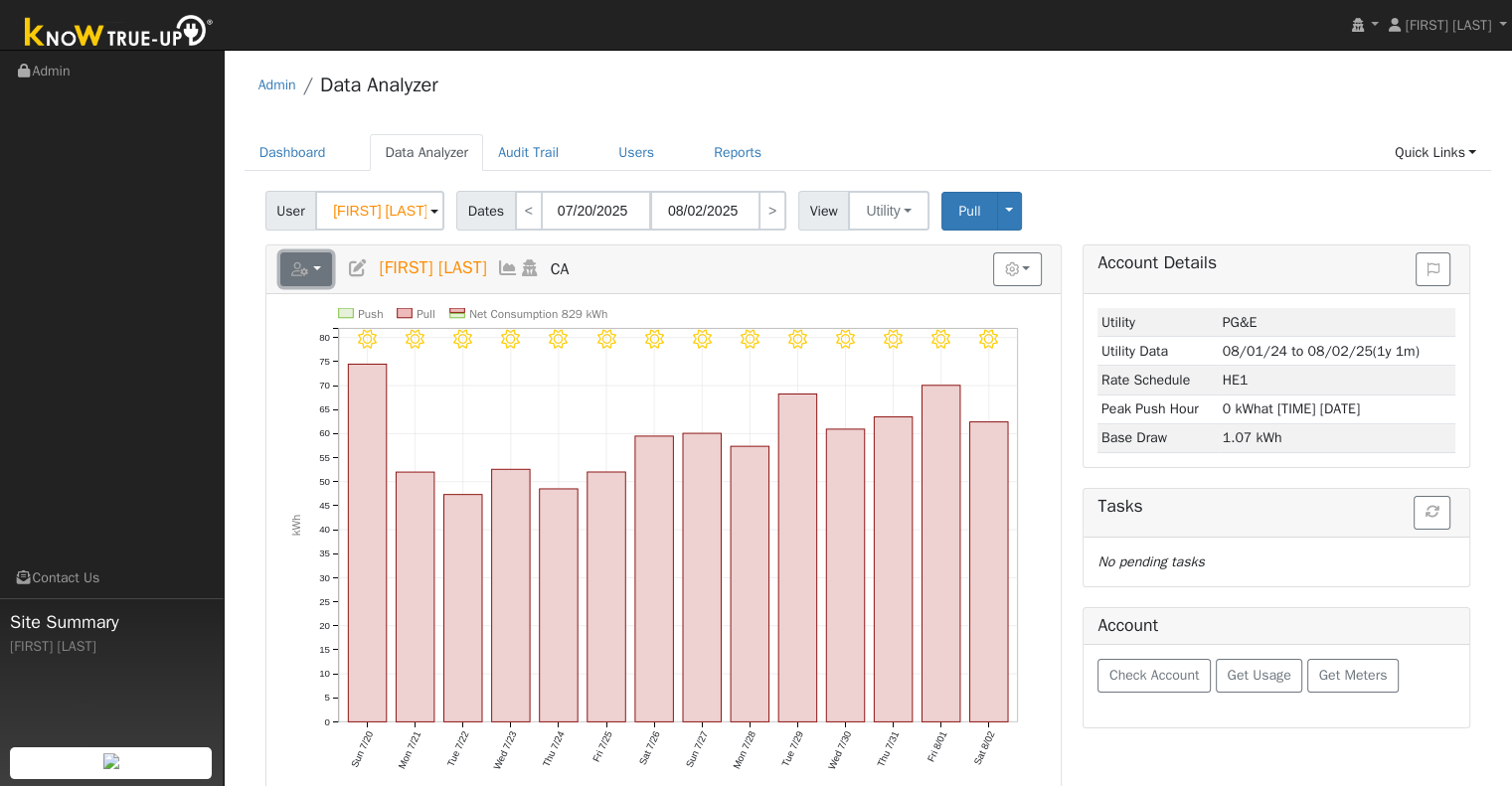 click at bounding box center (306, 269) 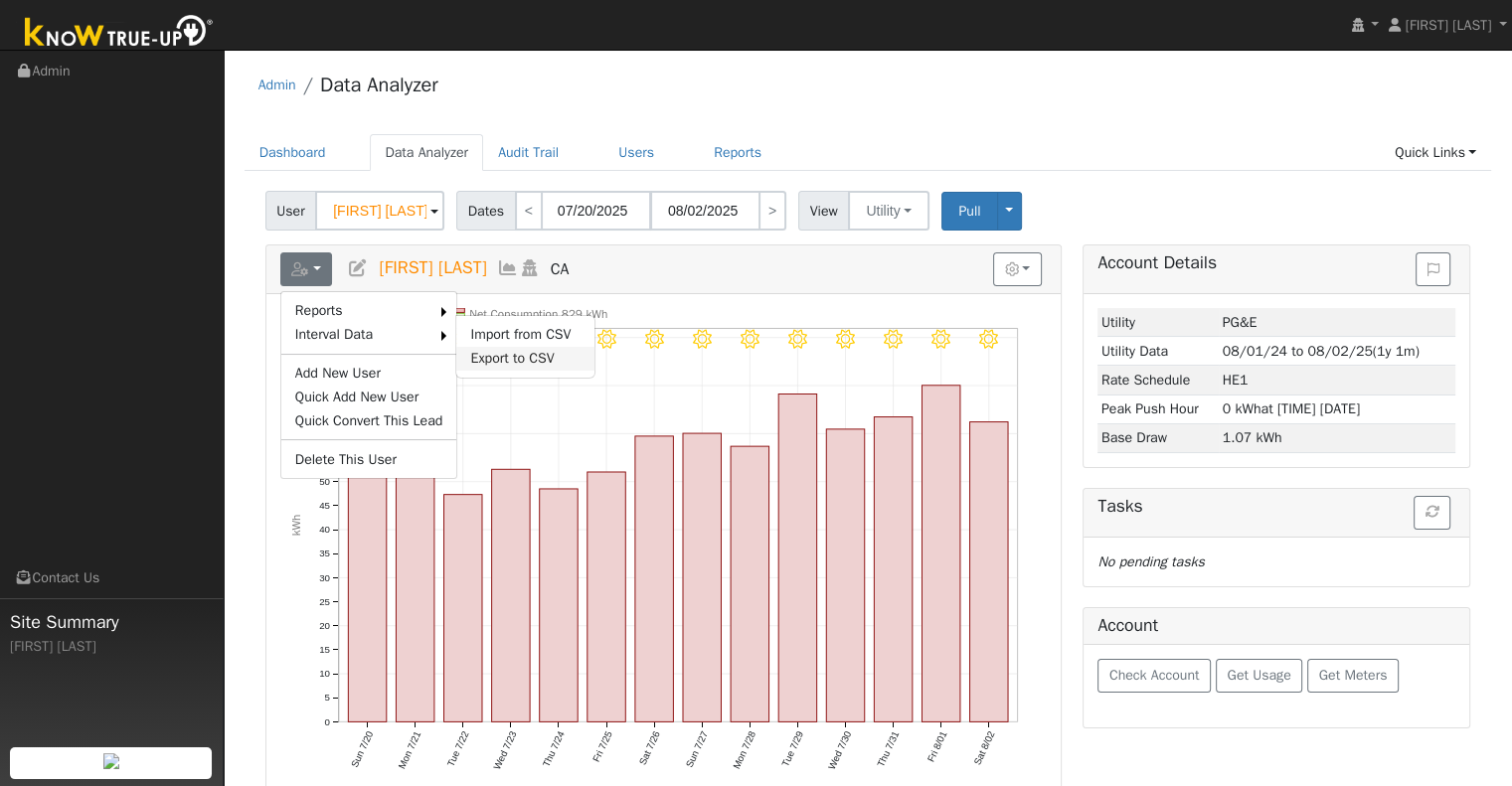 click on "Export to CSV" at bounding box center (525, 359) 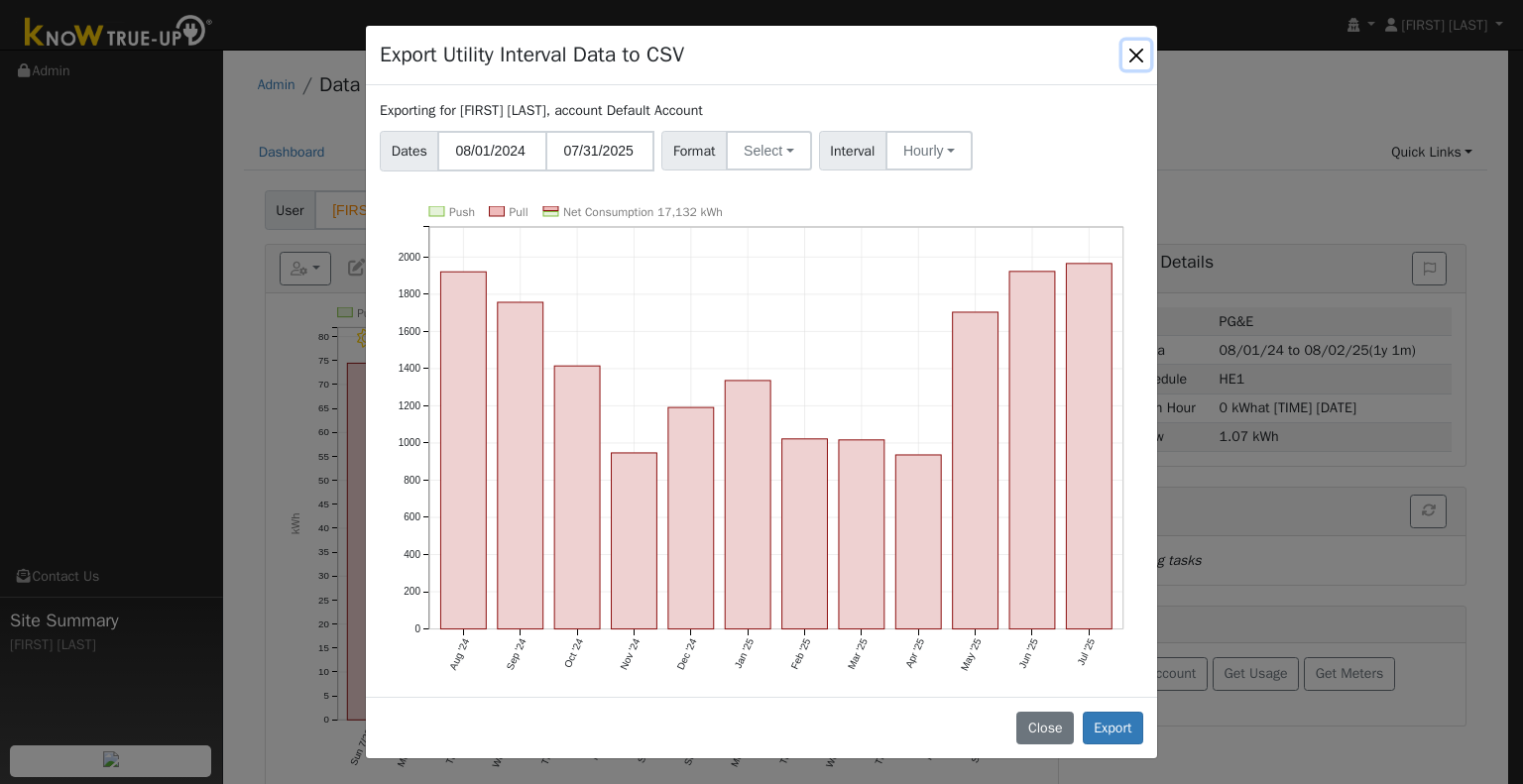 click at bounding box center [1136, 55] 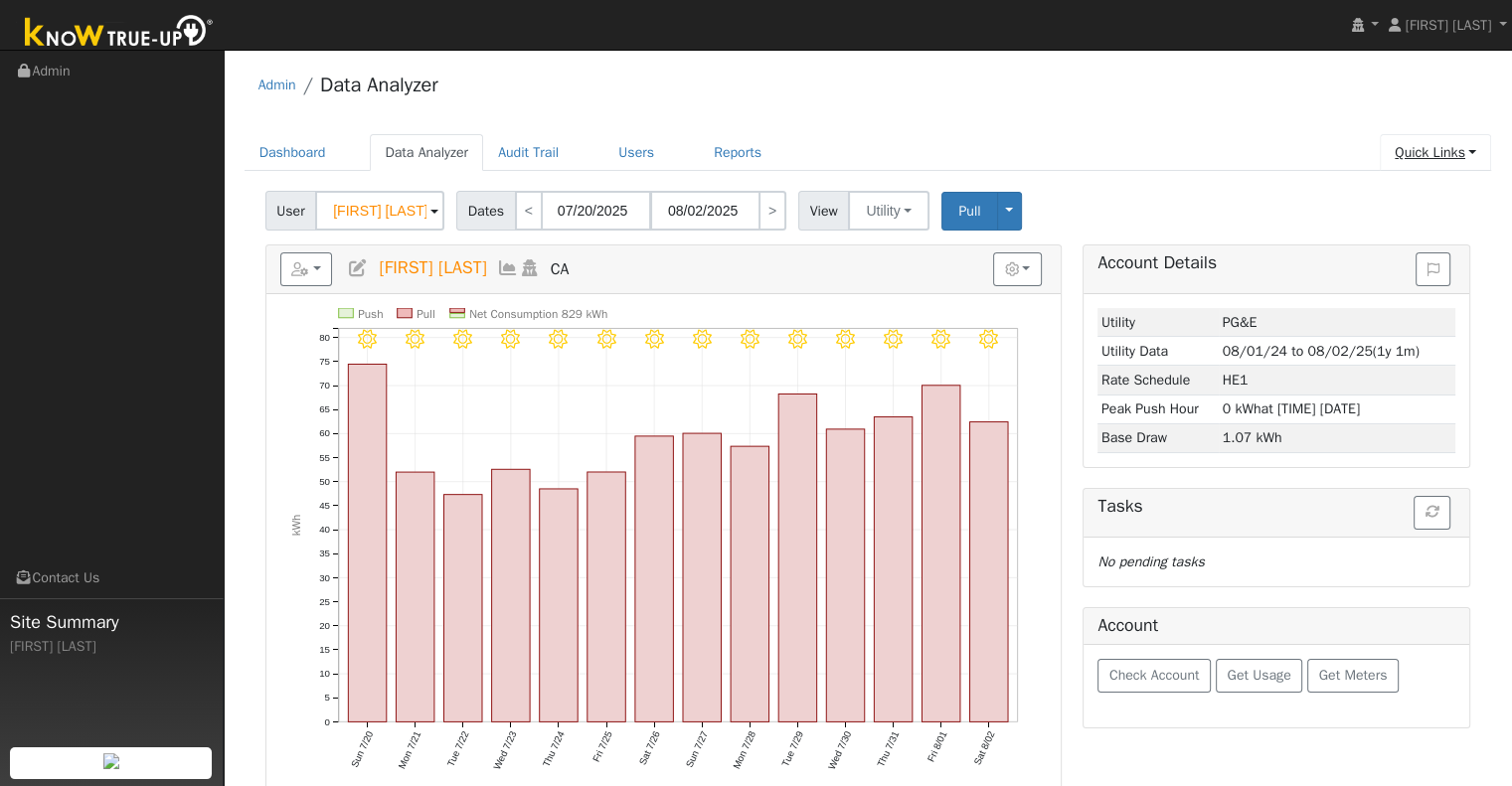 click on "Quick Links" at bounding box center [1435, 152] 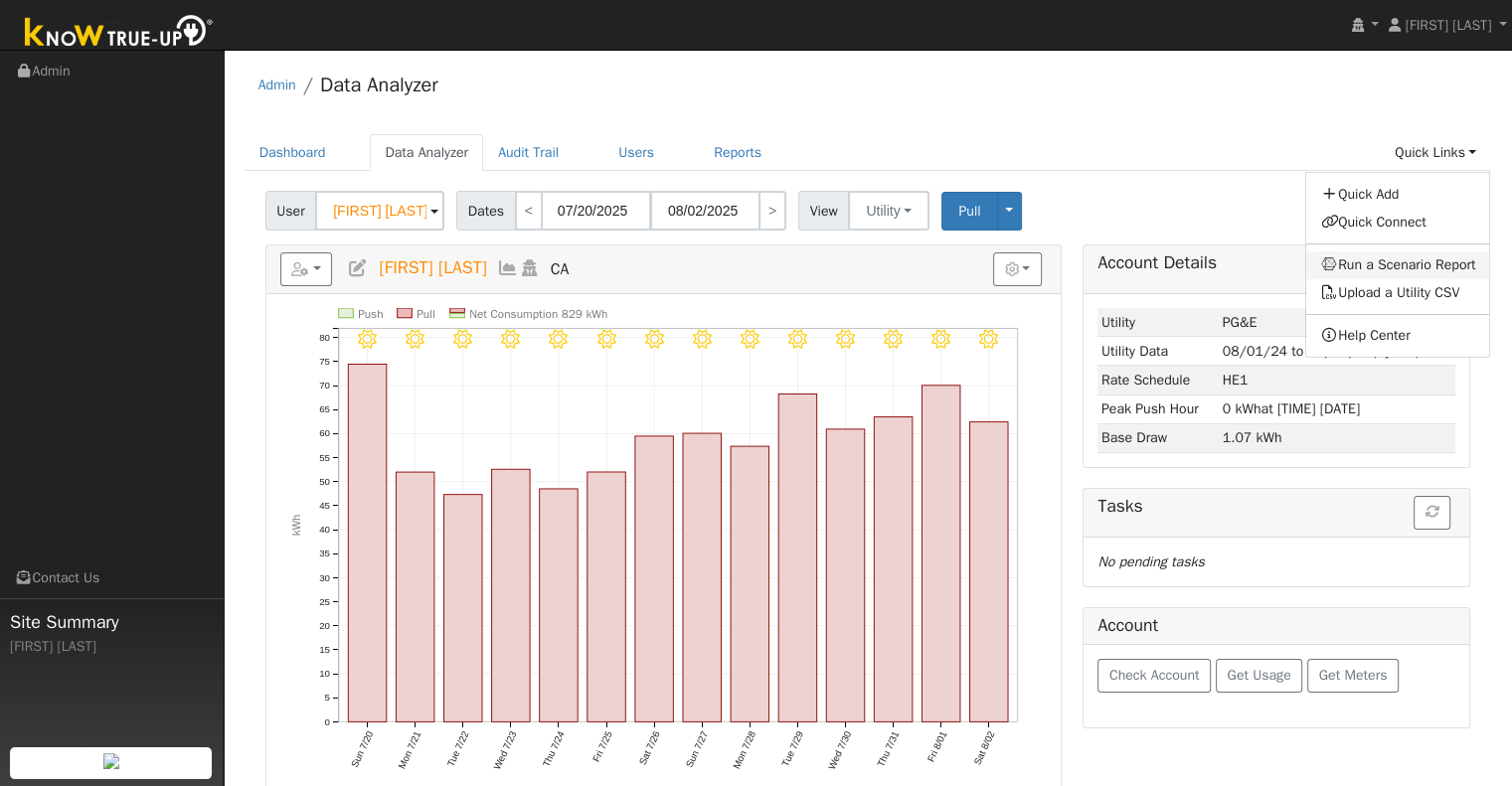 click on "Run a Scenario Report" at bounding box center [1398, 265] 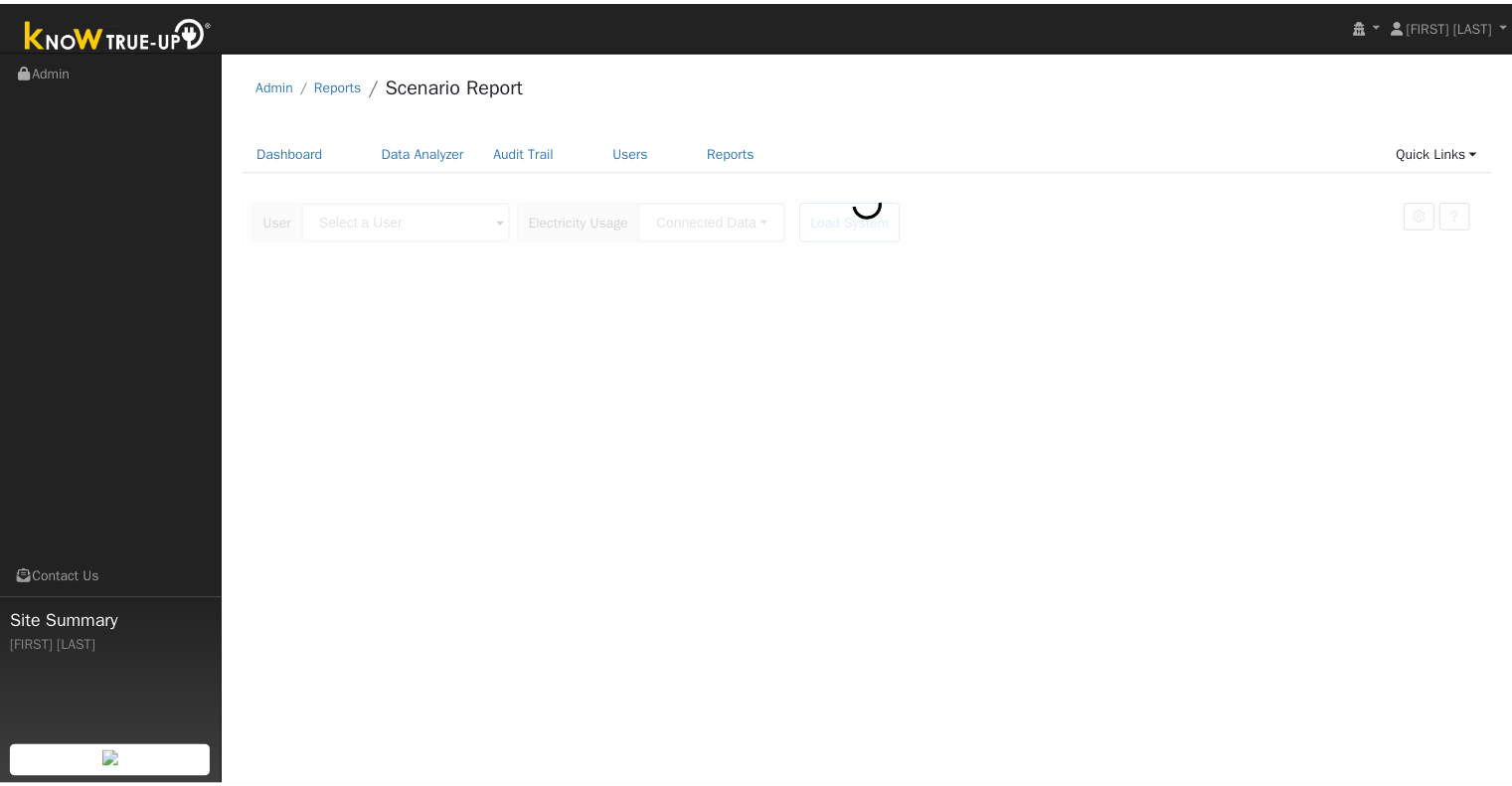 scroll, scrollTop: 0, scrollLeft: 0, axis: both 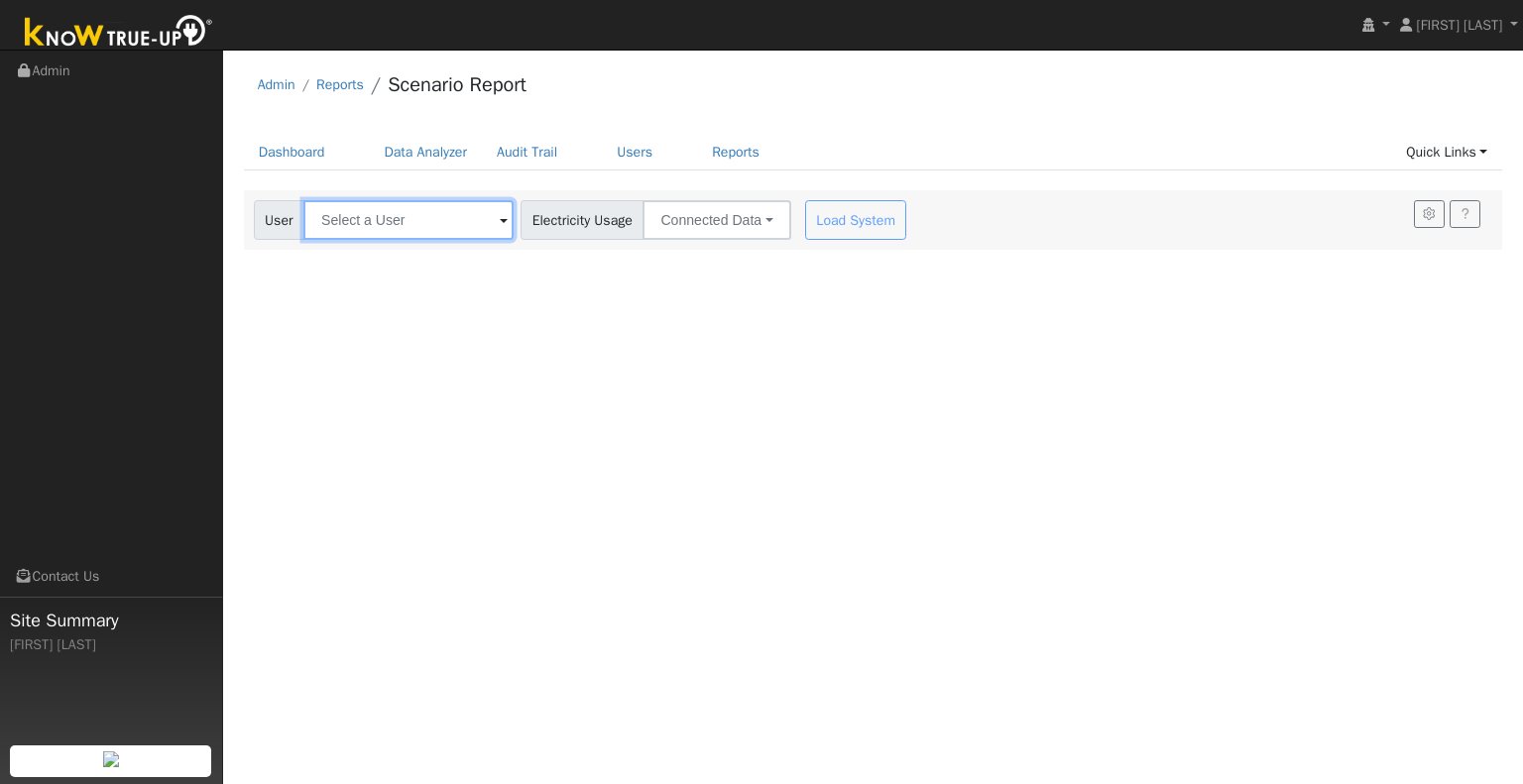 click at bounding box center (409, 220) 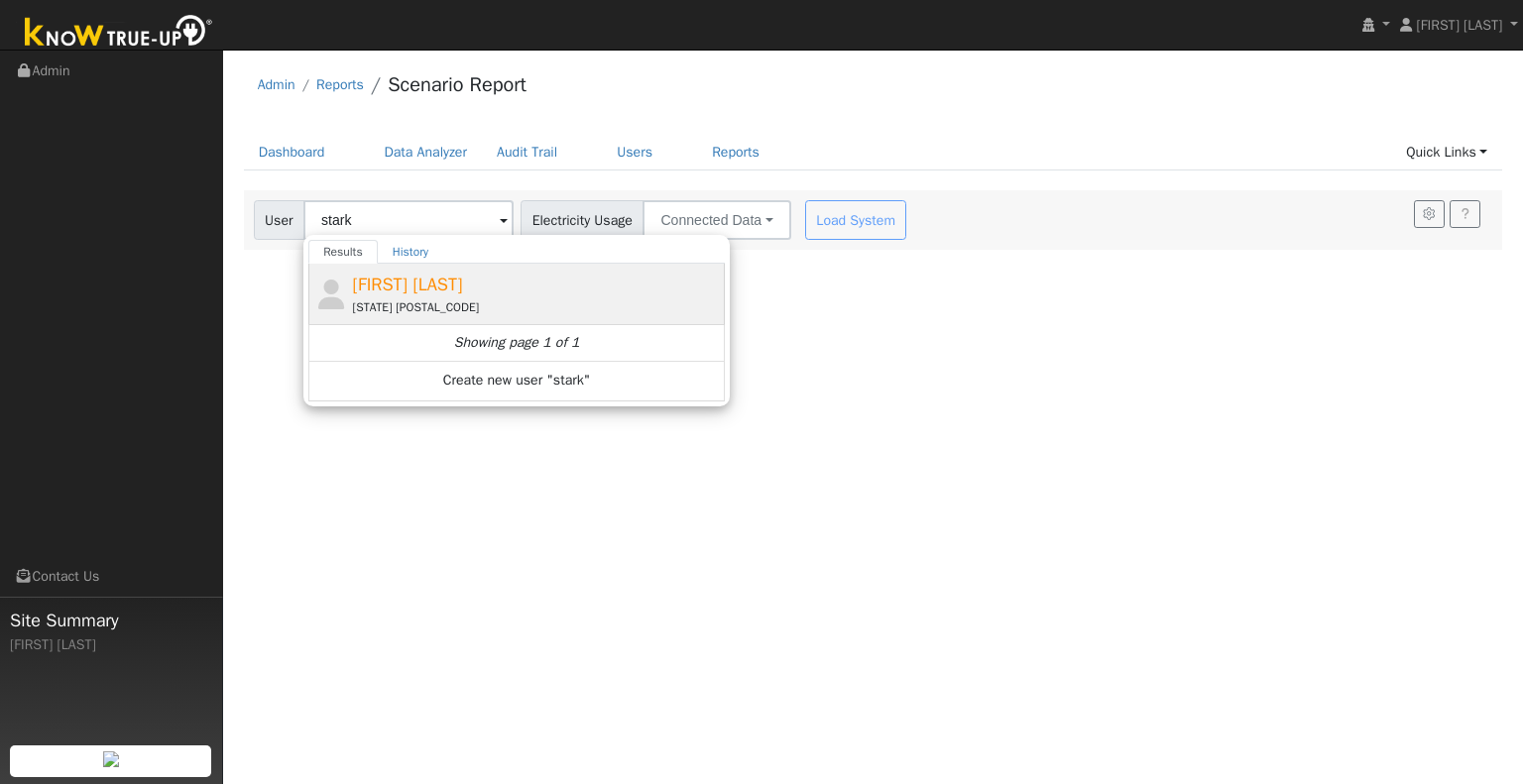click on "[FIRST] [LAST] [STATE] [POSTAL_CODE]" at bounding box center (536, 293) 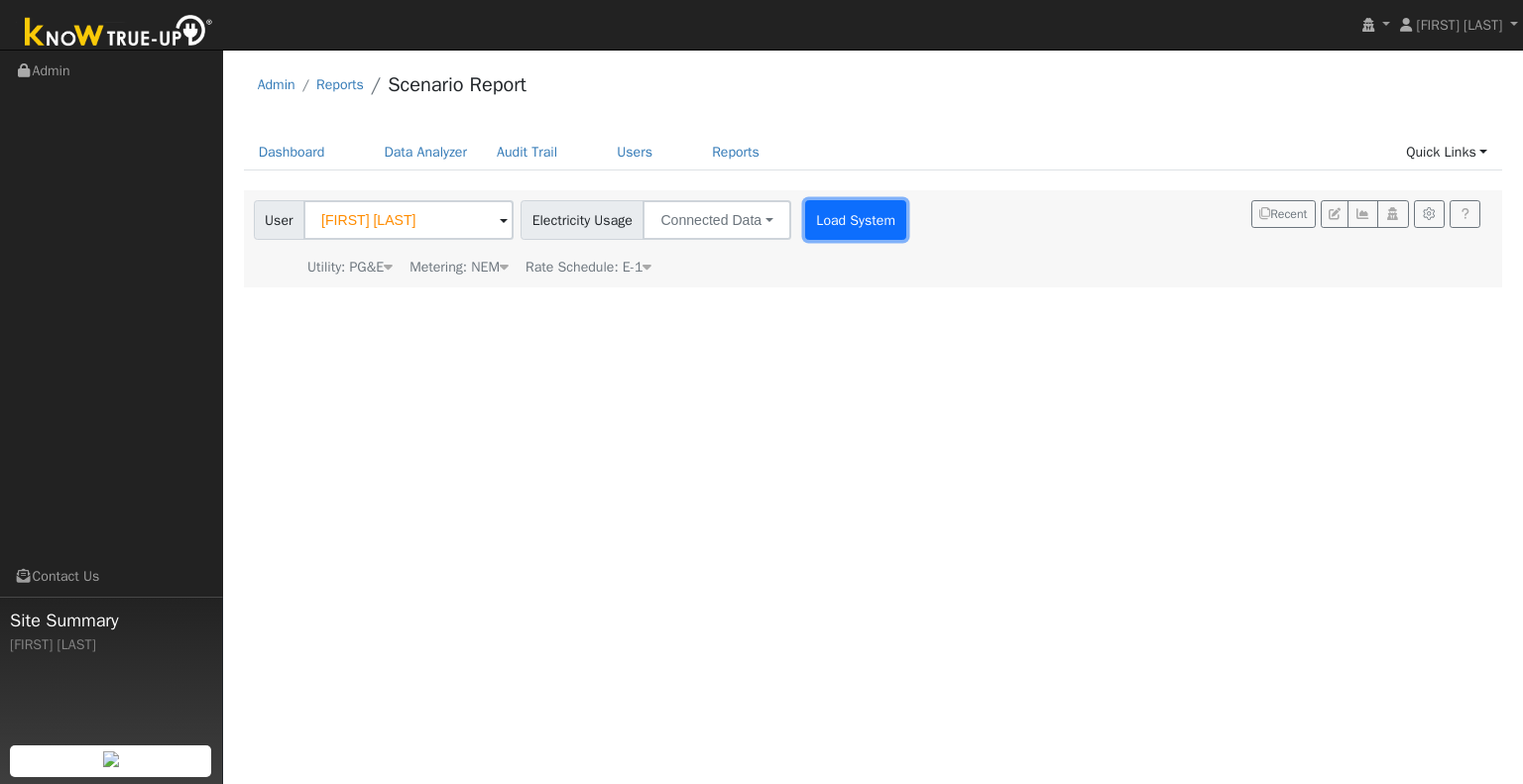 click on "Load System" at bounding box center [856, 220] 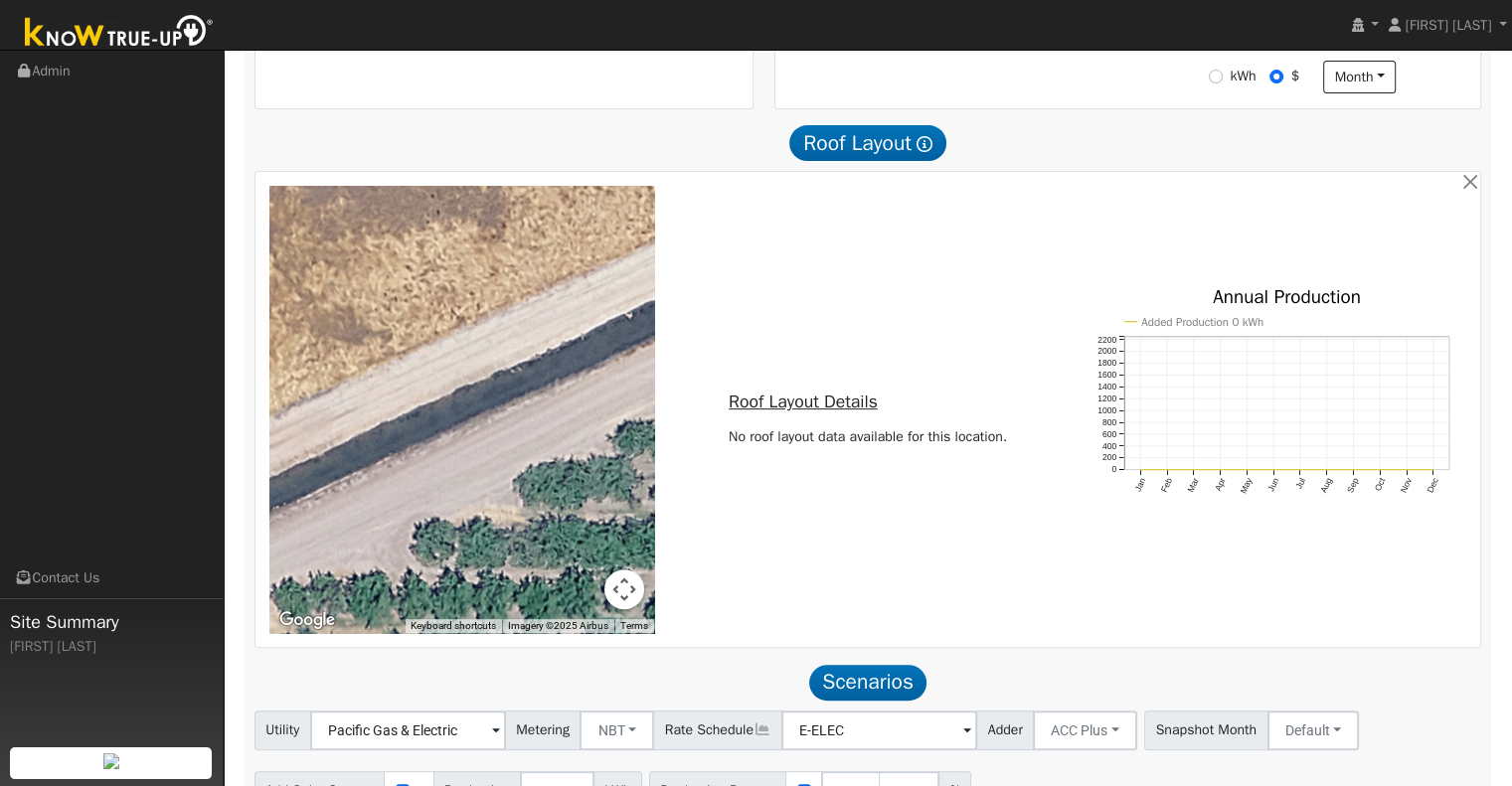 scroll, scrollTop: 729, scrollLeft: 0, axis: vertical 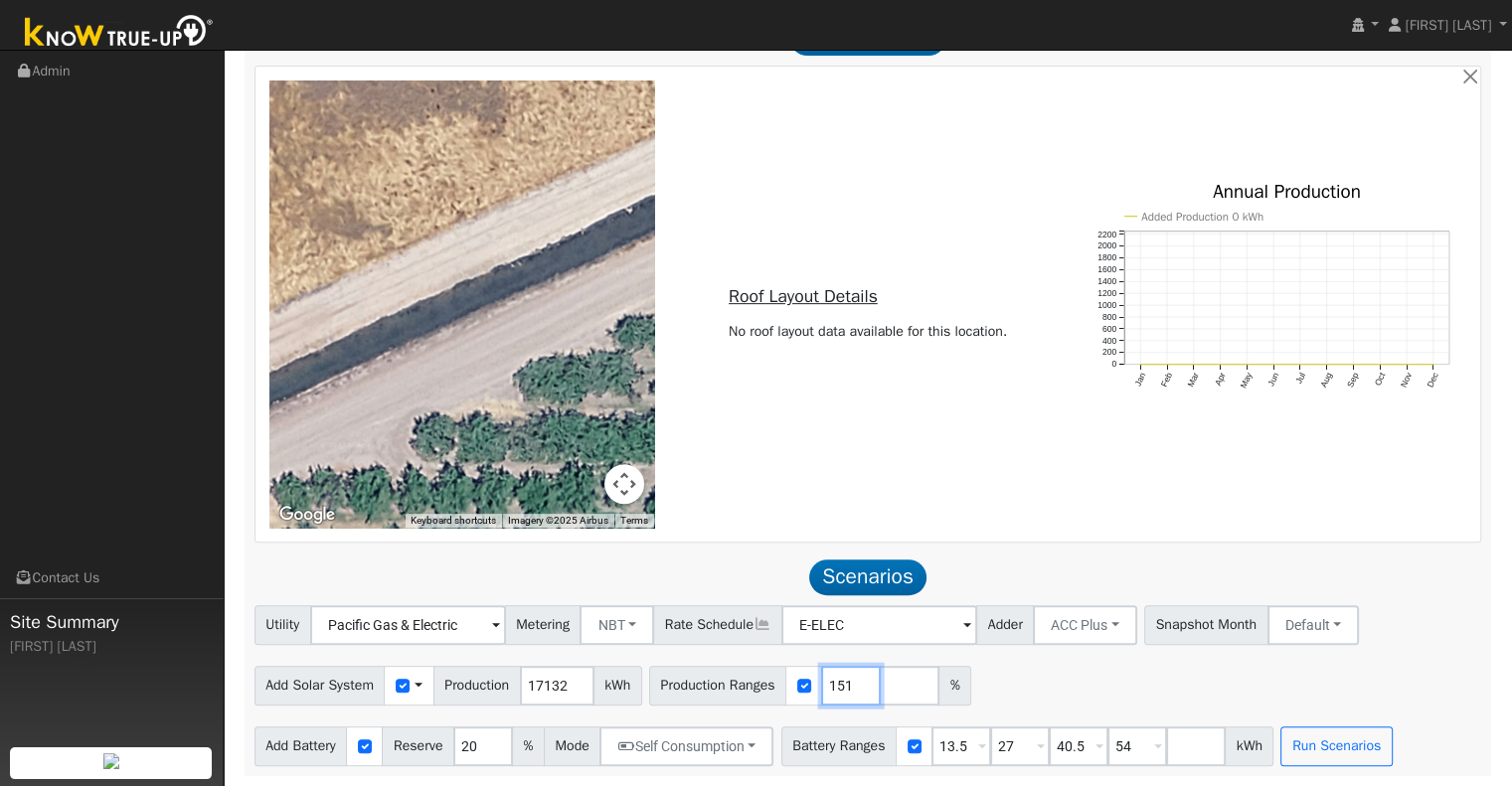 drag, startPoint x: 854, startPoint y: 681, endPoint x: 819, endPoint y: 691, distance: 36.40055 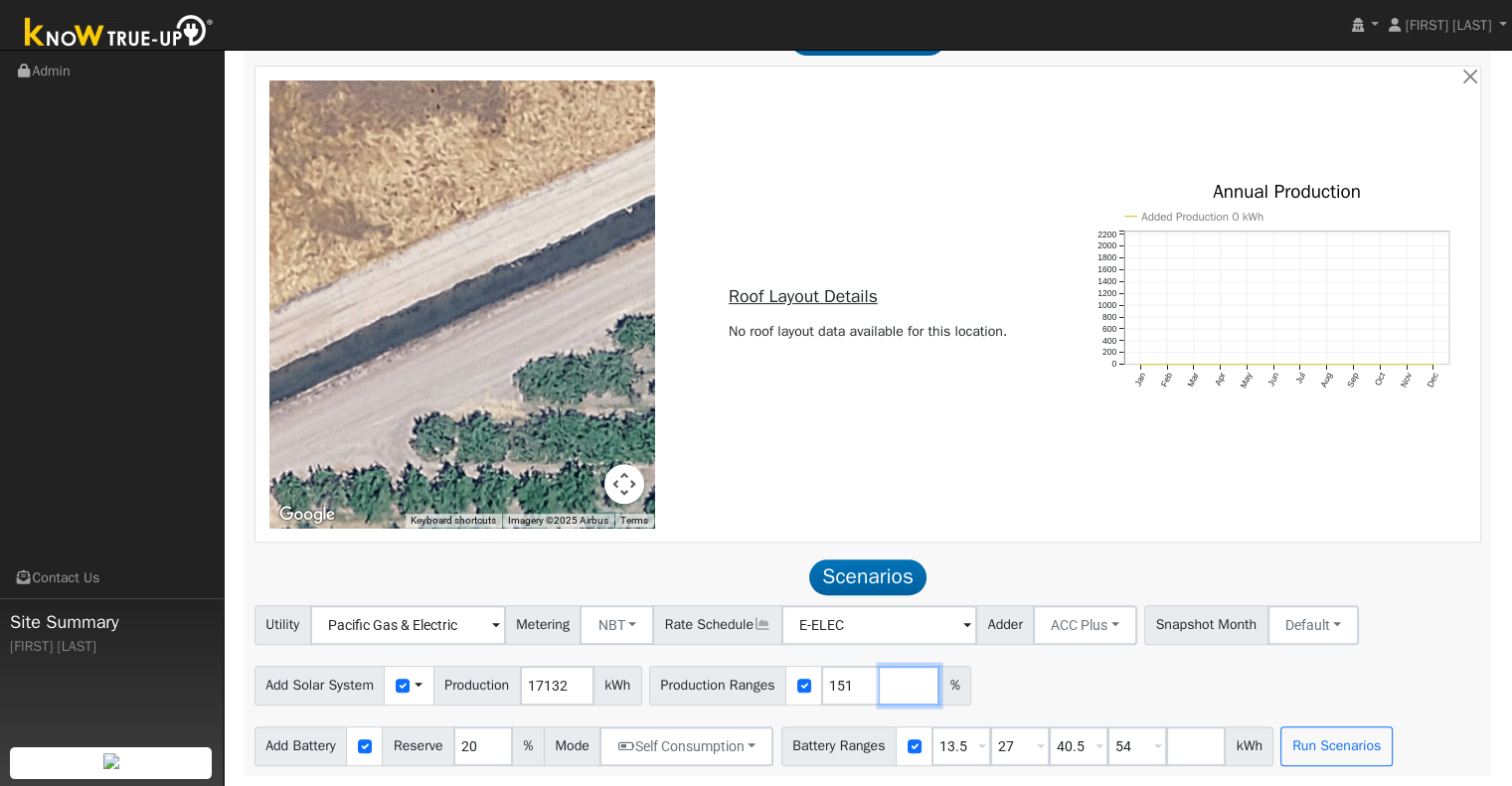 click at bounding box center [910, 686] 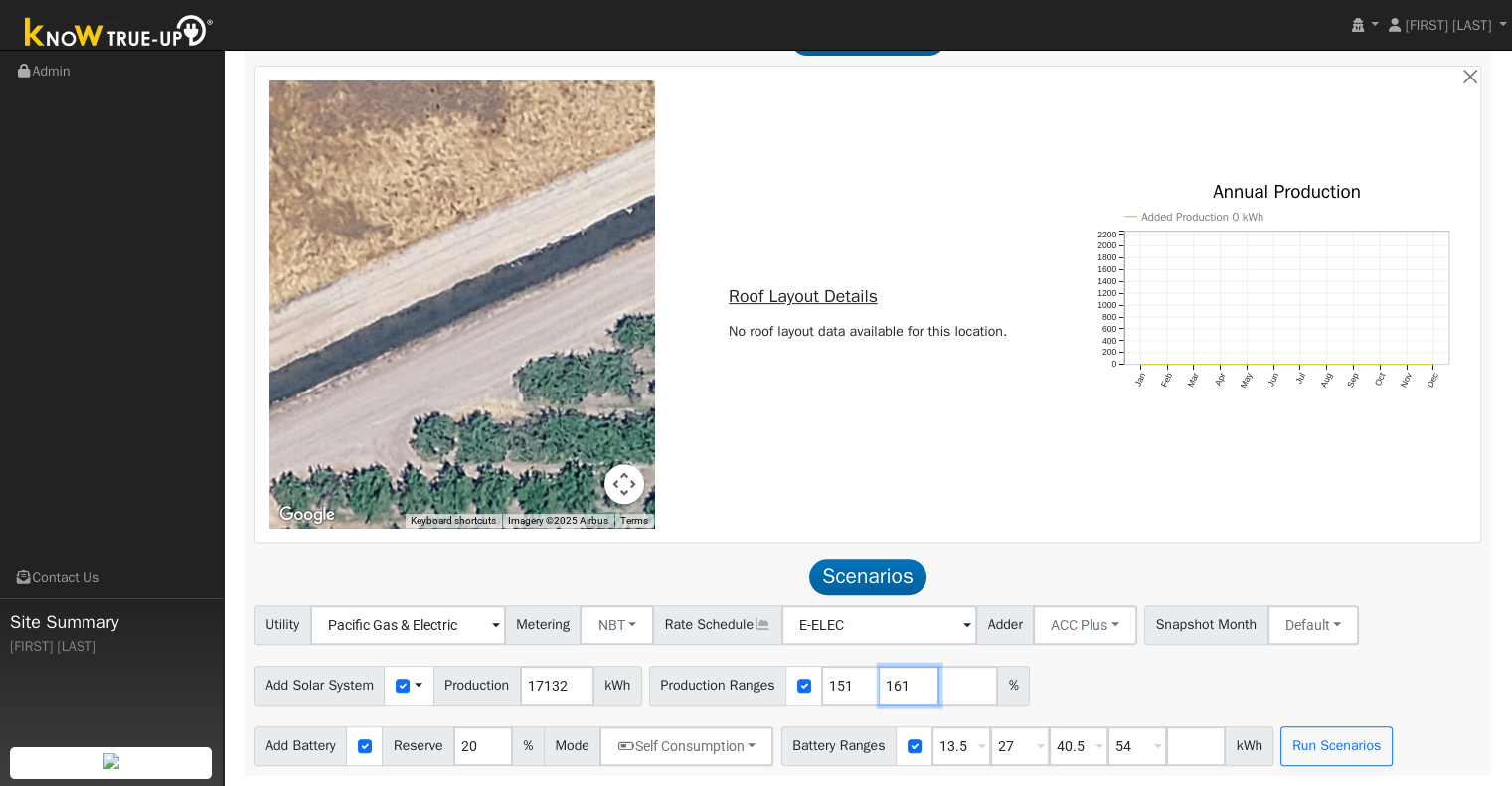 type on "161" 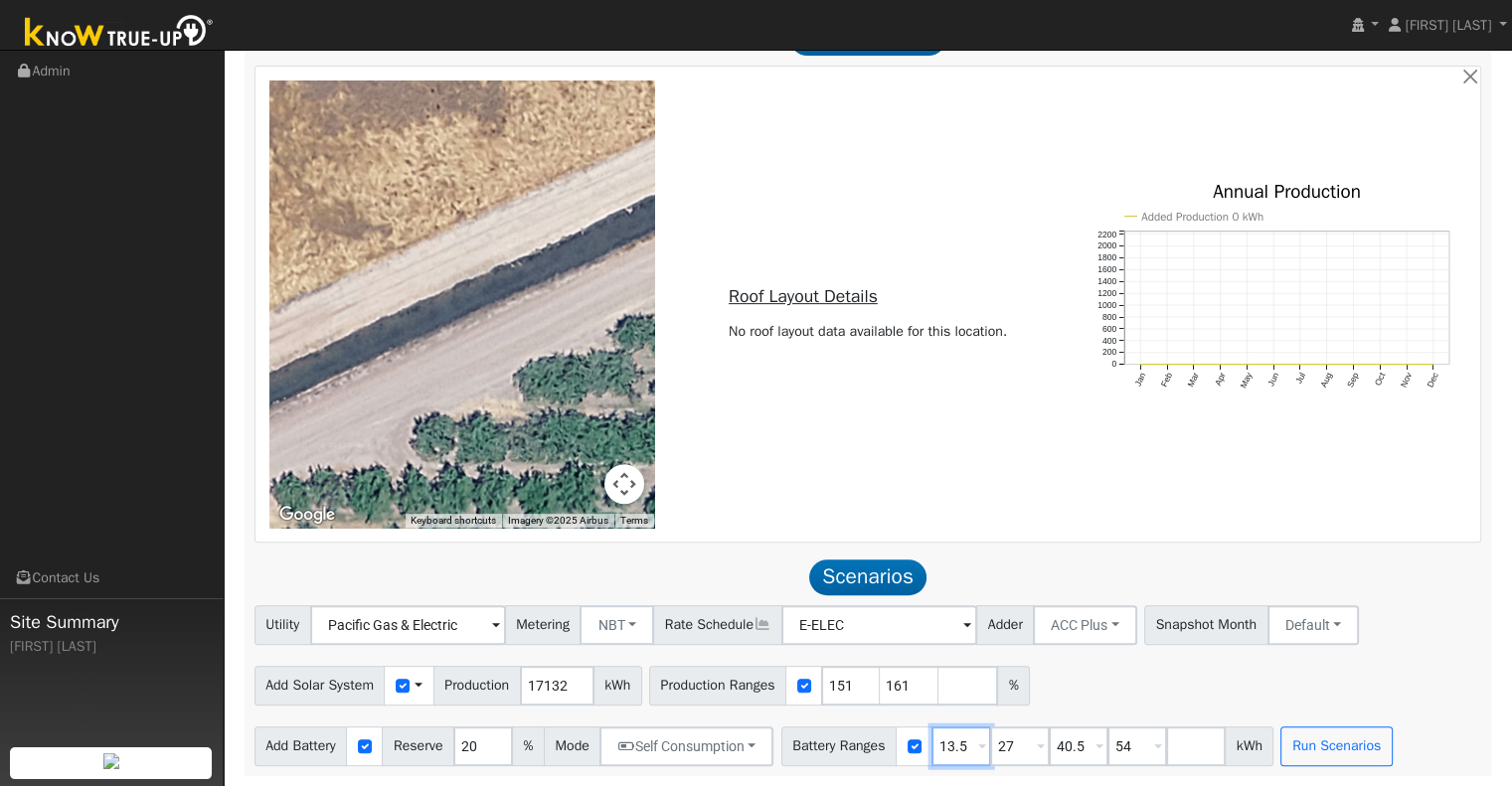 drag, startPoint x: 970, startPoint y: 745, endPoint x: 925, endPoint y: 738, distance: 45.54119 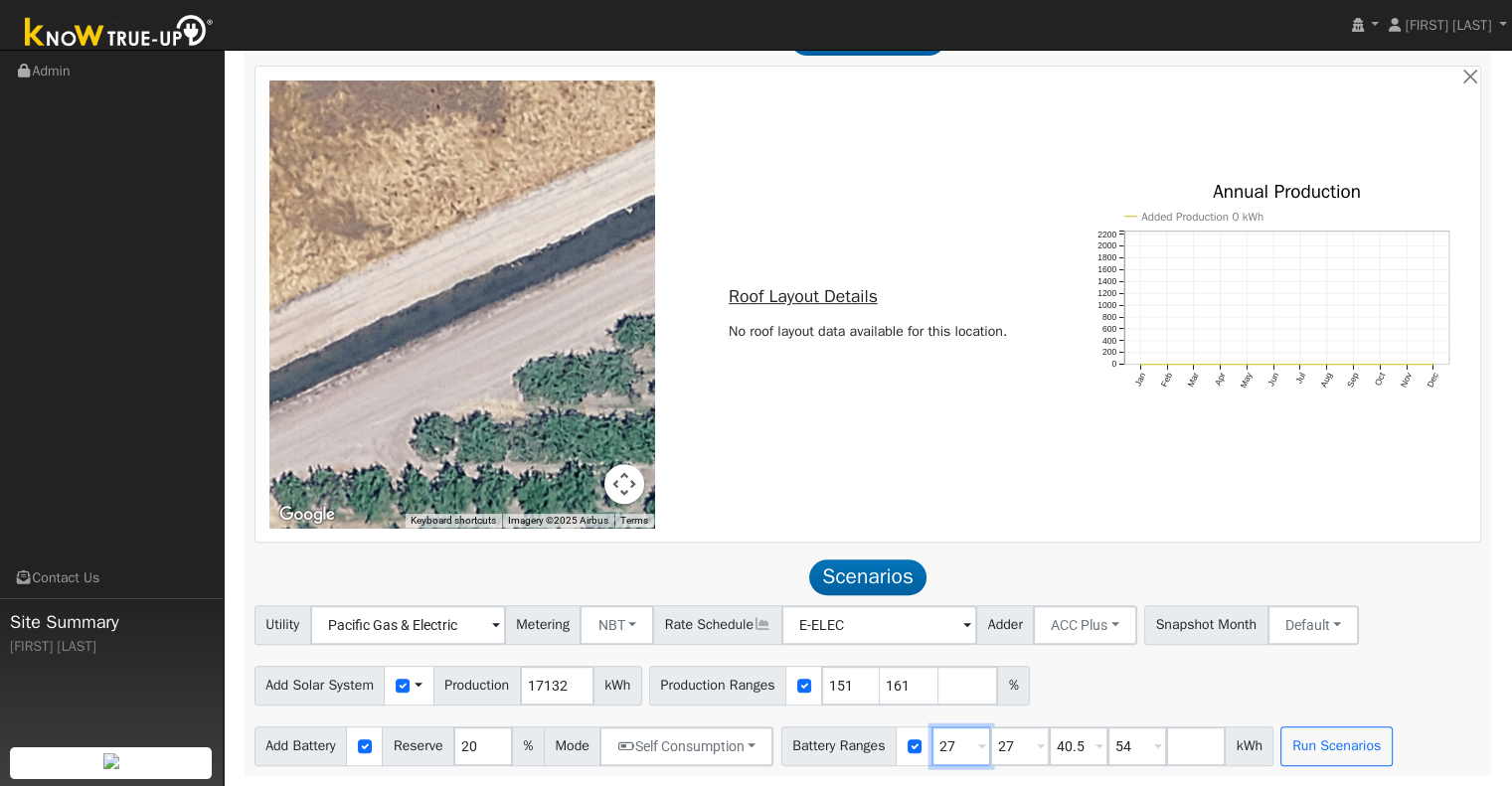 type on "27" 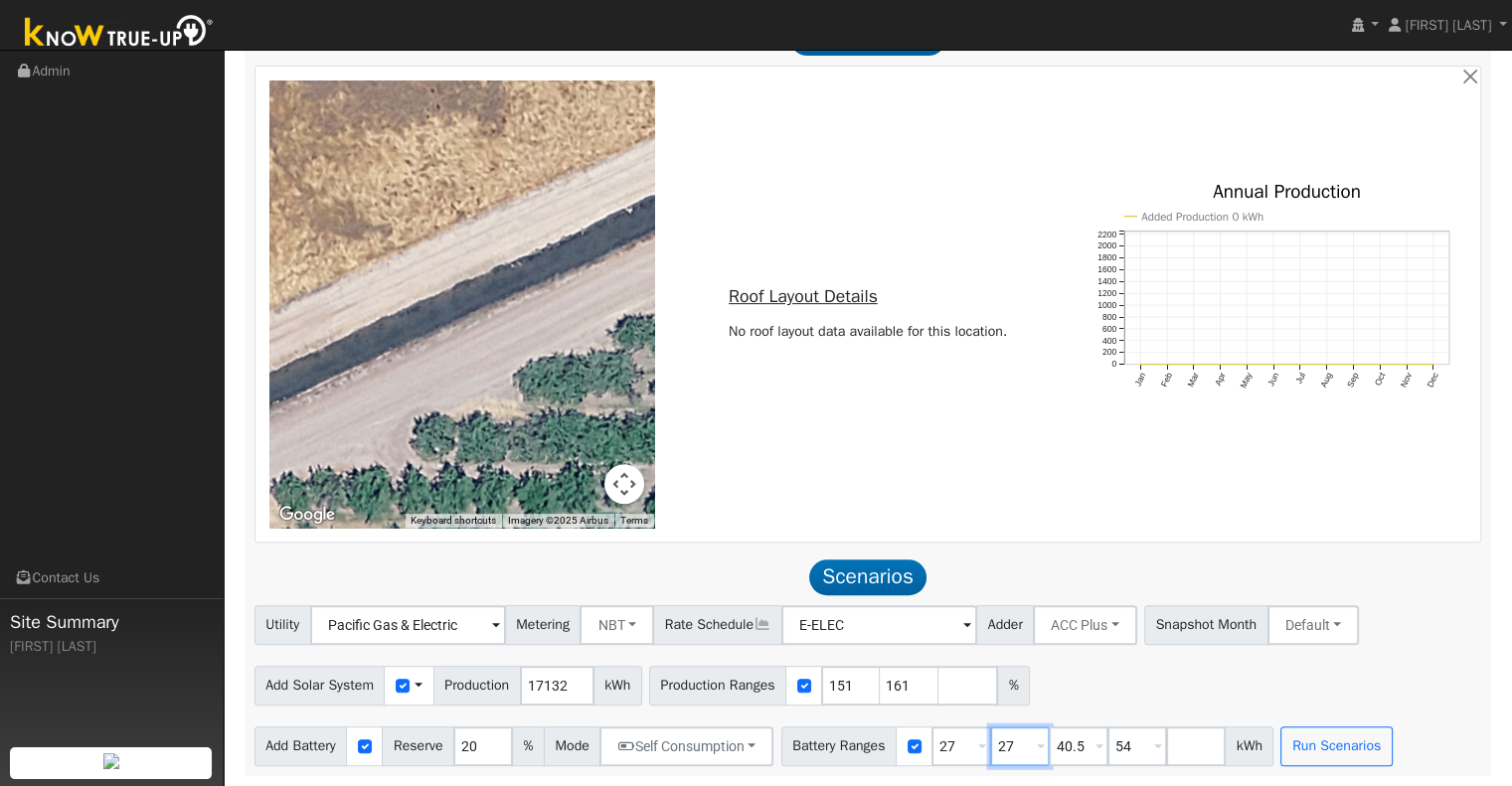 type on "40.5" 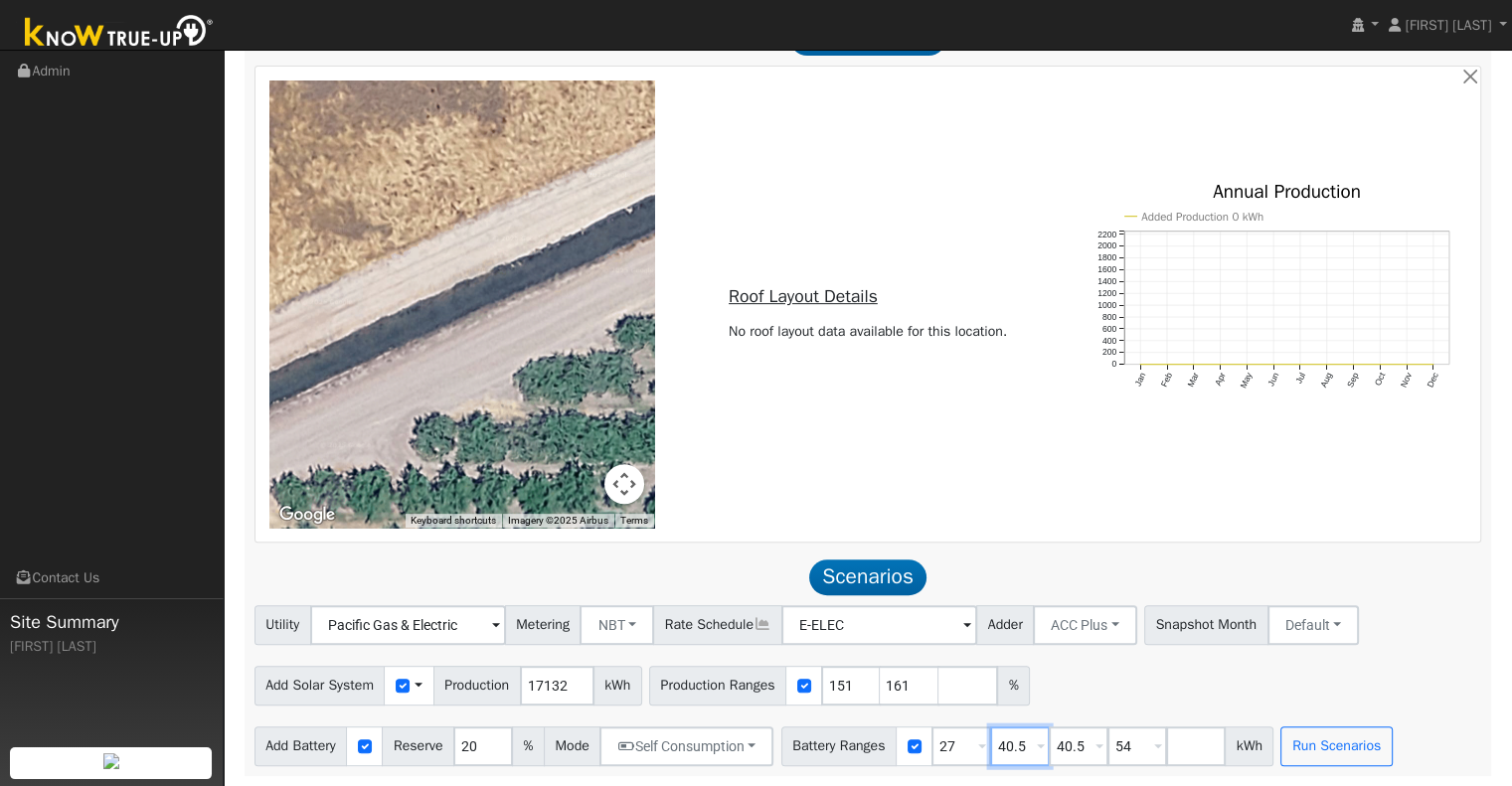 type on "54" 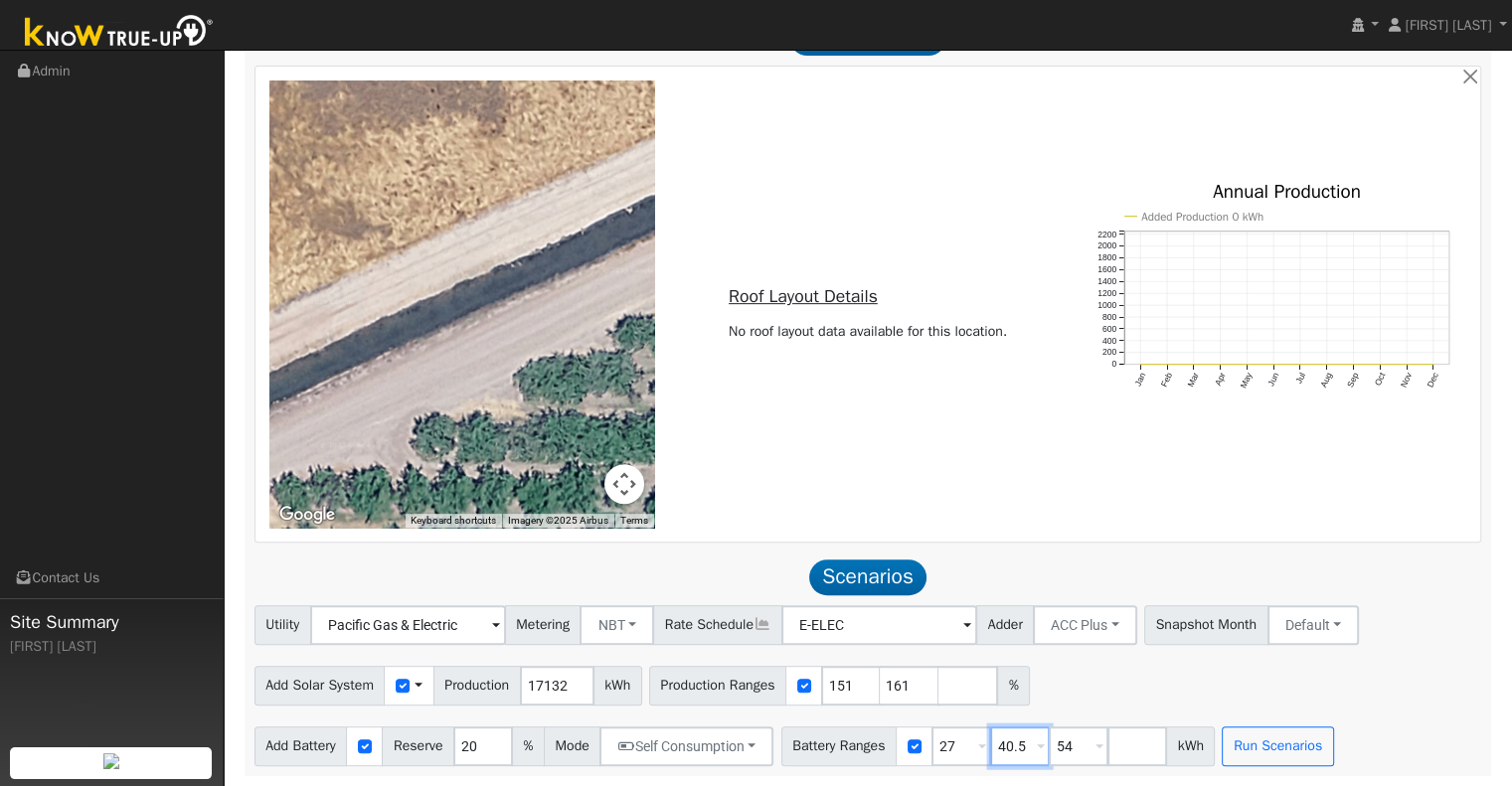 type on "40.5" 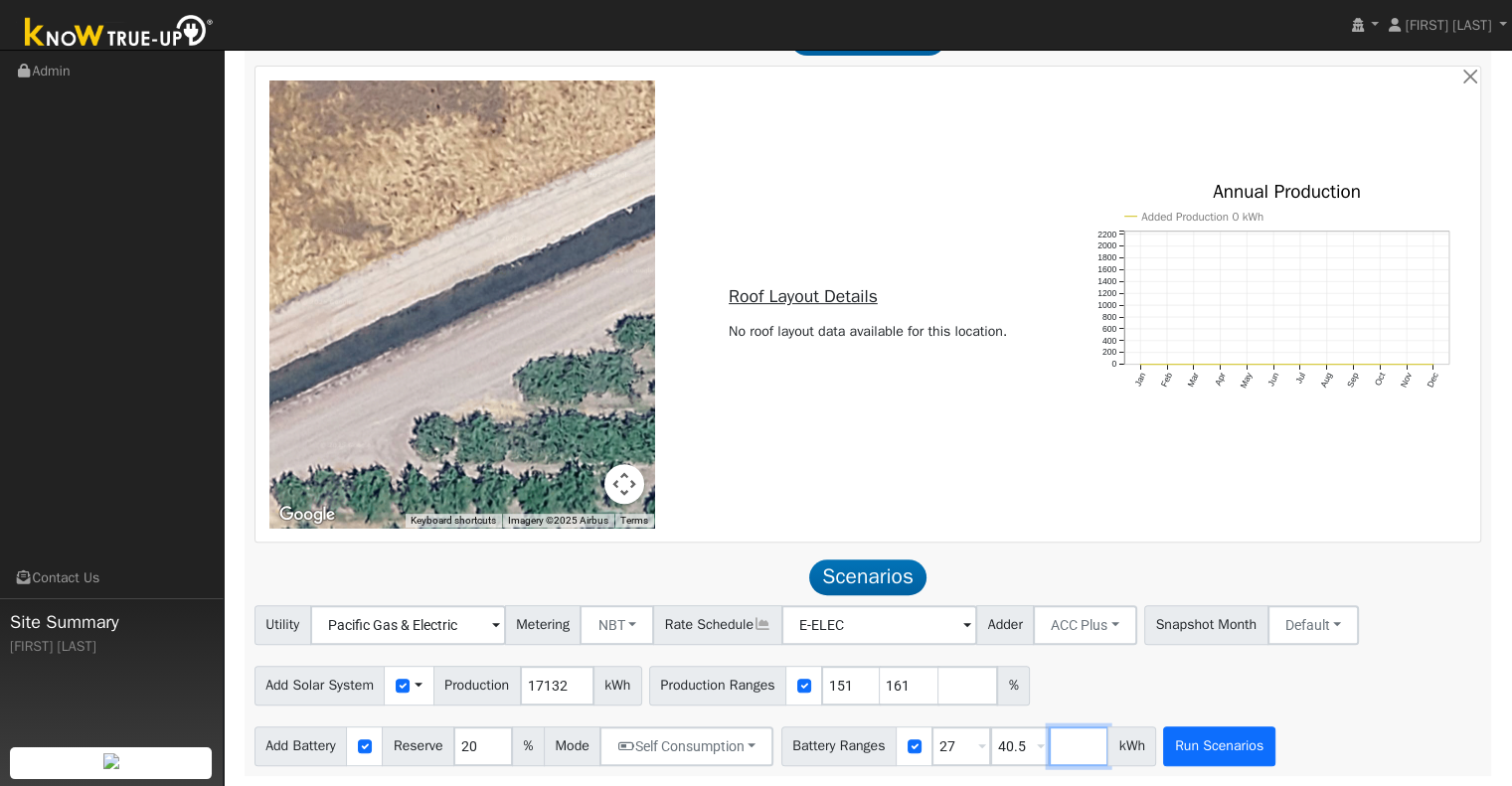 type 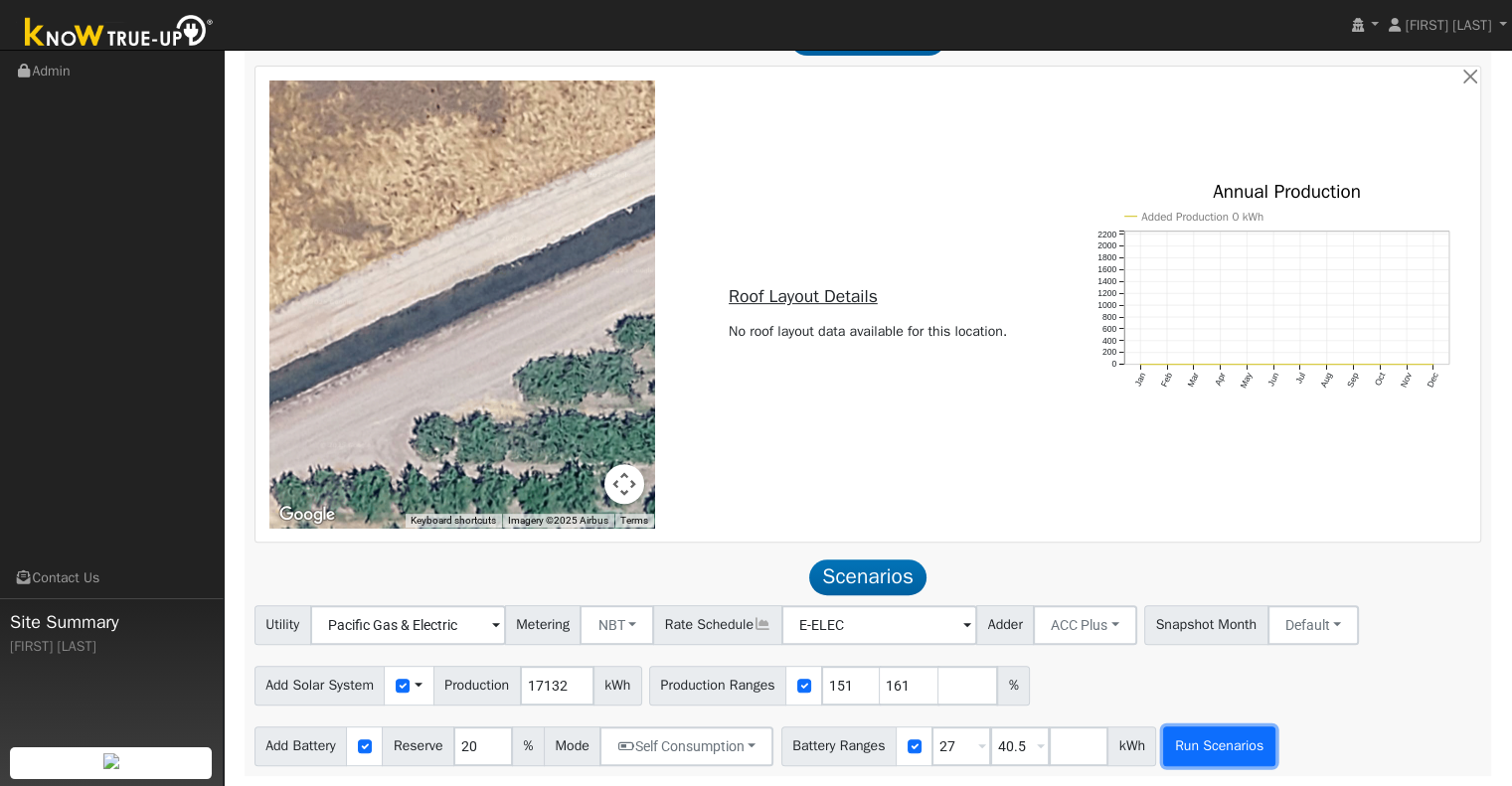 click on "Run Scenarios" at bounding box center [1219, 746] 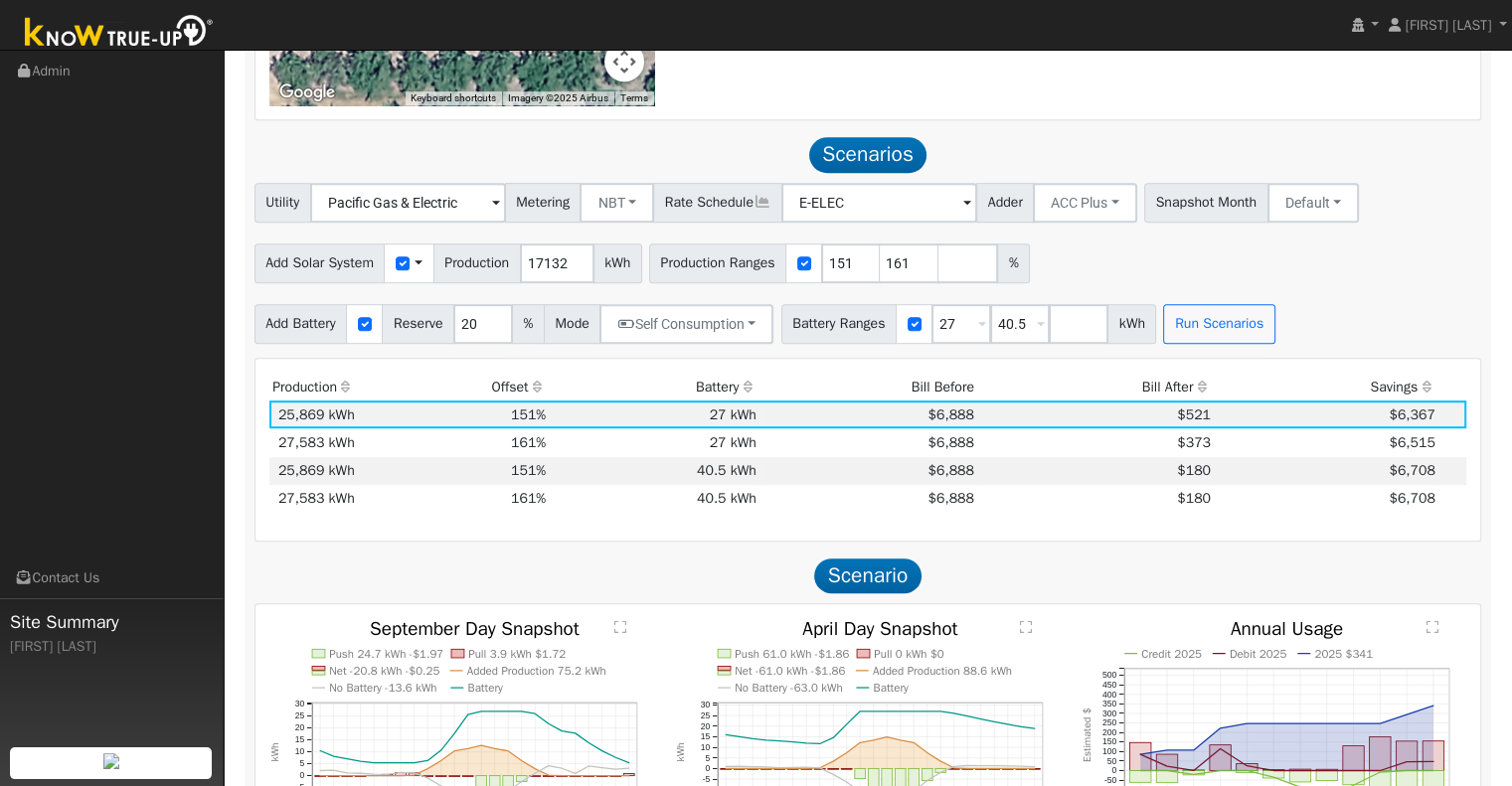 scroll, scrollTop: 1227, scrollLeft: 0, axis: vertical 